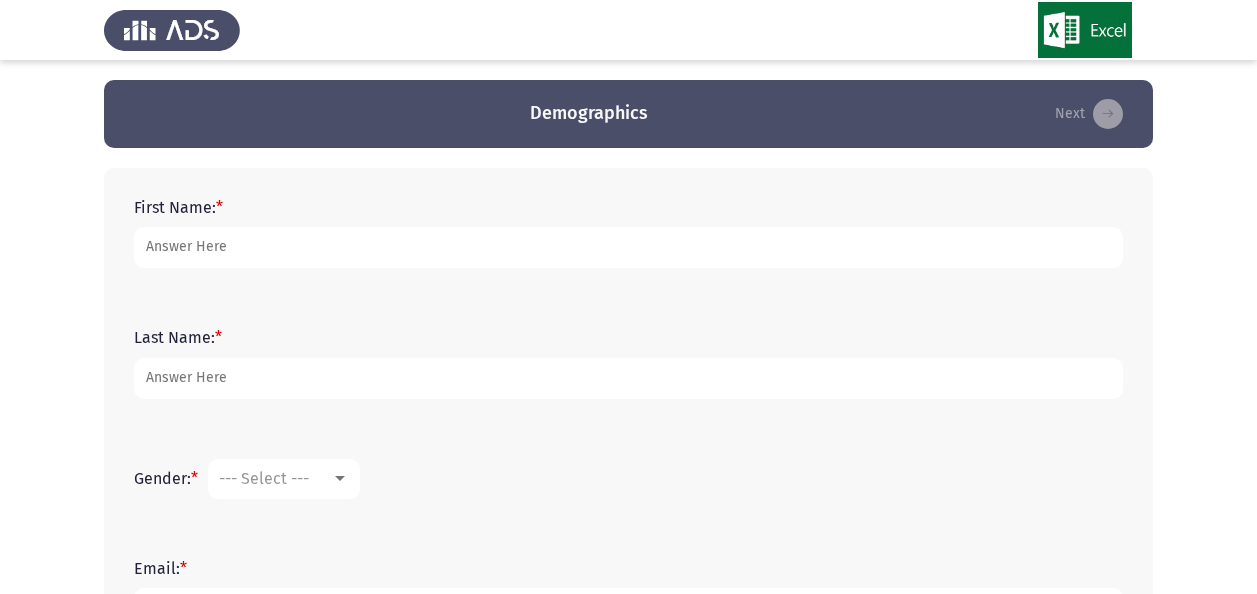 scroll, scrollTop: 0, scrollLeft: 0, axis: both 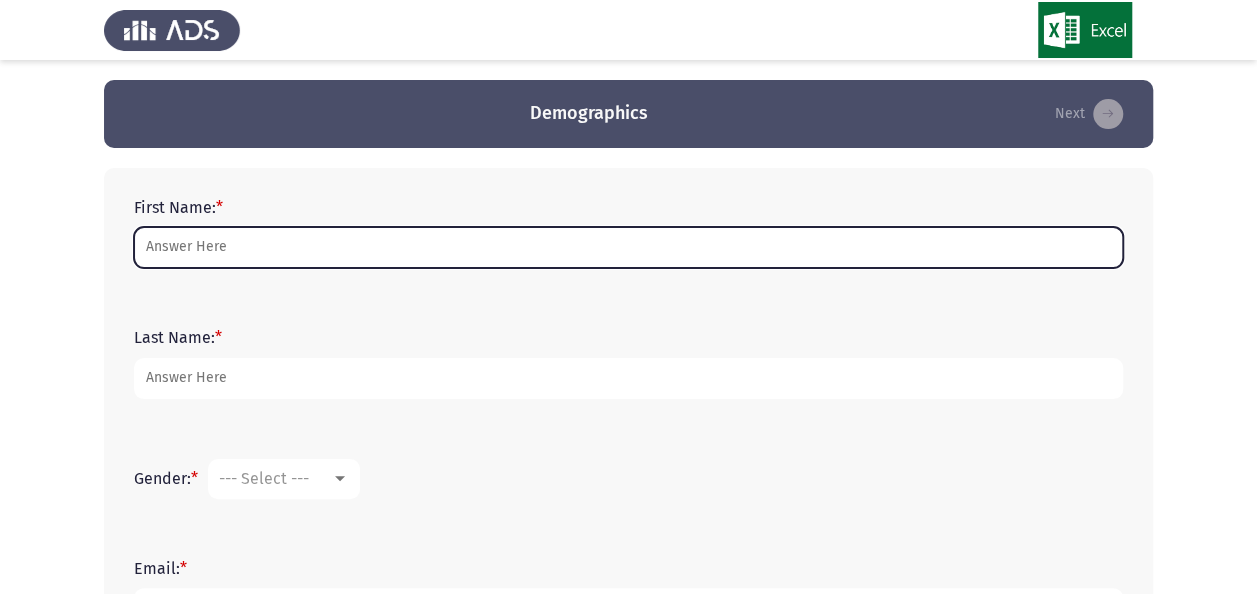 click on "First Name:   *" at bounding box center (628, 247) 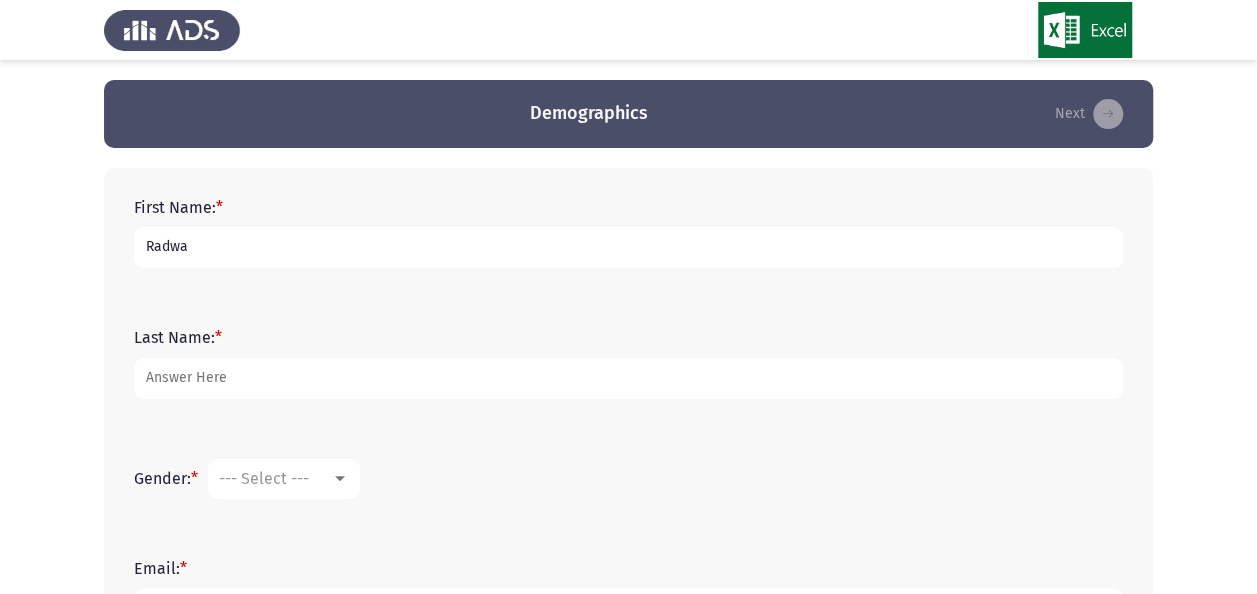 type on "Radwa" 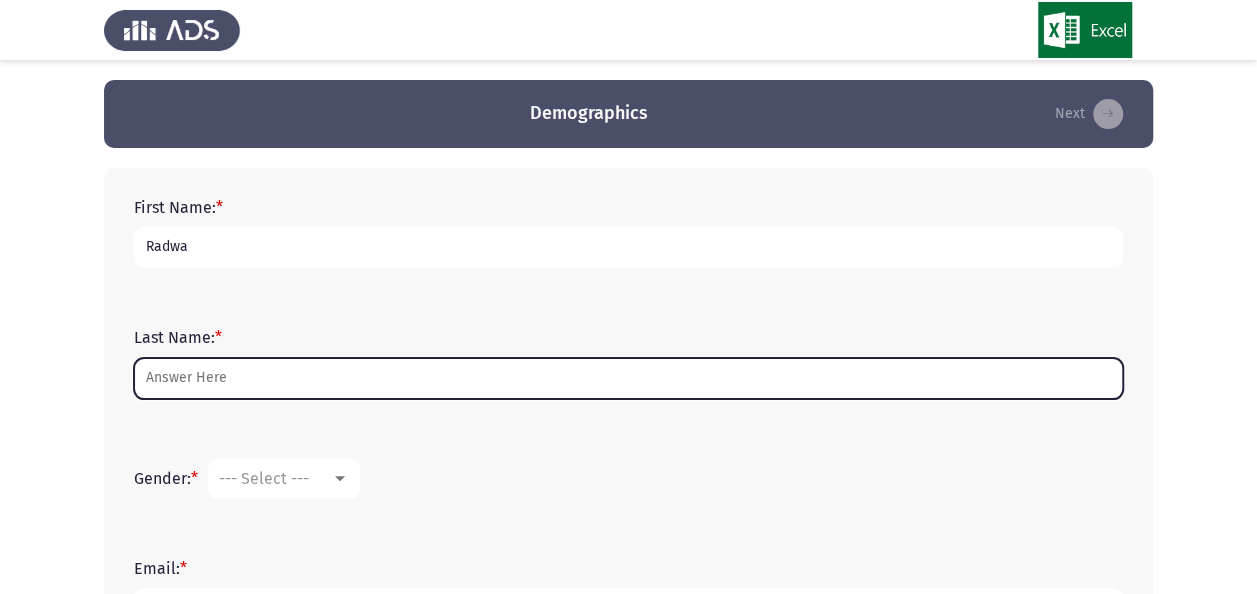 click on "Last Name:   *" at bounding box center (628, 378) 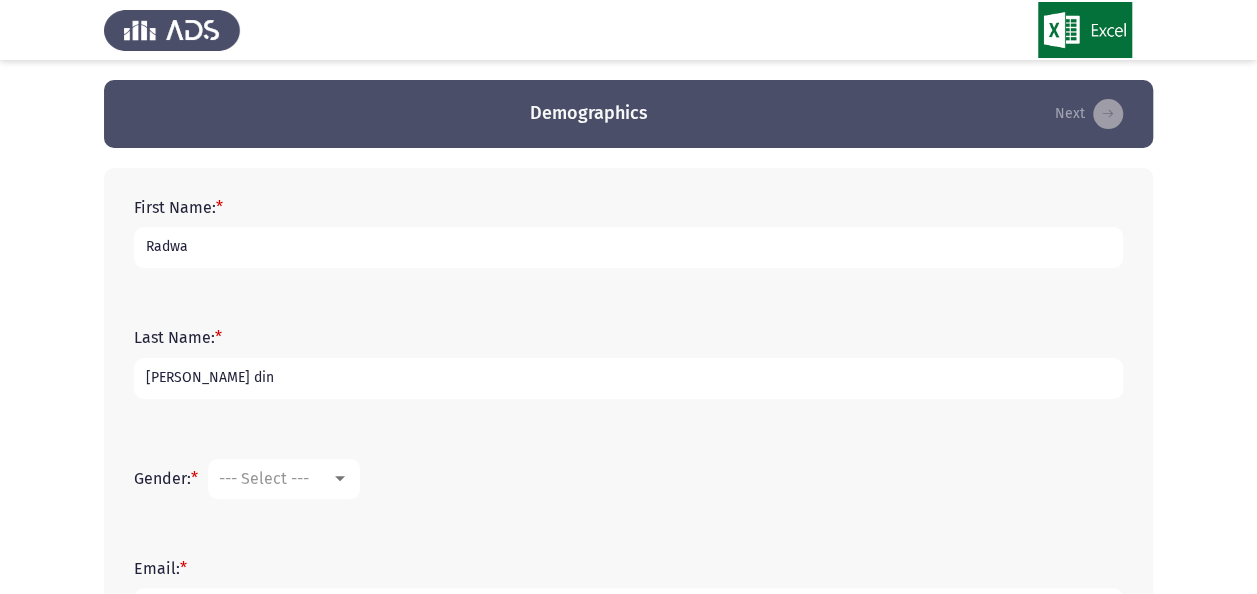 type on "[PERSON_NAME] din" 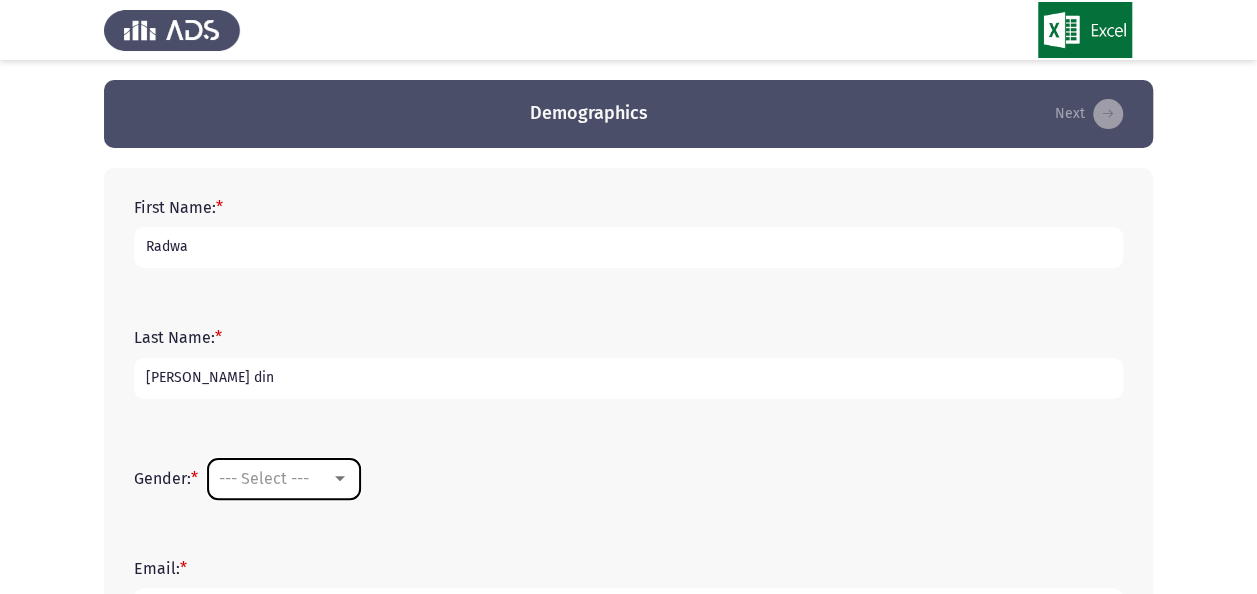 click on "--- Select ---" at bounding box center [284, 479] 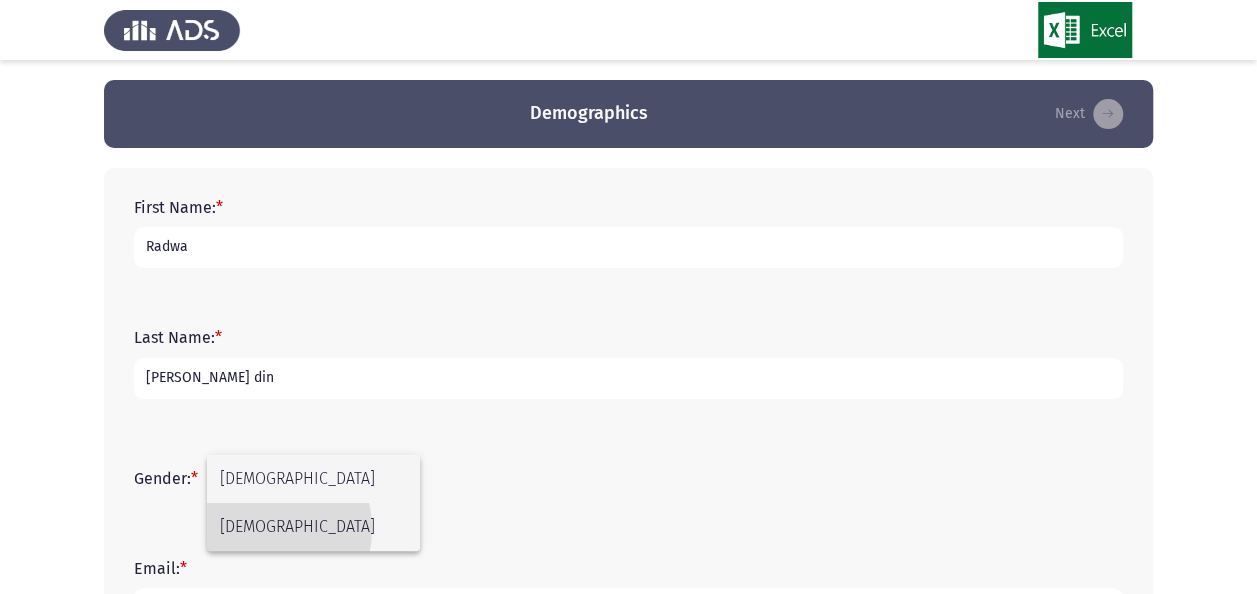 click on "[DEMOGRAPHIC_DATA]" at bounding box center (313, 527) 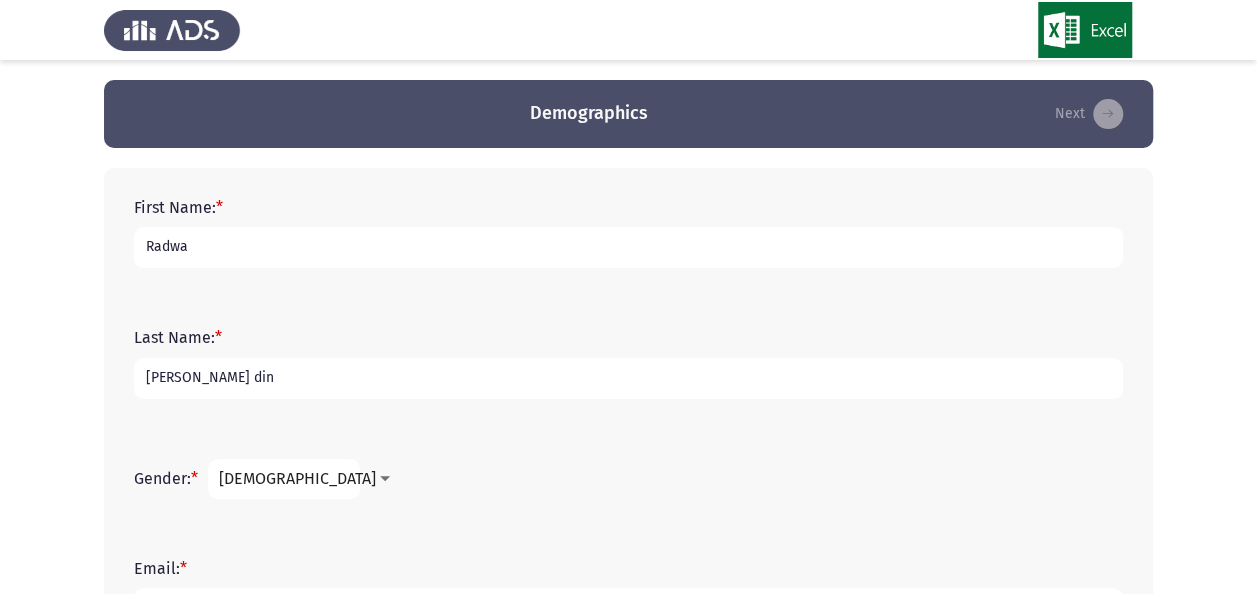 drag, startPoint x: 213, startPoint y: 565, endPoint x: 200, endPoint y: 580, distance: 19.849434 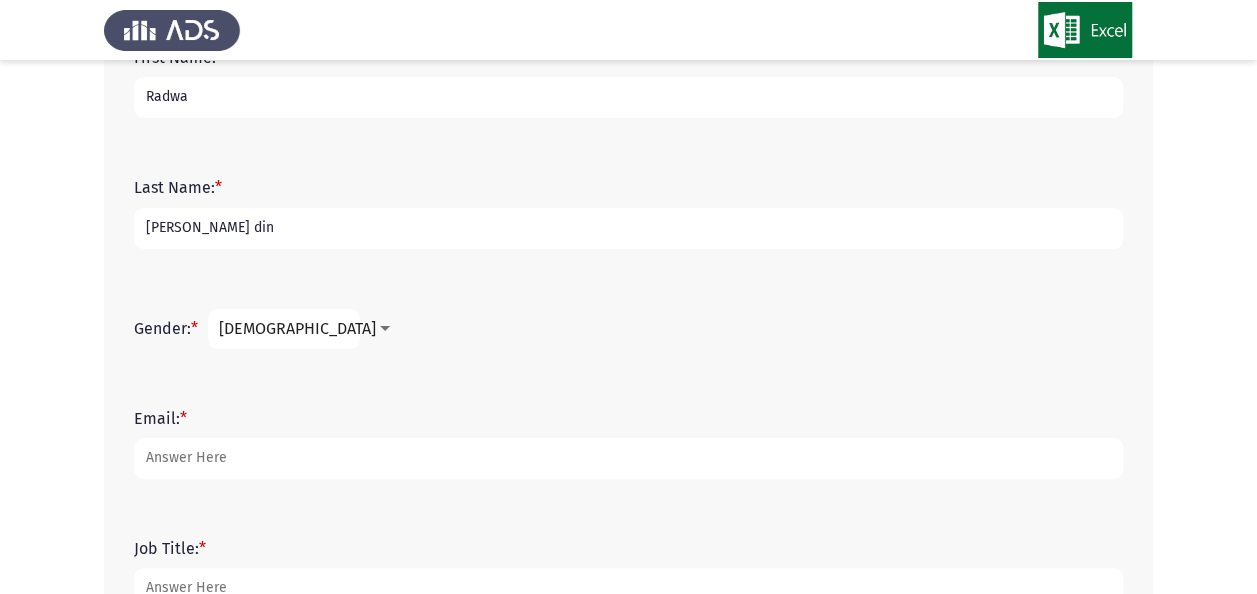 scroll, scrollTop: 160, scrollLeft: 0, axis: vertical 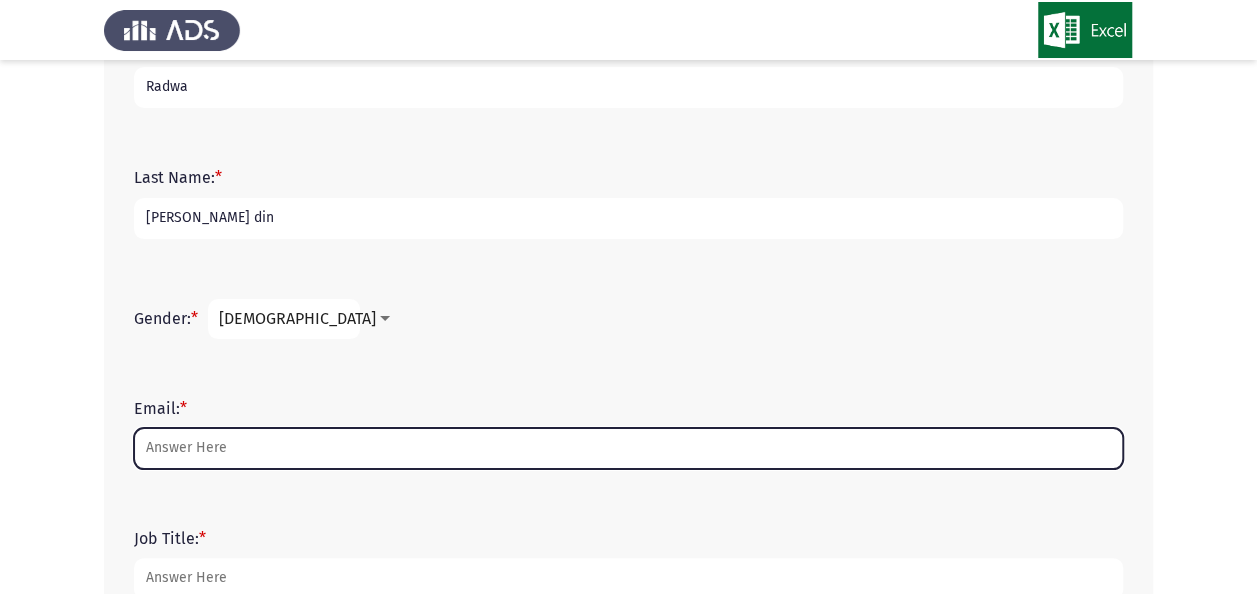 click on "Email:   *" at bounding box center [628, 448] 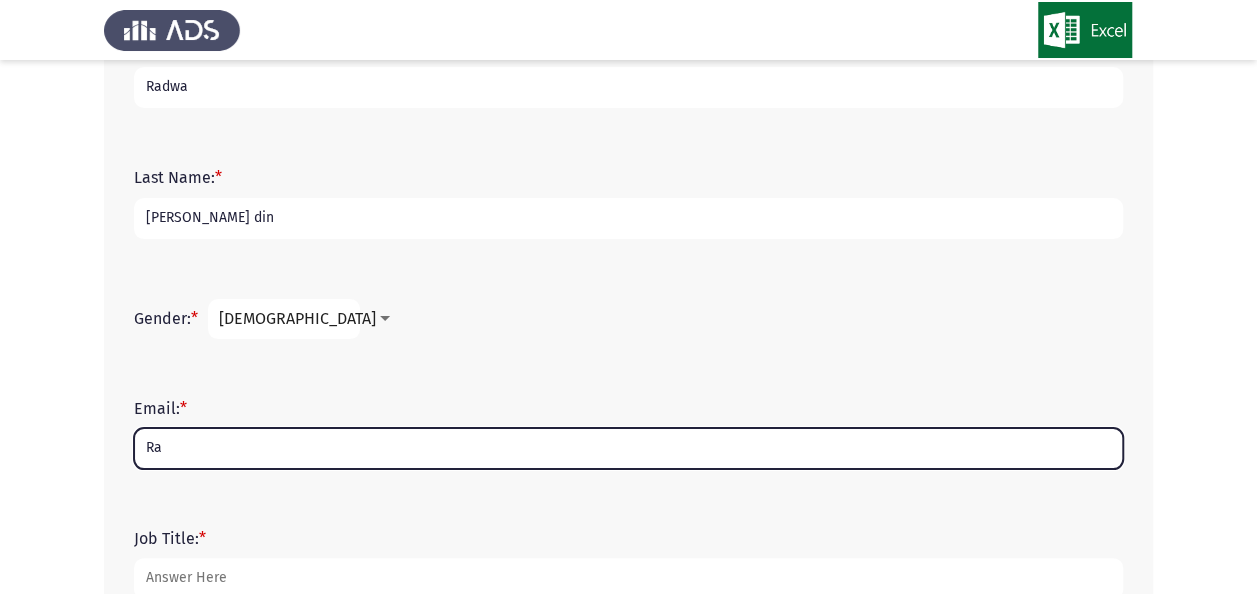 type on "R" 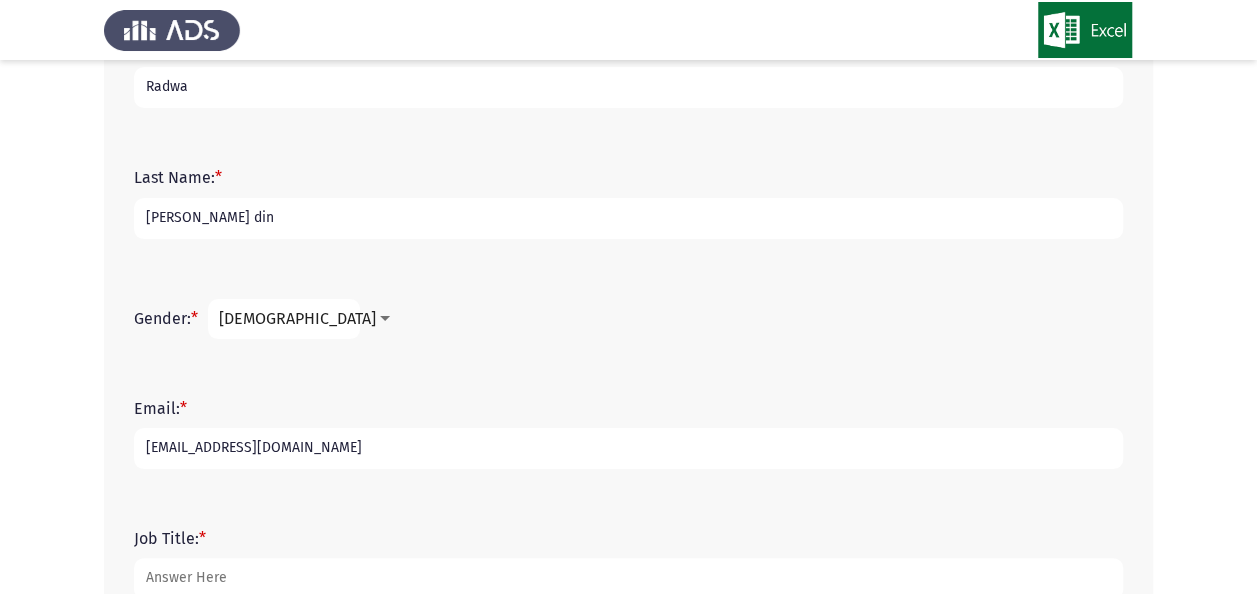 type on "[EMAIL_ADDRESS][DOMAIN_NAME]" 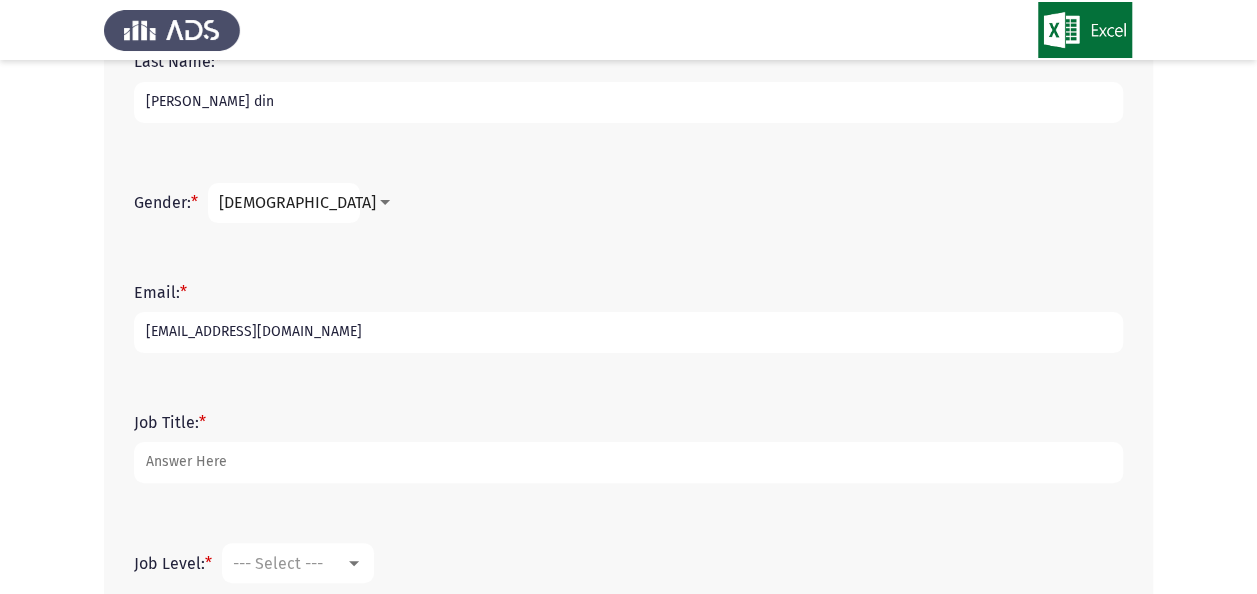 scroll, scrollTop: 280, scrollLeft: 0, axis: vertical 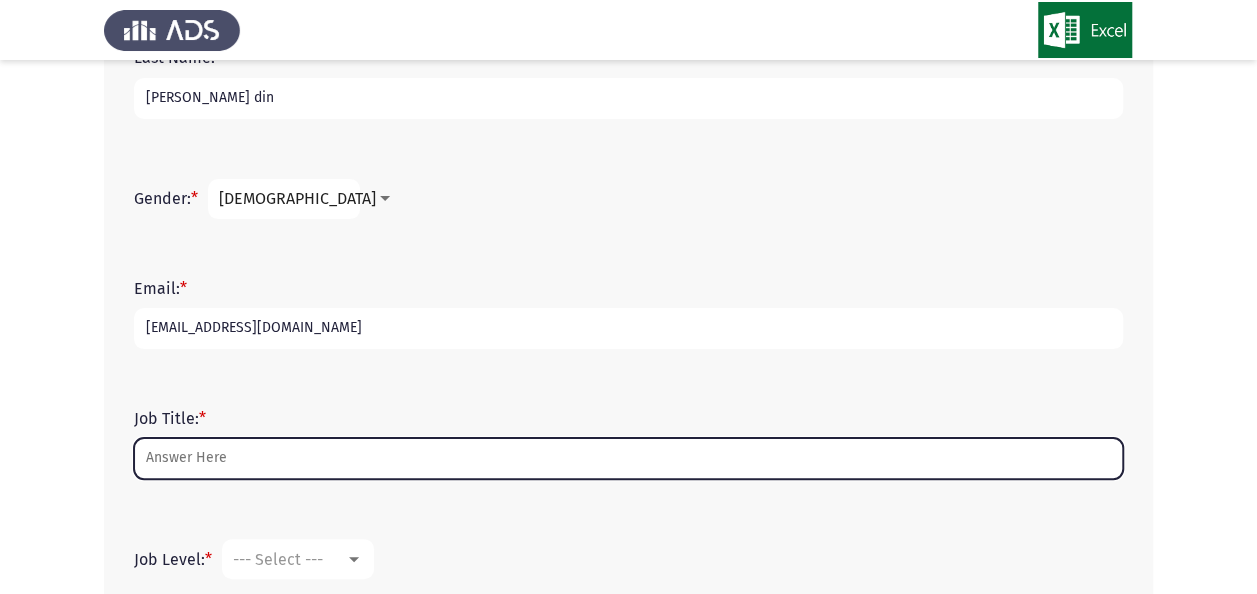 click on "Job Title:   *" at bounding box center (628, 458) 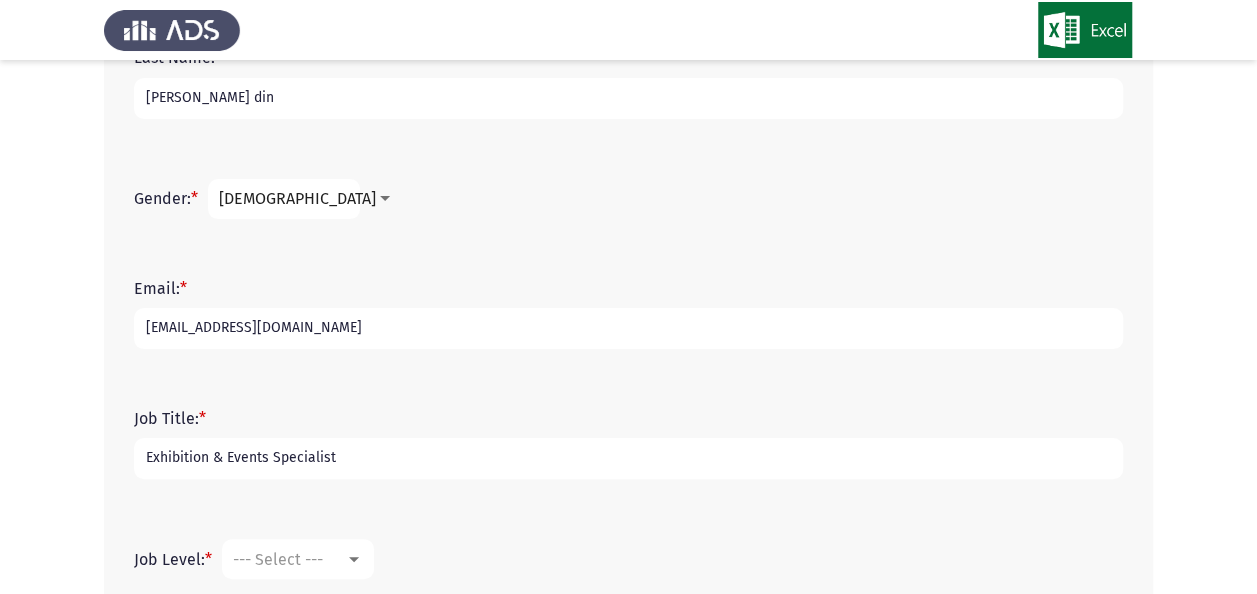 type on "Exhibition & Events Specialist" 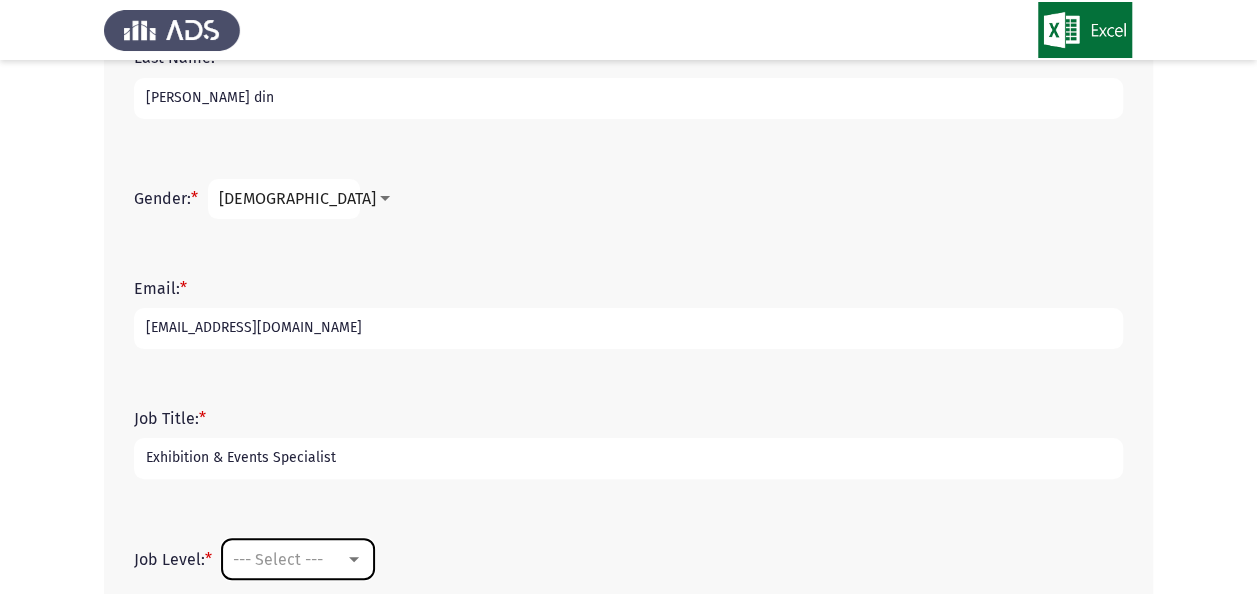click at bounding box center [354, 559] 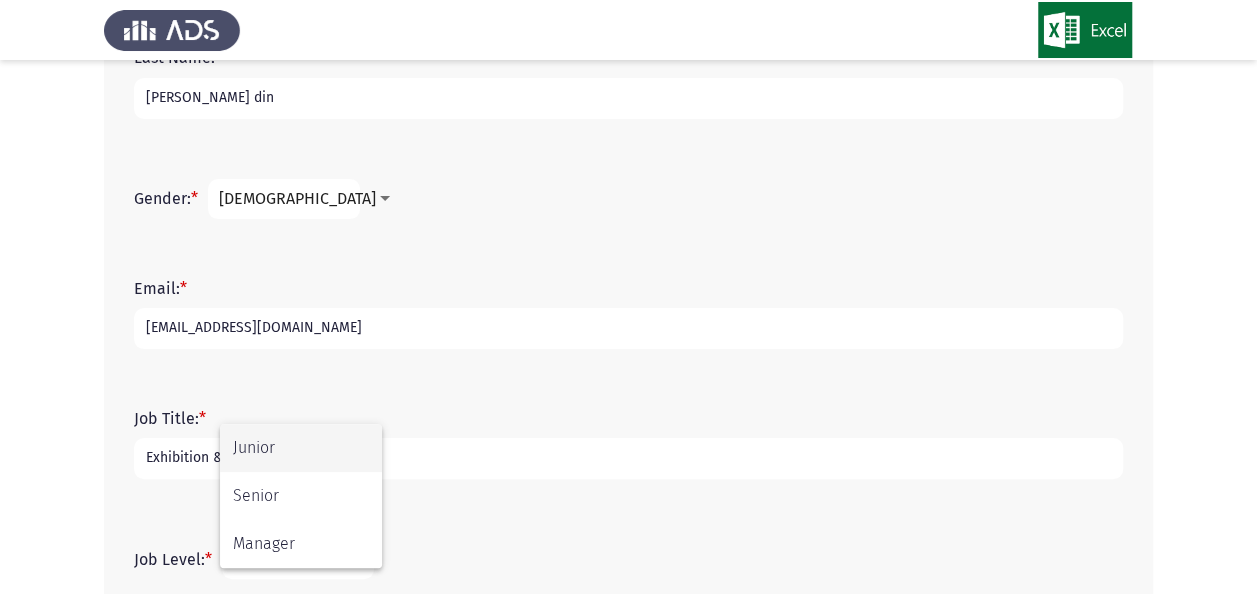 click at bounding box center (628, 297) 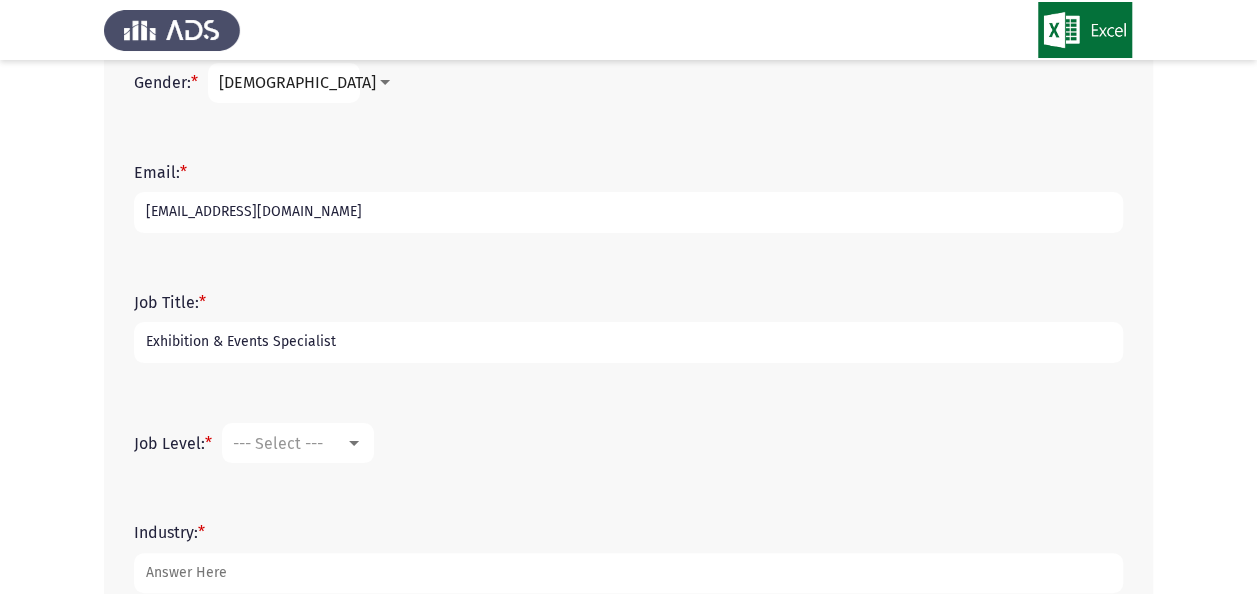 scroll, scrollTop: 400, scrollLeft: 0, axis: vertical 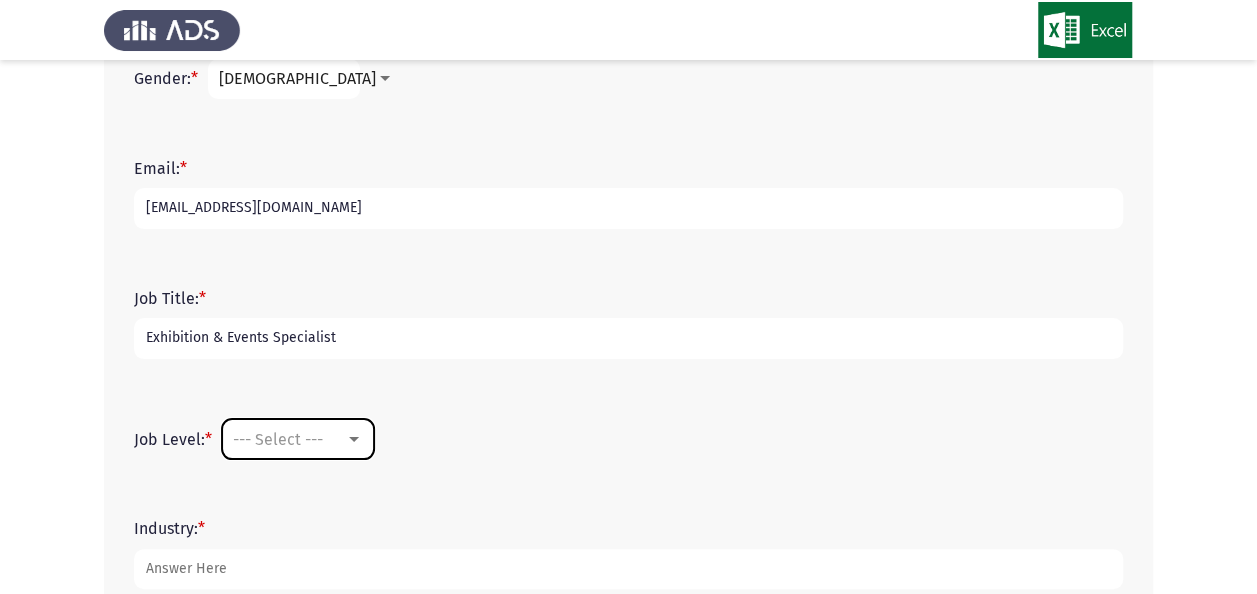 click at bounding box center [354, 439] 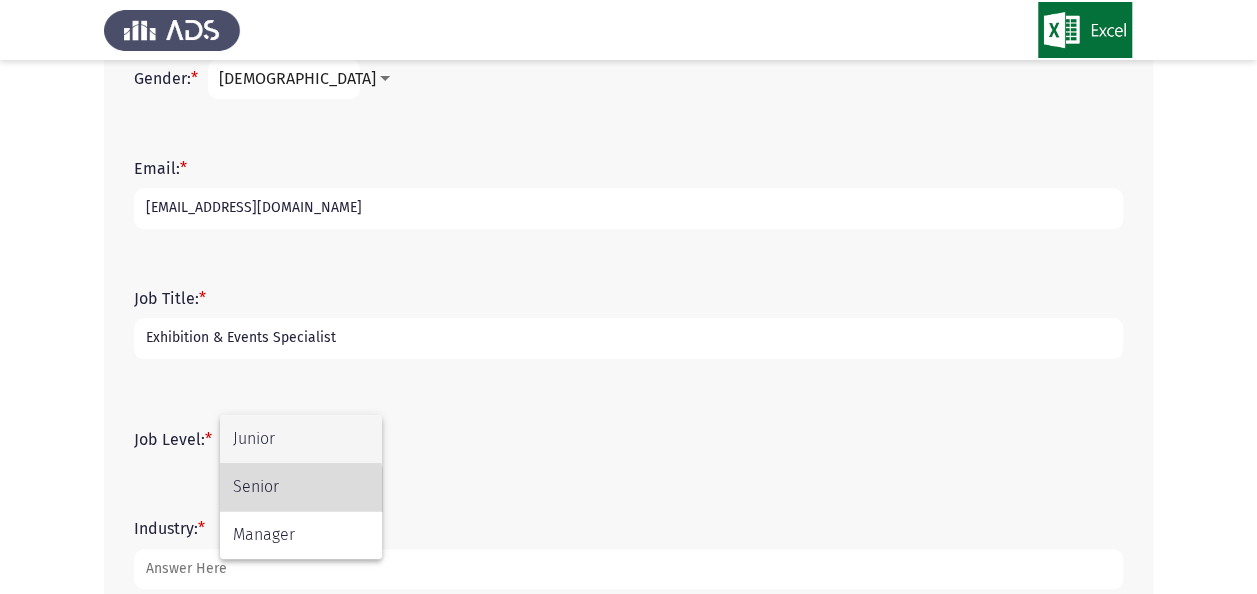 click on "Senior" at bounding box center [301, 487] 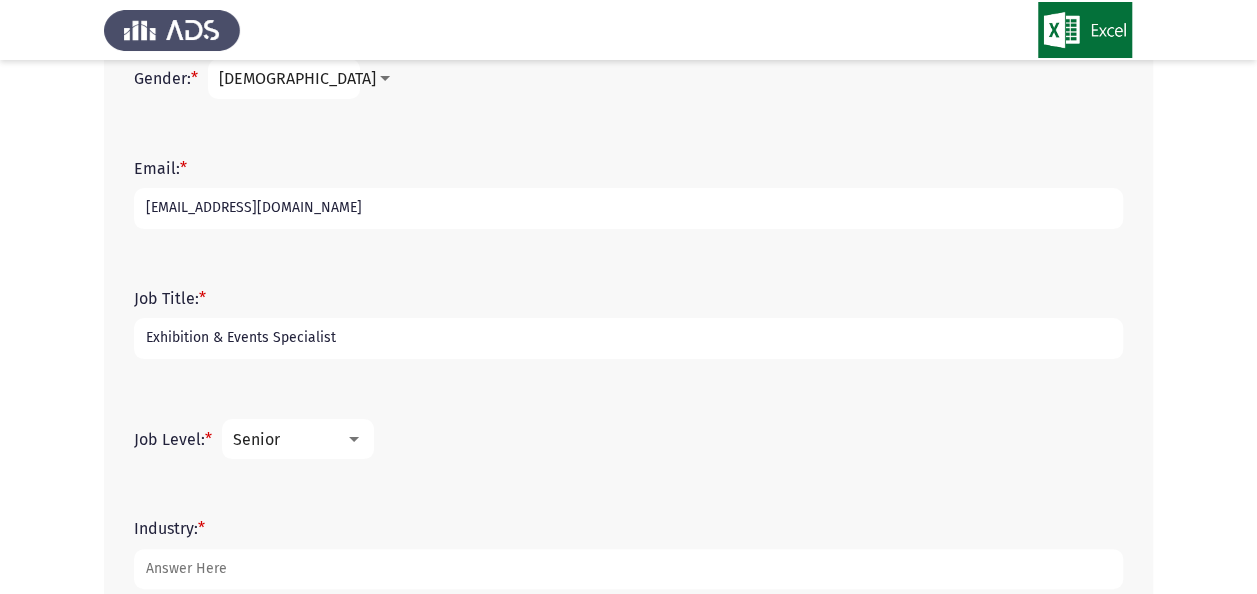 click on "Industry:   *" 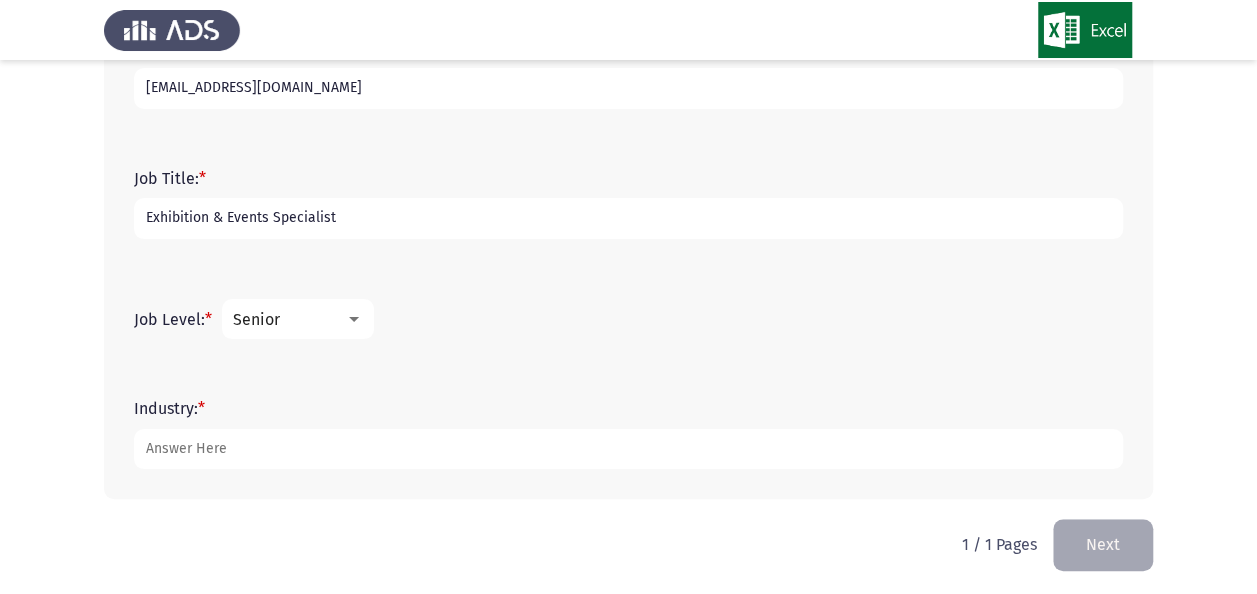 scroll, scrollTop: 525, scrollLeft: 0, axis: vertical 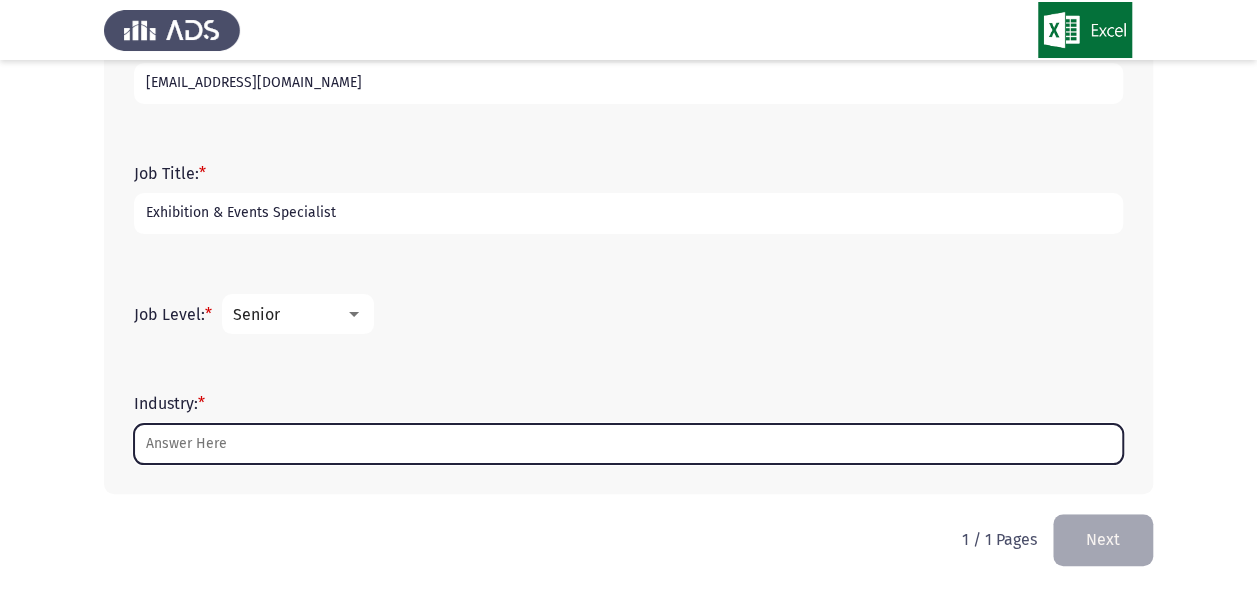 click on "Industry:   *" at bounding box center [628, 444] 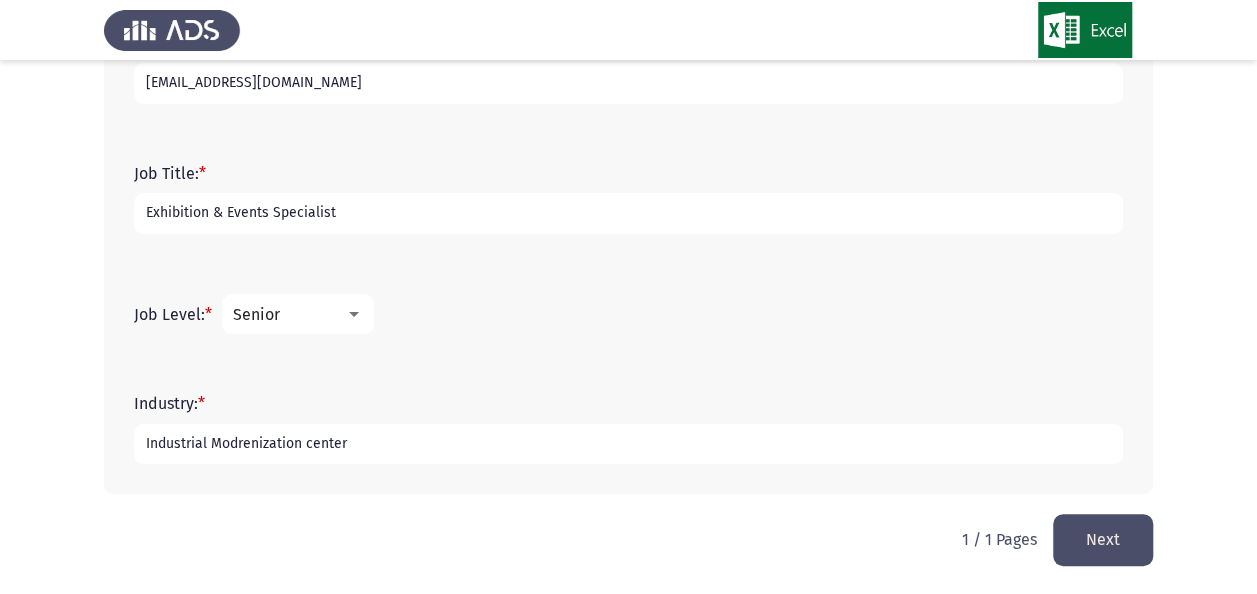 click on "Industrial Modrenization center" at bounding box center [628, 444] 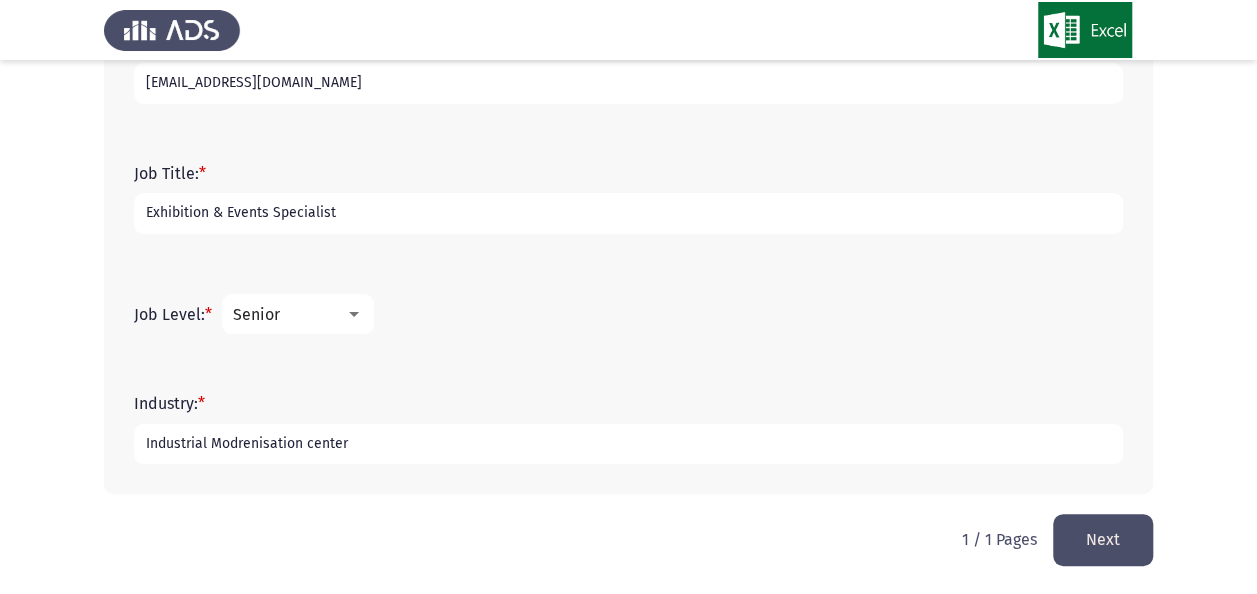 click on "Industrial Modrenisation center" at bounding box center [628, 444] 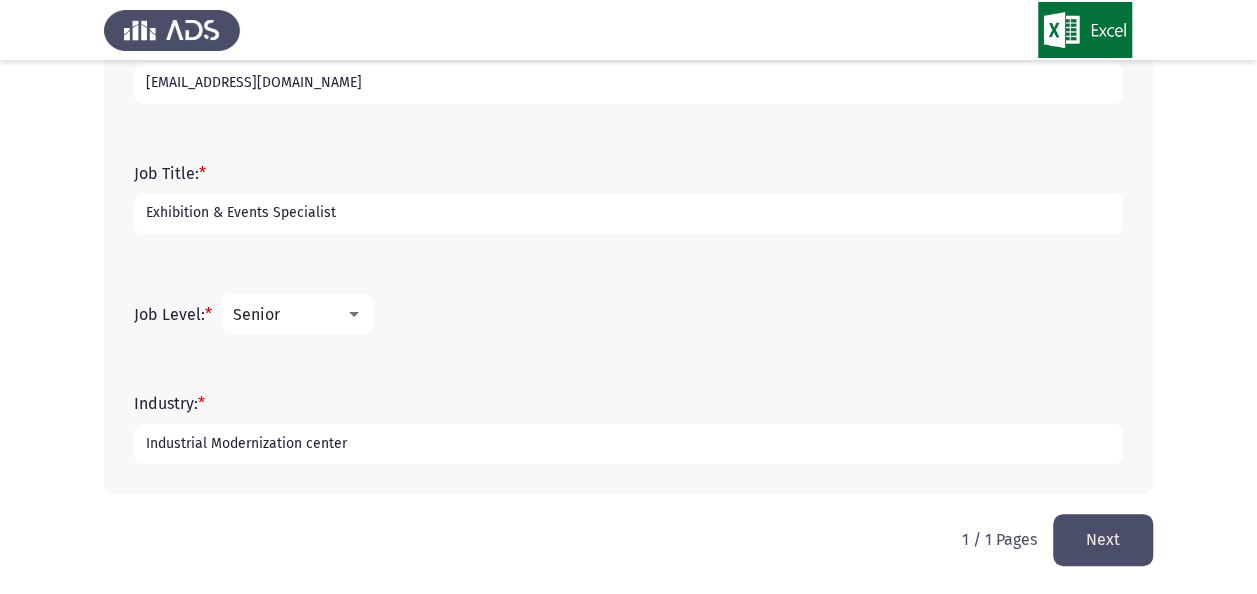 type on "Industrial Modernization center" 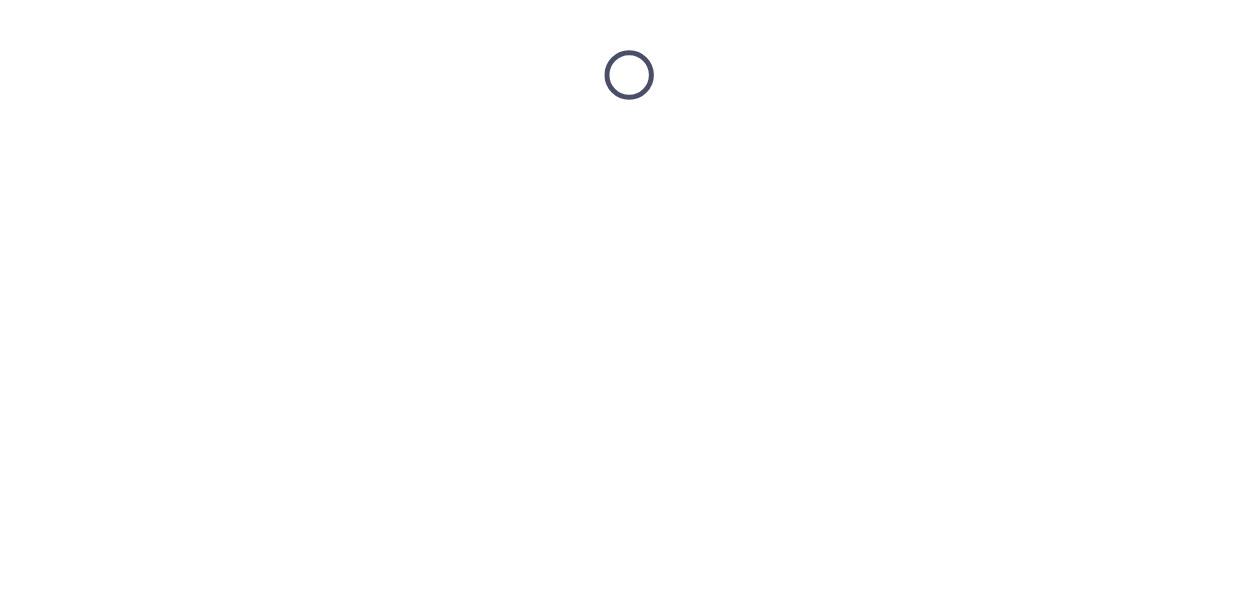 scroll, scrollTop: 0, scrollLeft: 0, axis: both 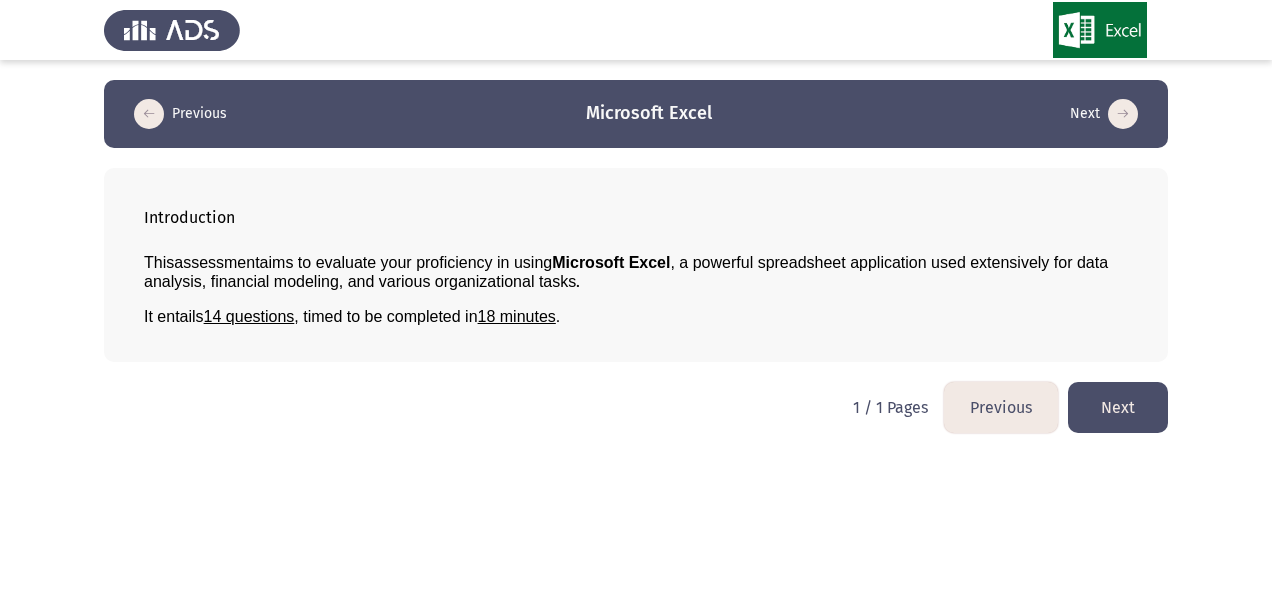 click on "Next" 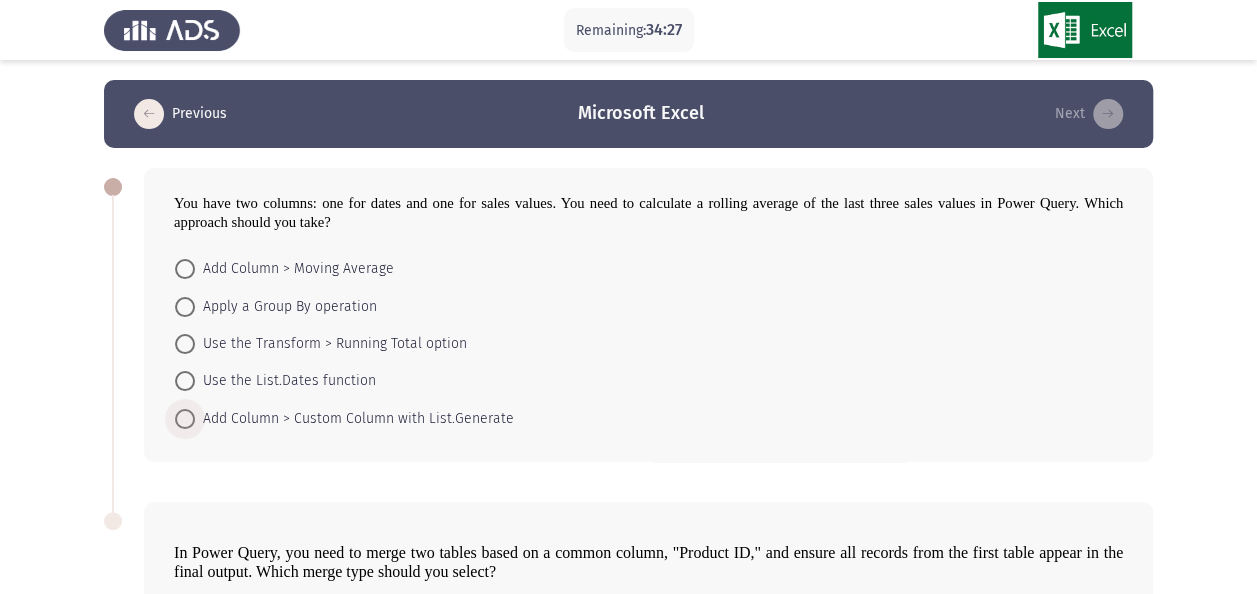 click at bounding box center (185, 419) 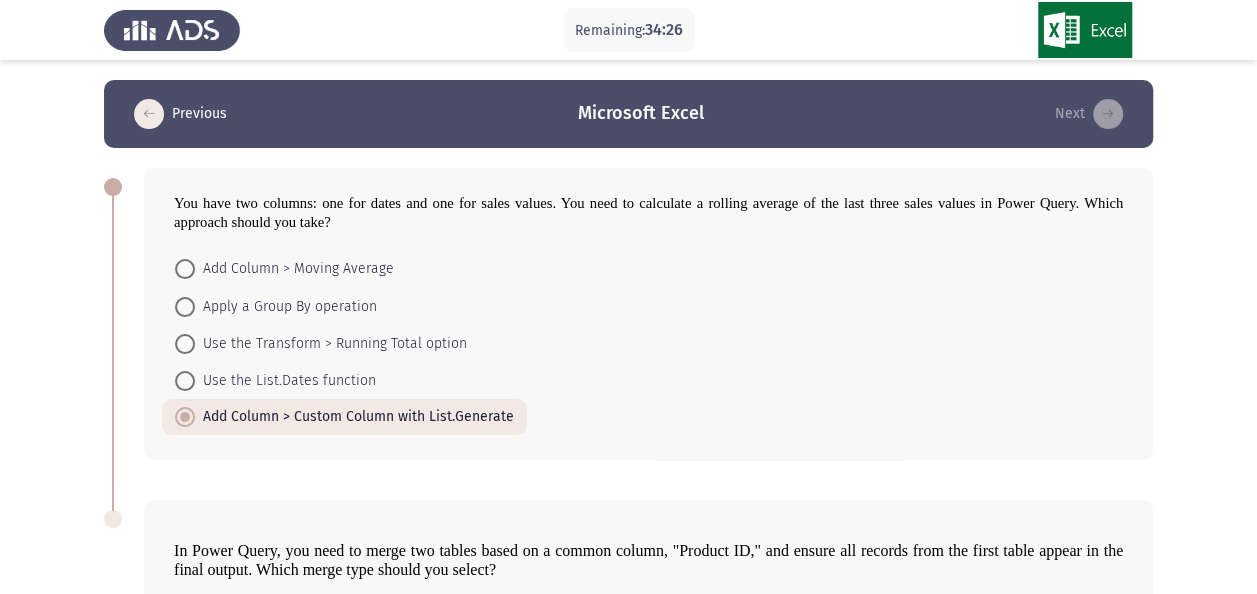 click on "Add Column > Moving Average     Apply a Group By operation     Use the Transform > Running Total option     Use the List.Dates function     Add Column > Custom Column with List.Generate" 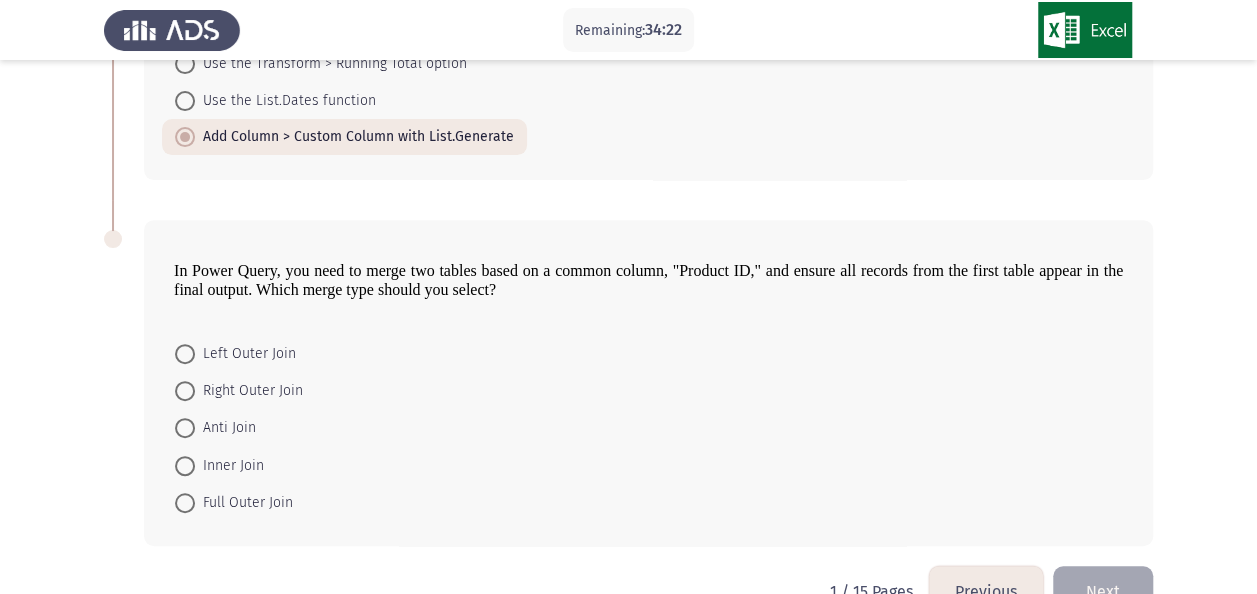 scroll, scrollTop: 320, scrollLeft: 0, axis: vertical 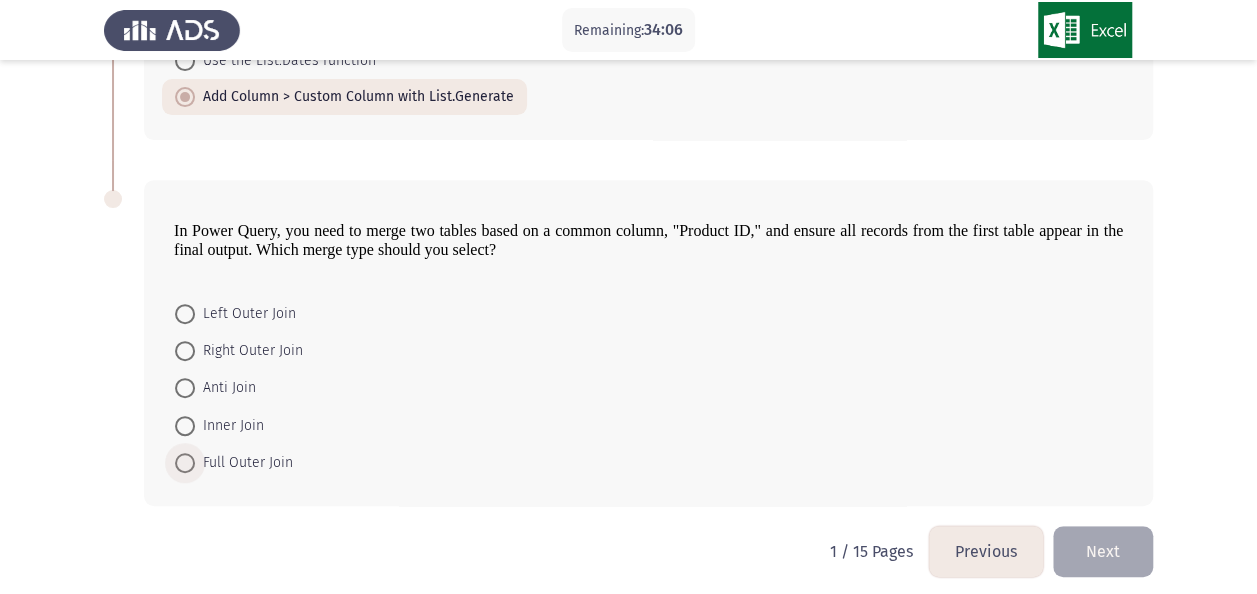 click on "Full Outer Join" at bounding box center (244, 463) 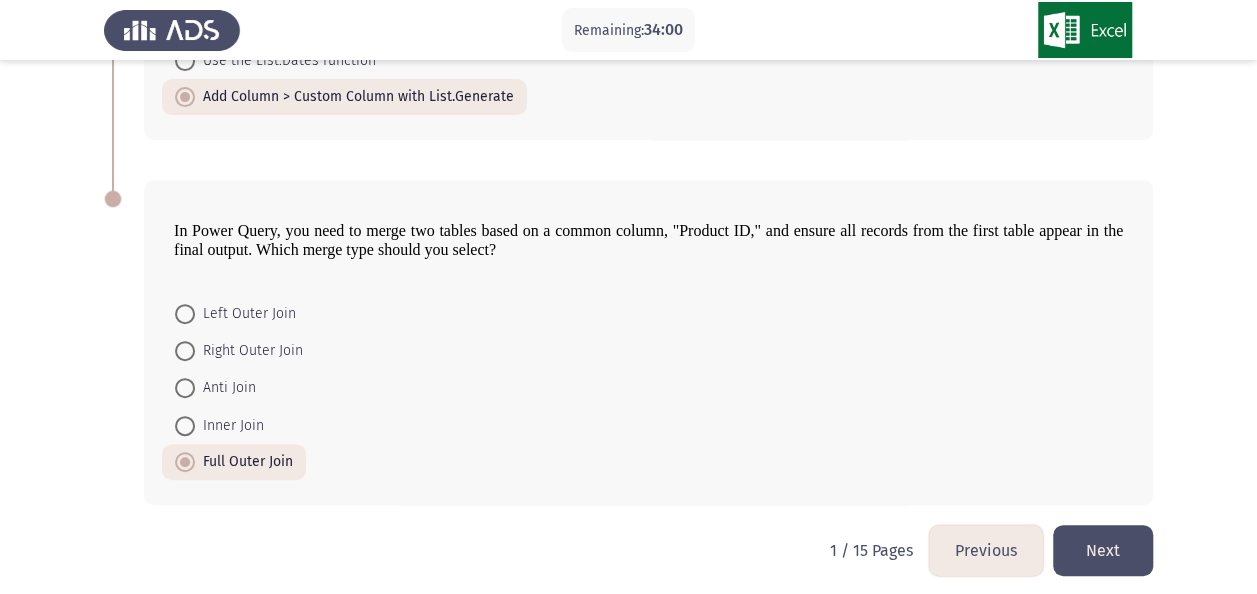 click on "Next" 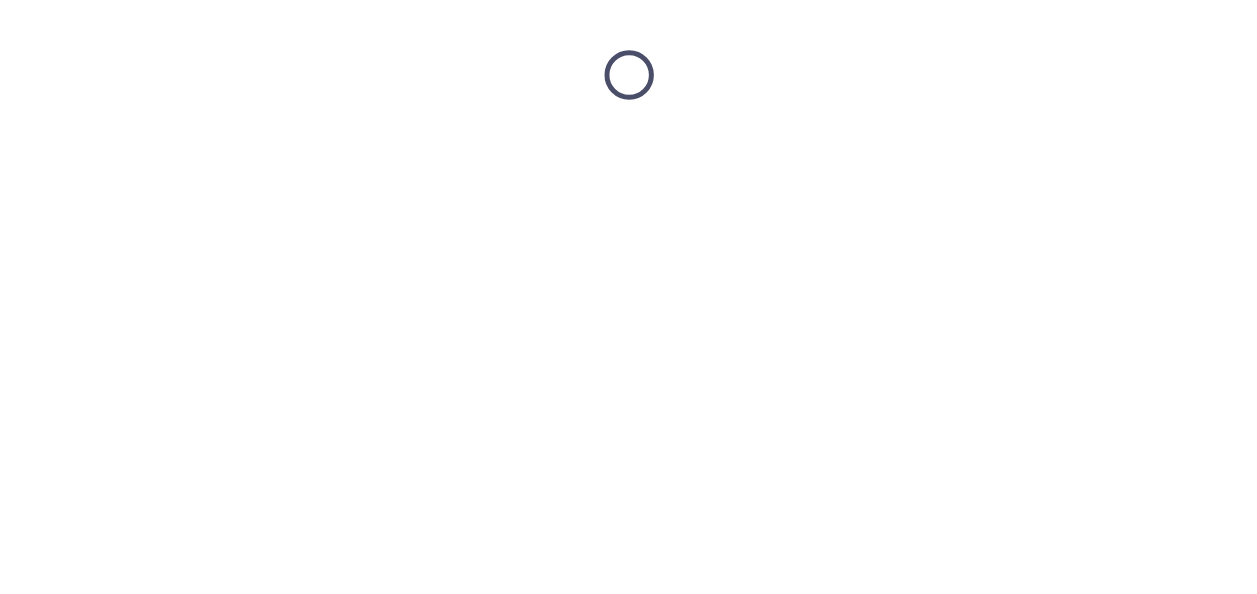scroll, scrollTop: 0, scrollLeft: 0, axis: both 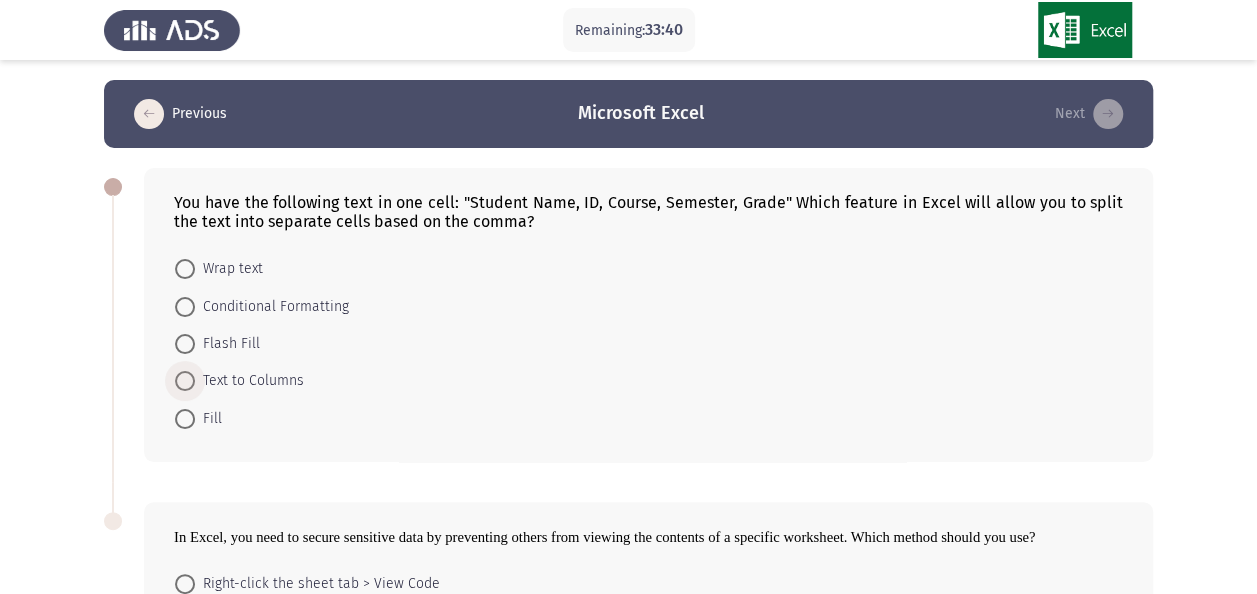 click at bounding box center [185, 381] 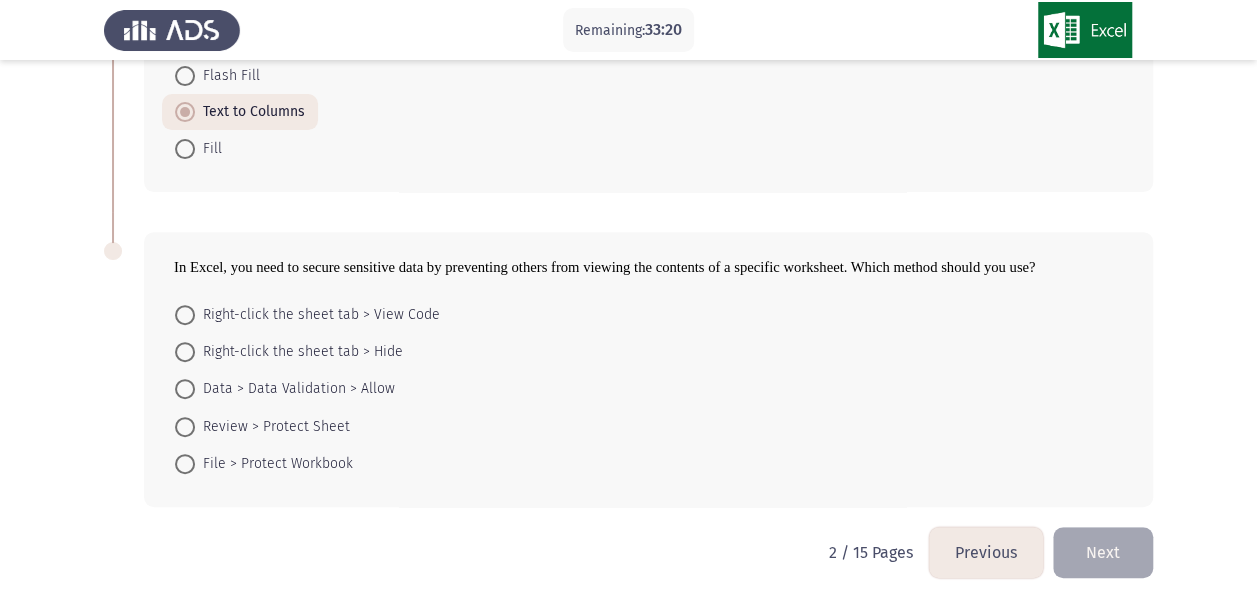 scroll, scrollTop: 276, scrollLeft: 0, axis: vertical 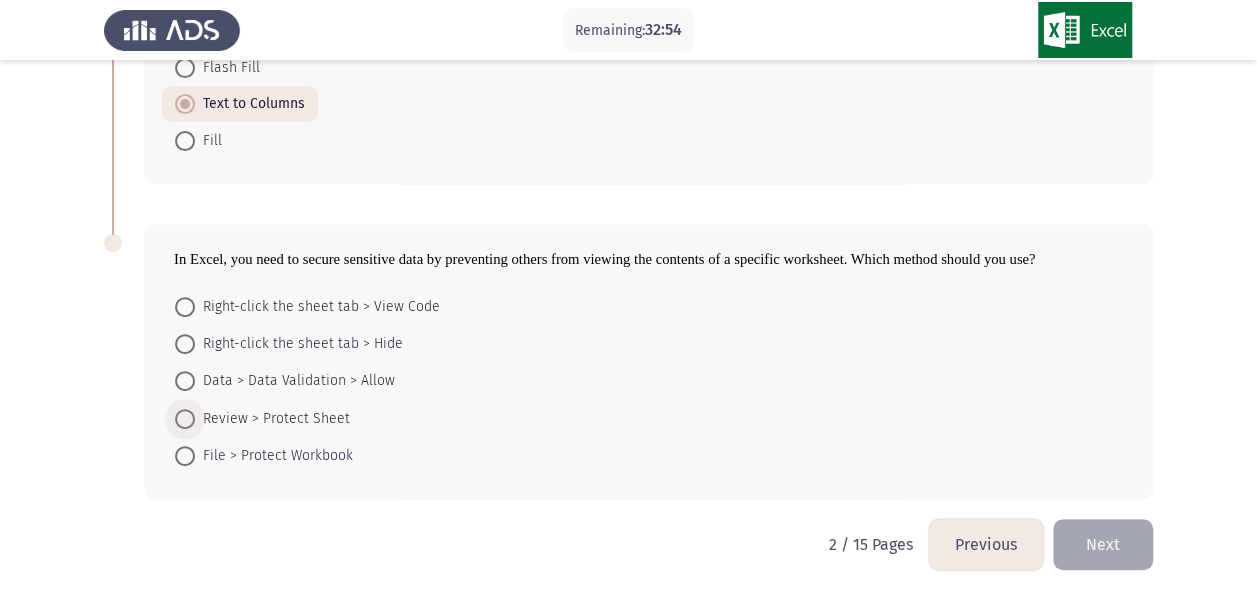click at bounding box center [185, 419] 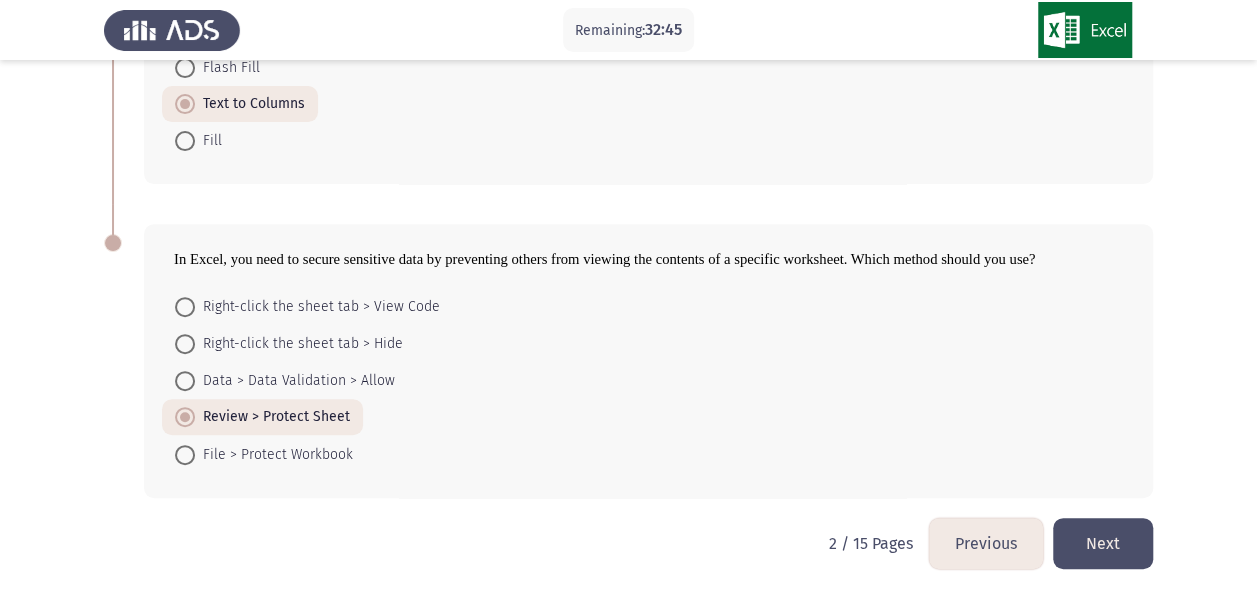 click on "Next" 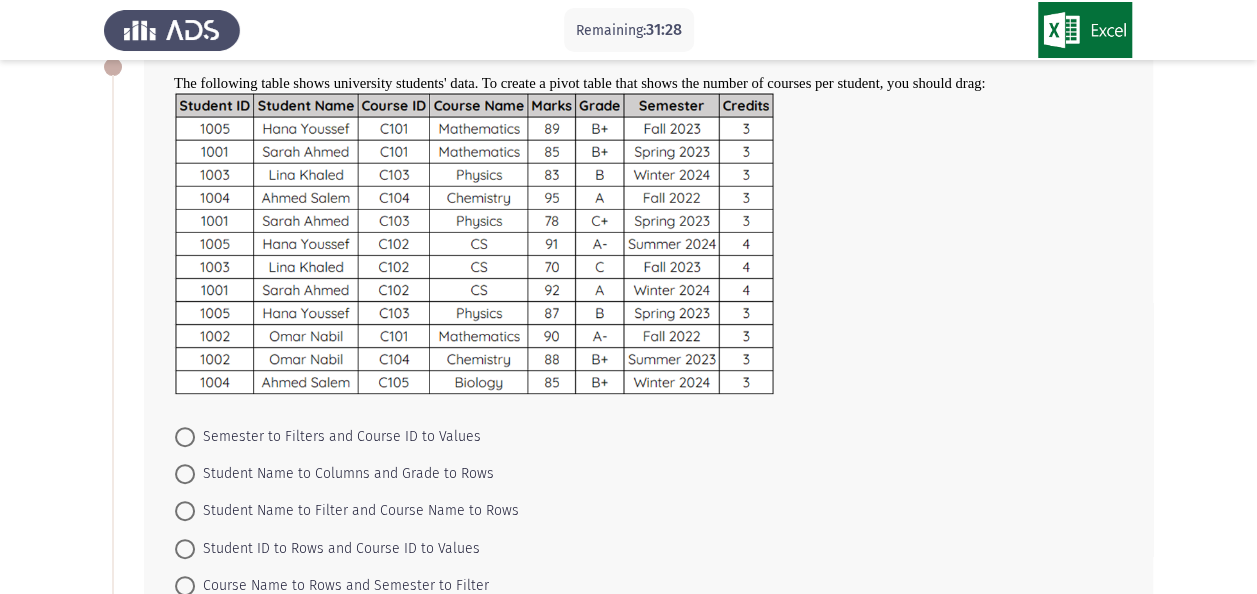 scroll, scrollTop: 160, scrollLeft: 0, axis: vertical 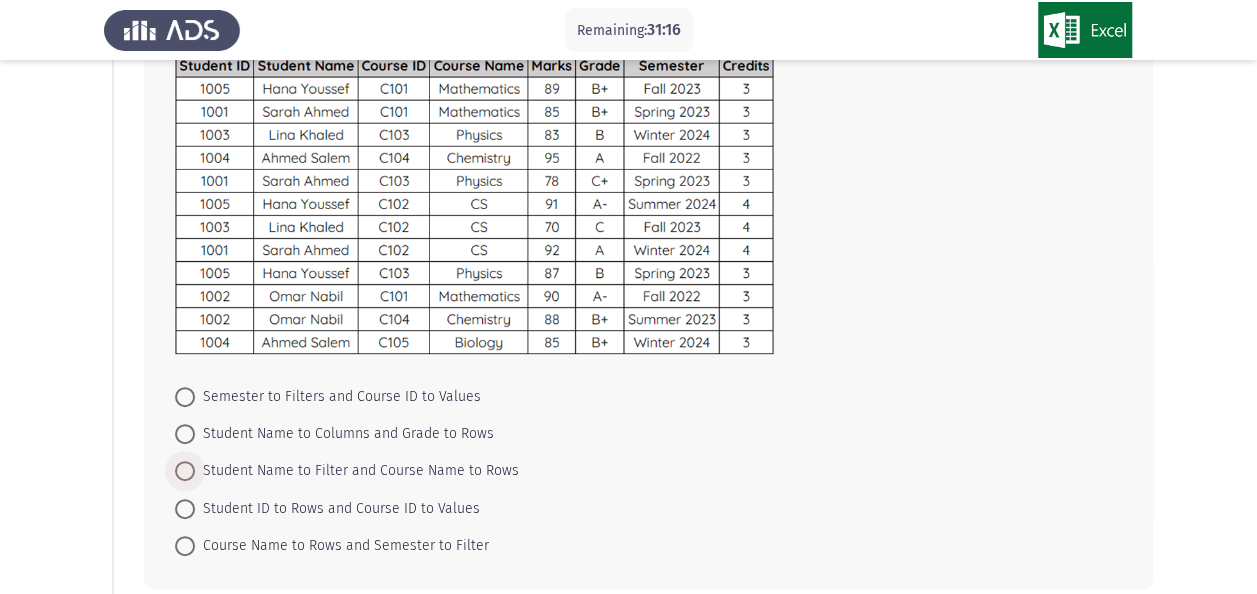 click at bounding box center (185, 471) 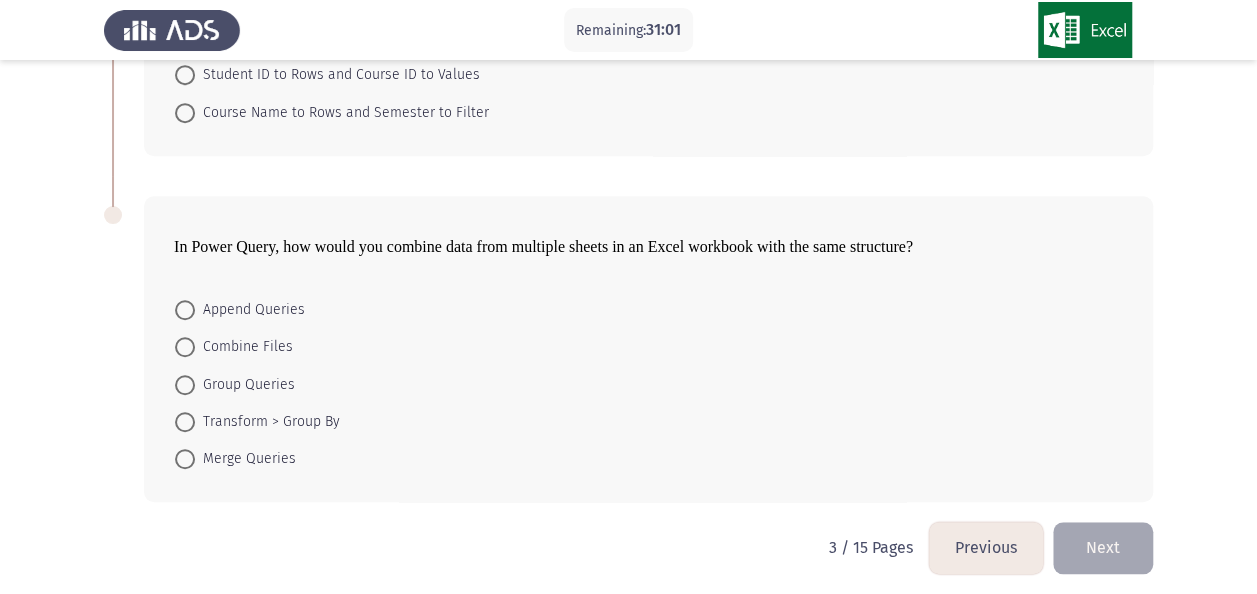 scroll, scrollTop: 596, scrollLeft: 0, axis: vertical 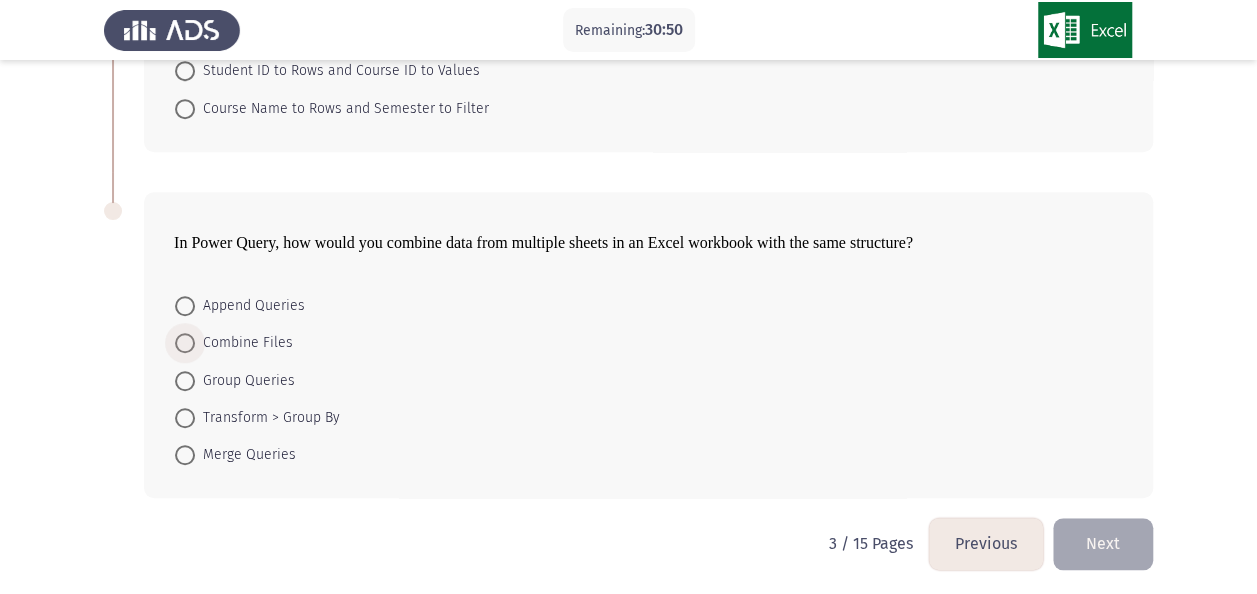 click at bounding box center [185, 343] 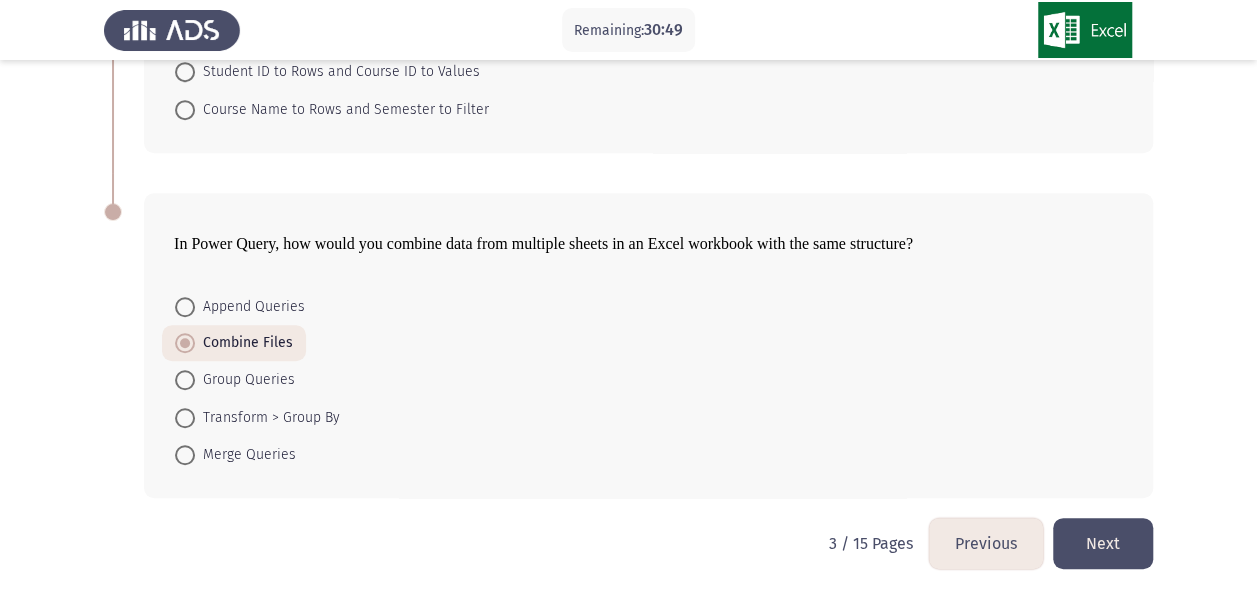 click on "Append Queries     Combine Files     Group Queries     Transform > Group By     Merge Queries" 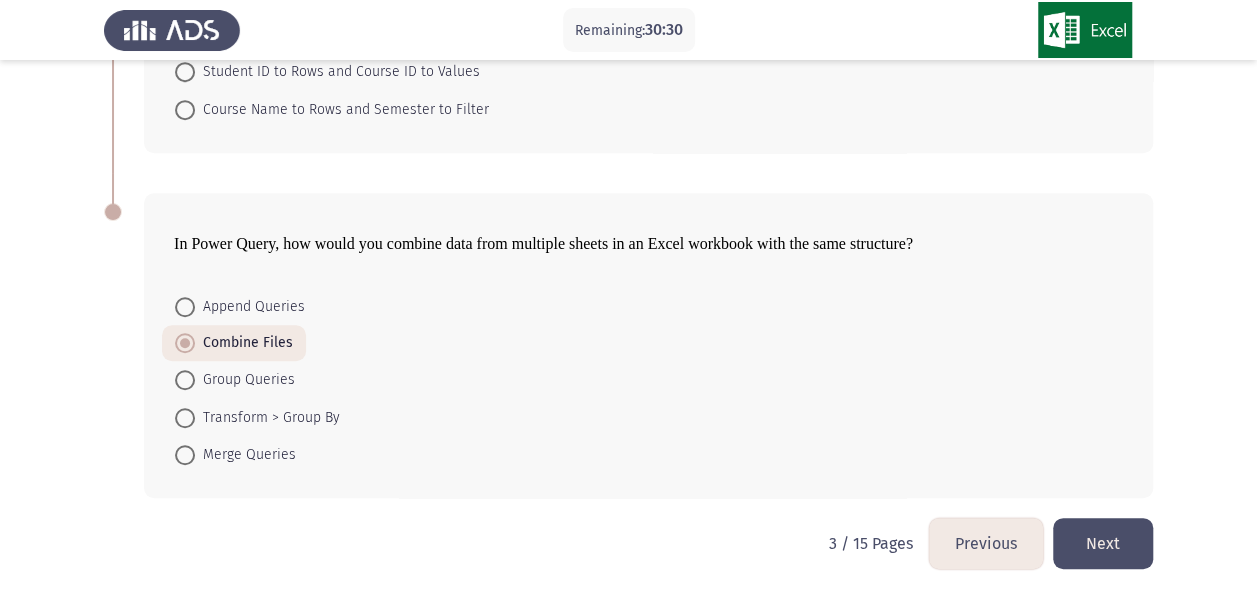click on "Next" 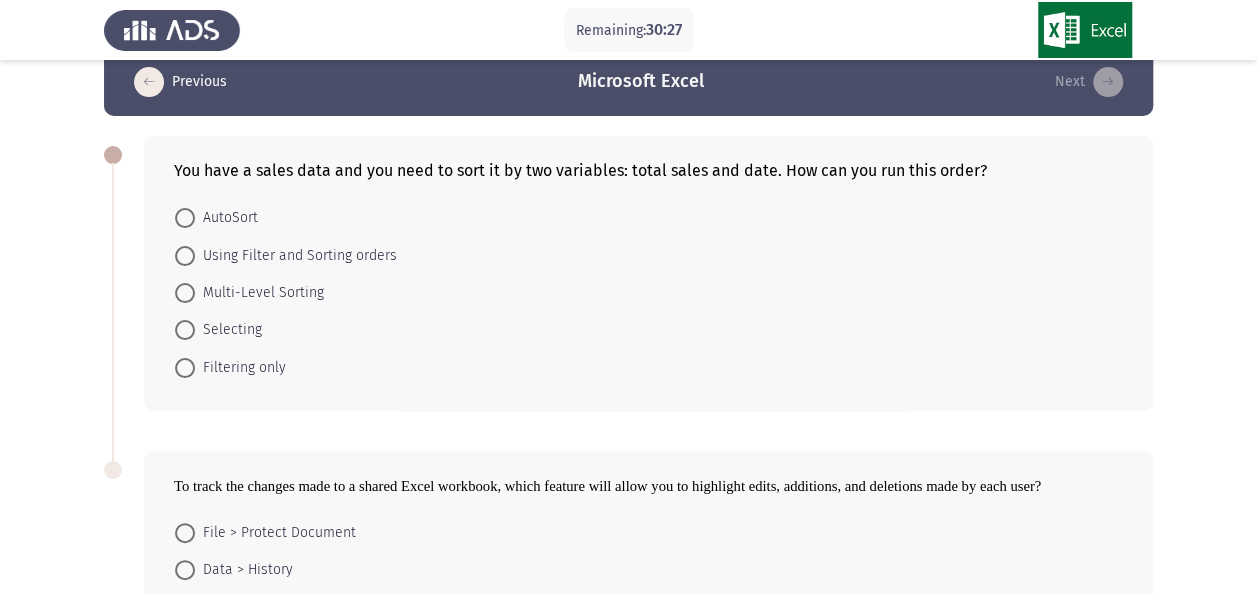 scroll, scrollTop: 40, scrollLeft: 0, axis: vertical 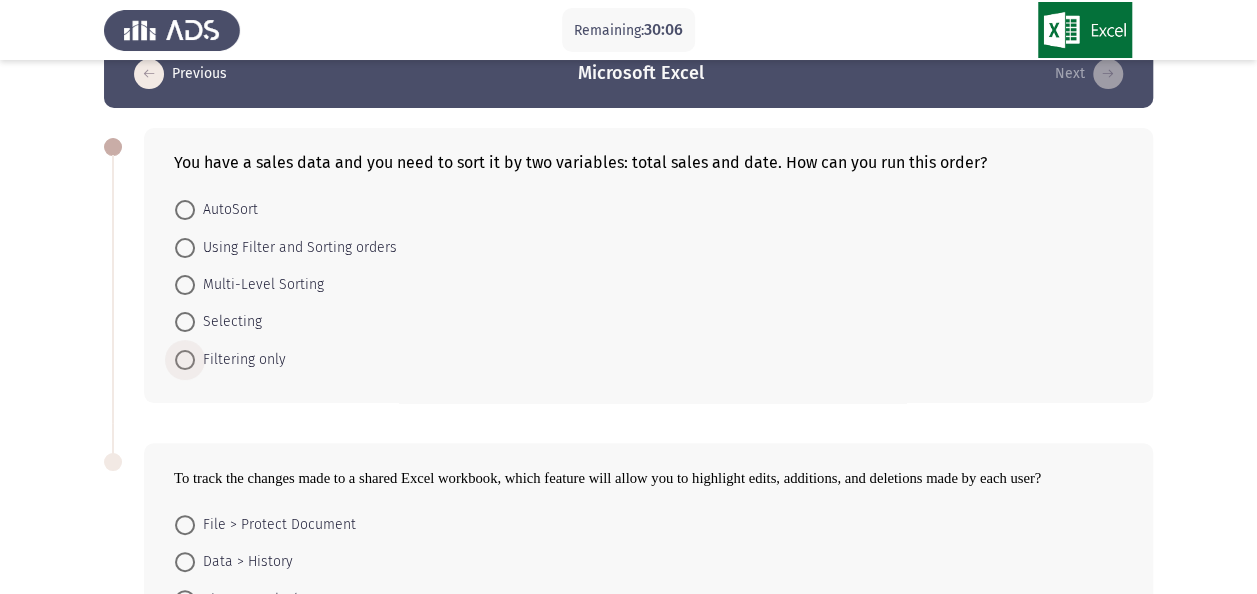 click on "Filtering only" at bounding box center (240, 360) 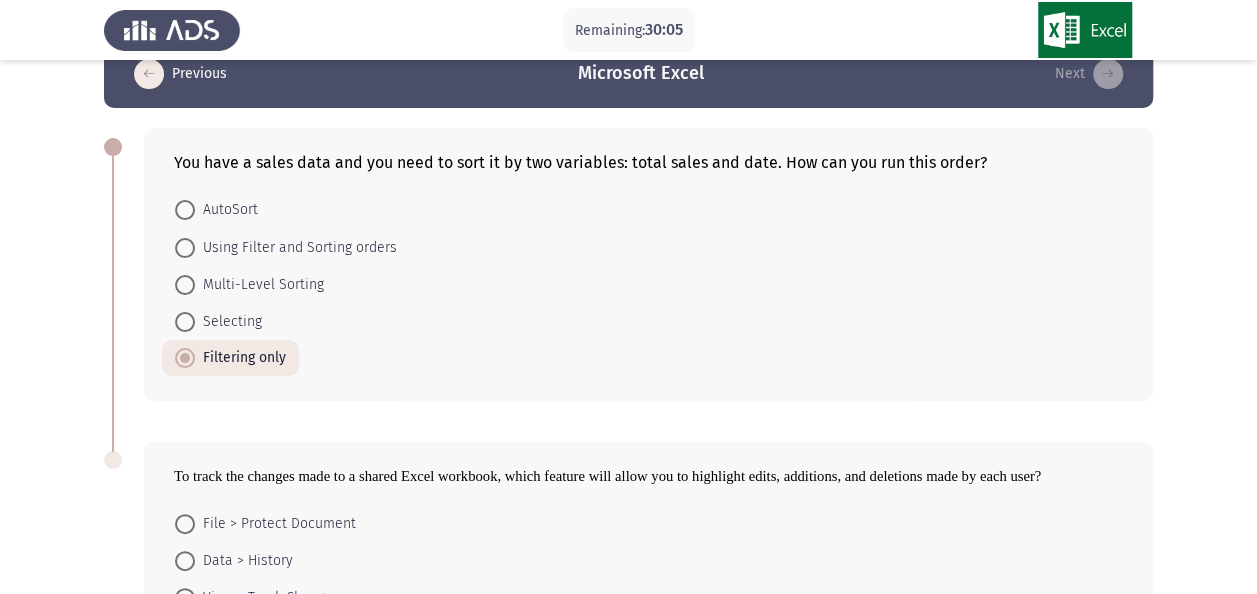 click on "AutoSort     Using Filter and Sorting orders     Multi-Level Sorting     Selecting     Filtering only" 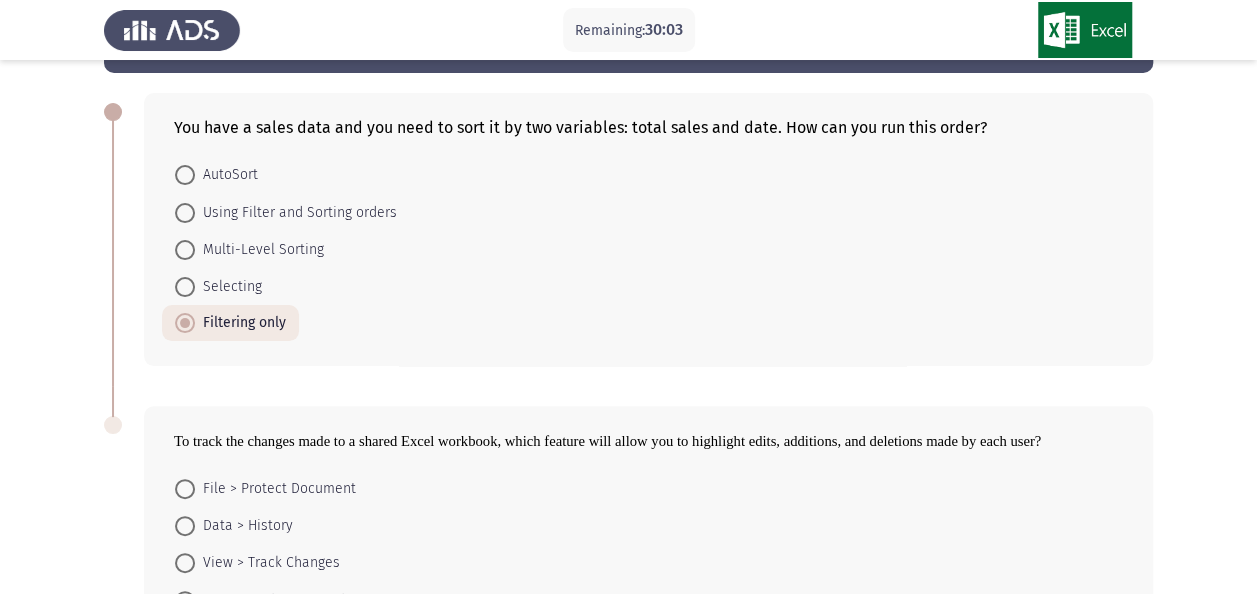 scroll, scrollTop: 80, scrollLeft: 0, axis: vertical 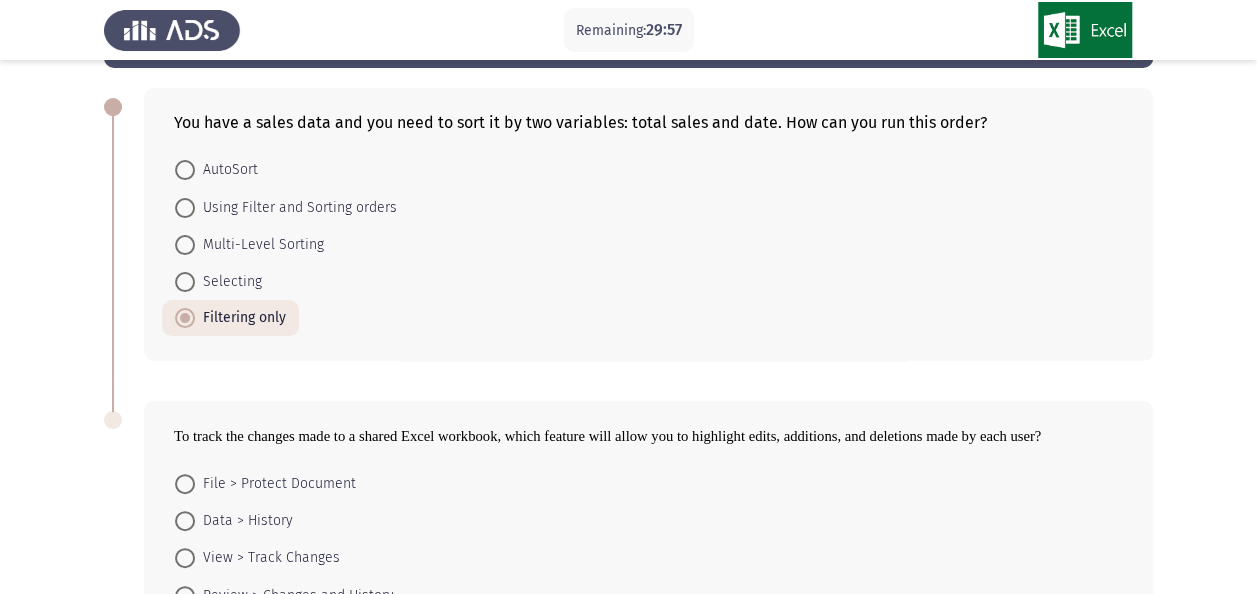 click at bounding box center (185, 170) 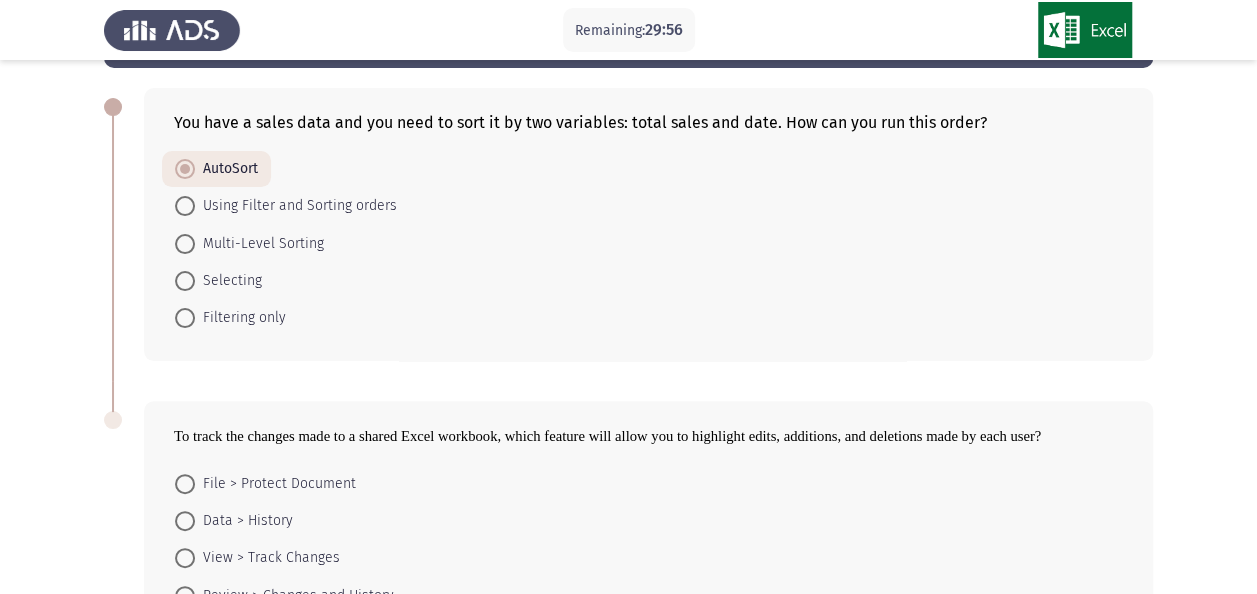 click on "AutoSort     Using Filter and Sorting orders     Multi-Level Sorting     Selecting     Filtering only" 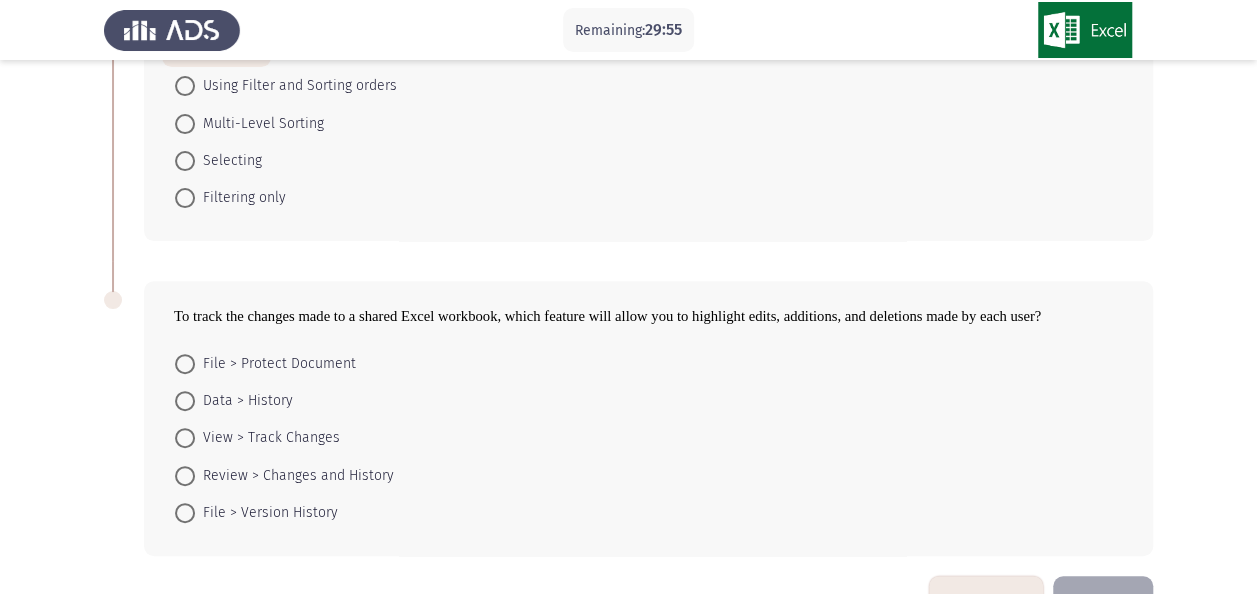 scroll, scrollTop: 240, scrollLeft: 0, axis: vertical 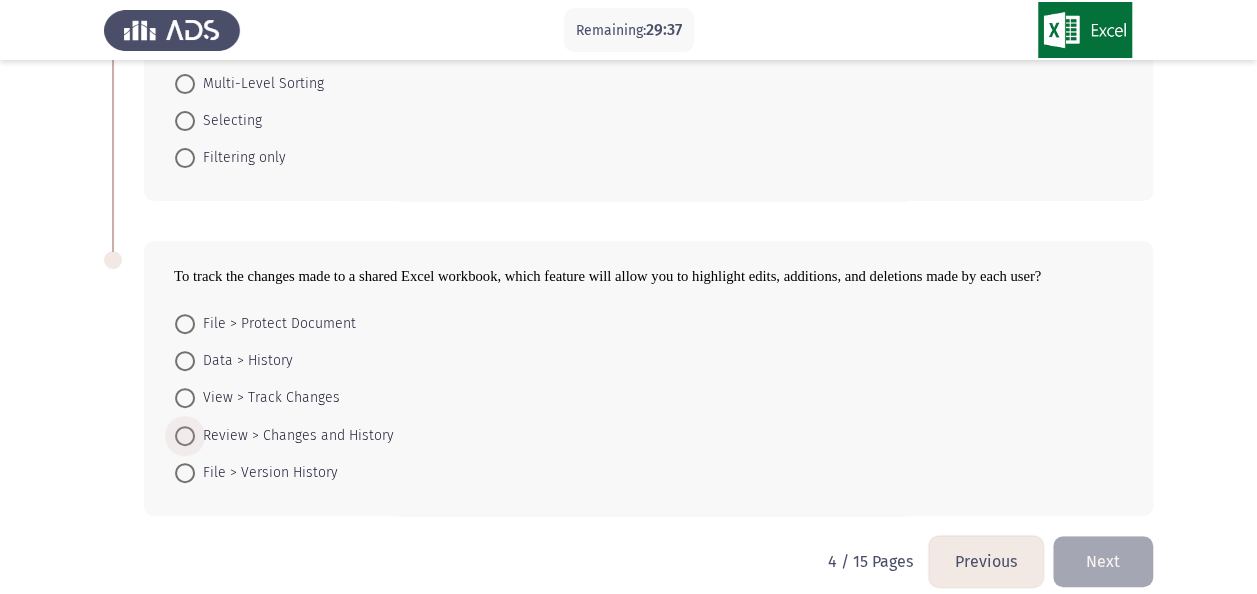 click at bounding box center [185, 436] 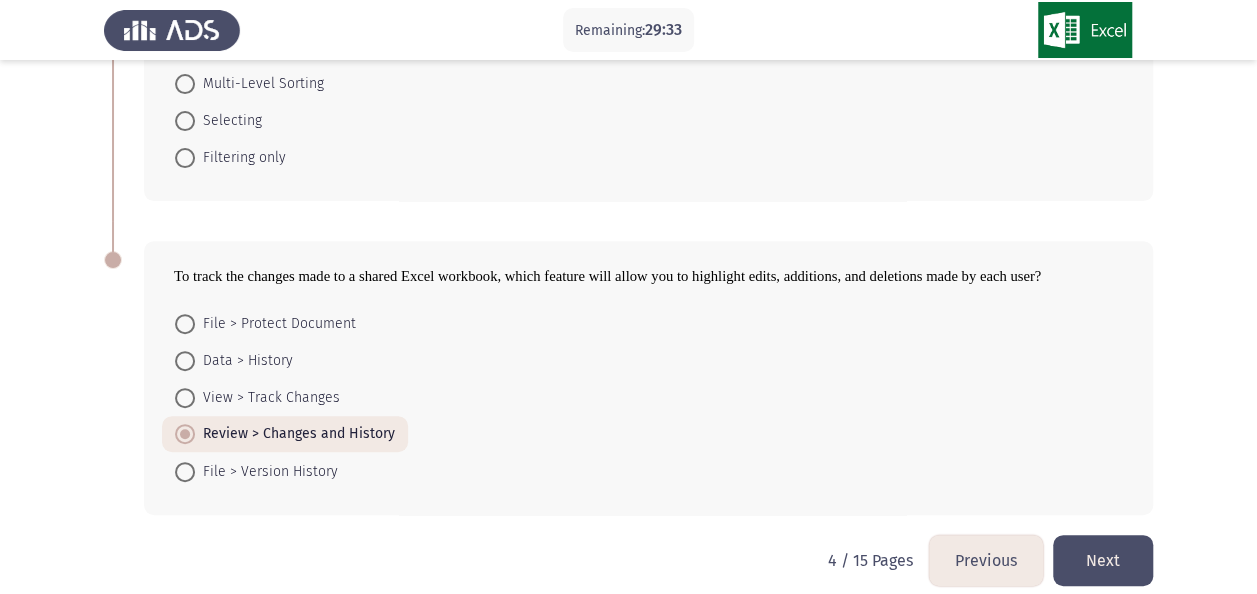 click on "Next" 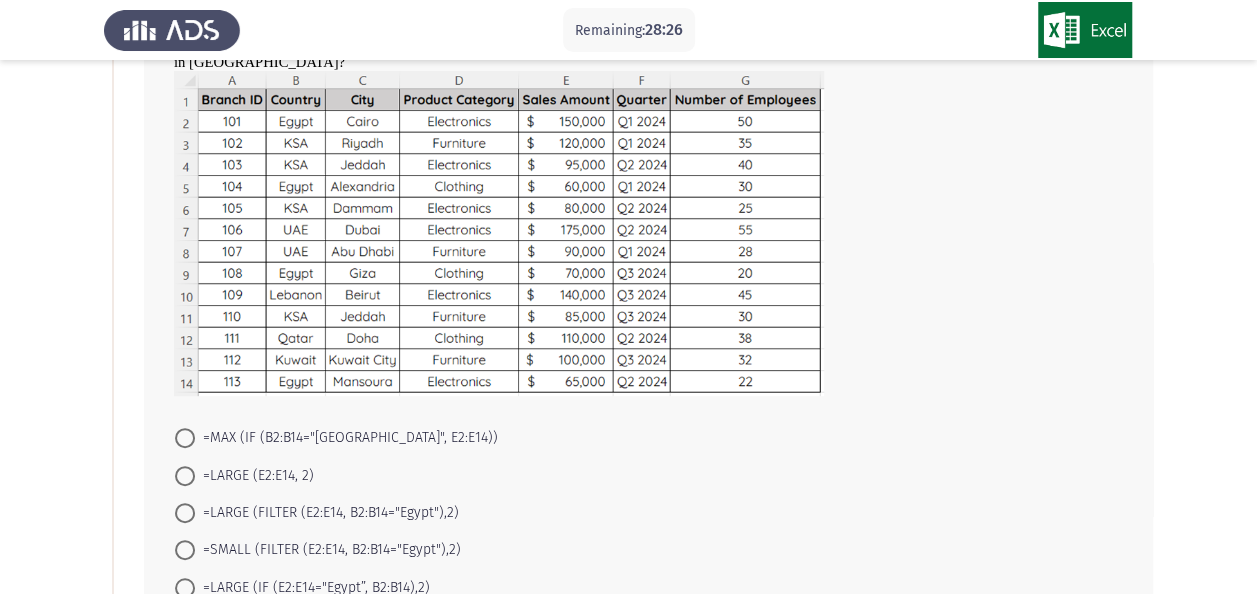 scroll, scrollTop: 200, scrollLeft: 0, axis: vertical 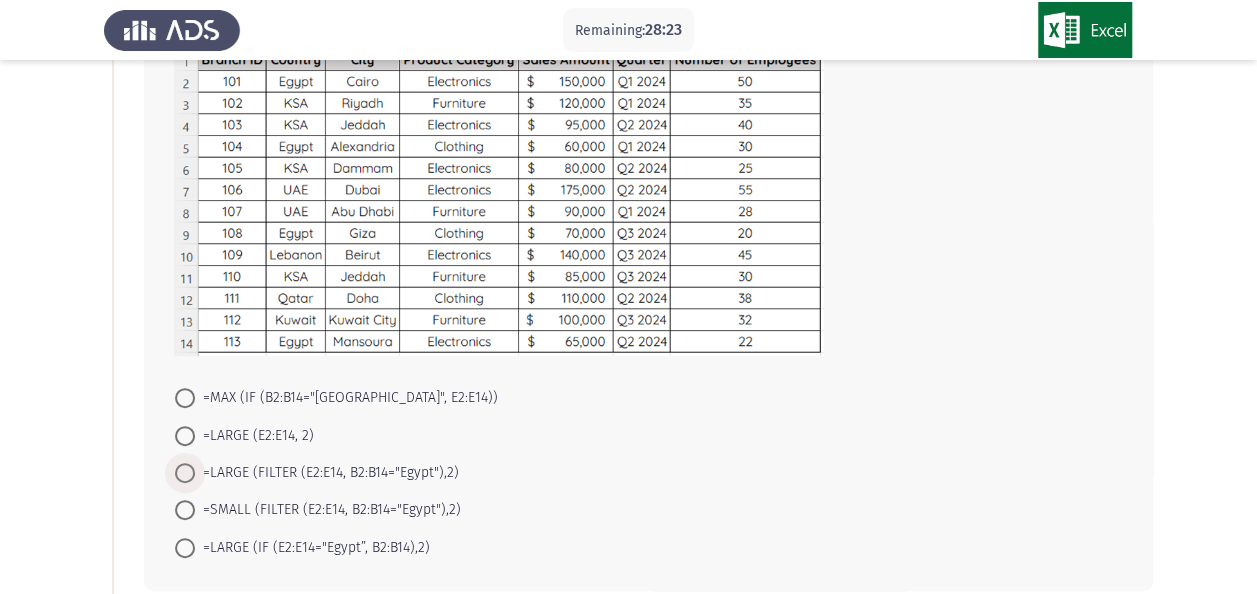 click at bounding box center [185, 473] 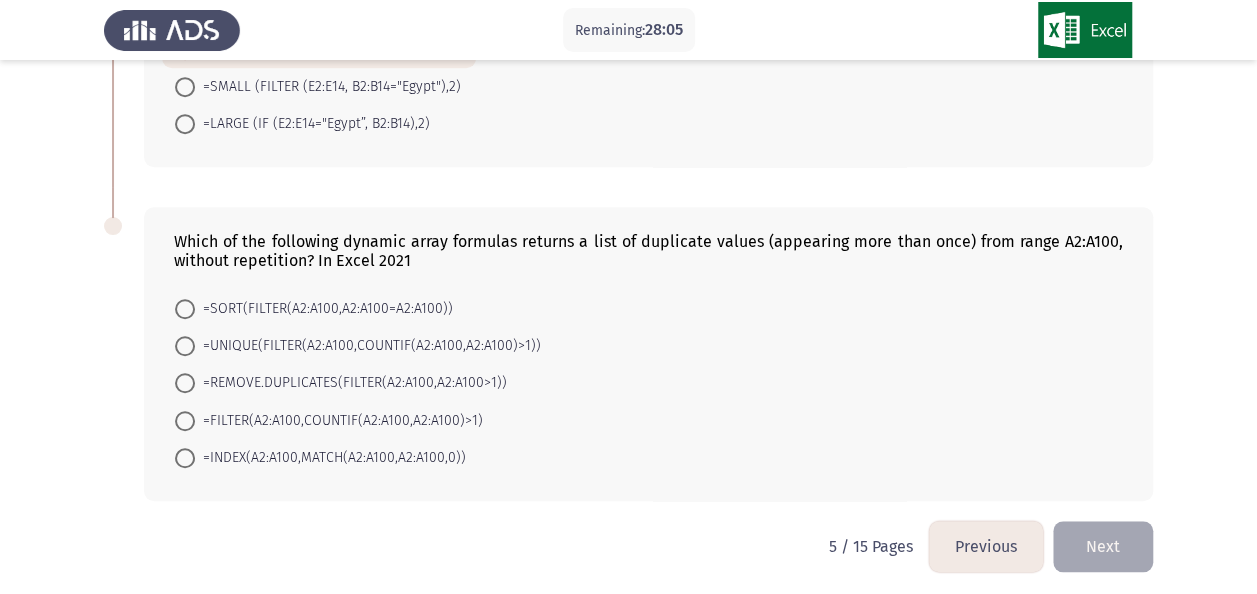 scroll, scrollTop: 624, scrollLeft: 0, axis: vertical 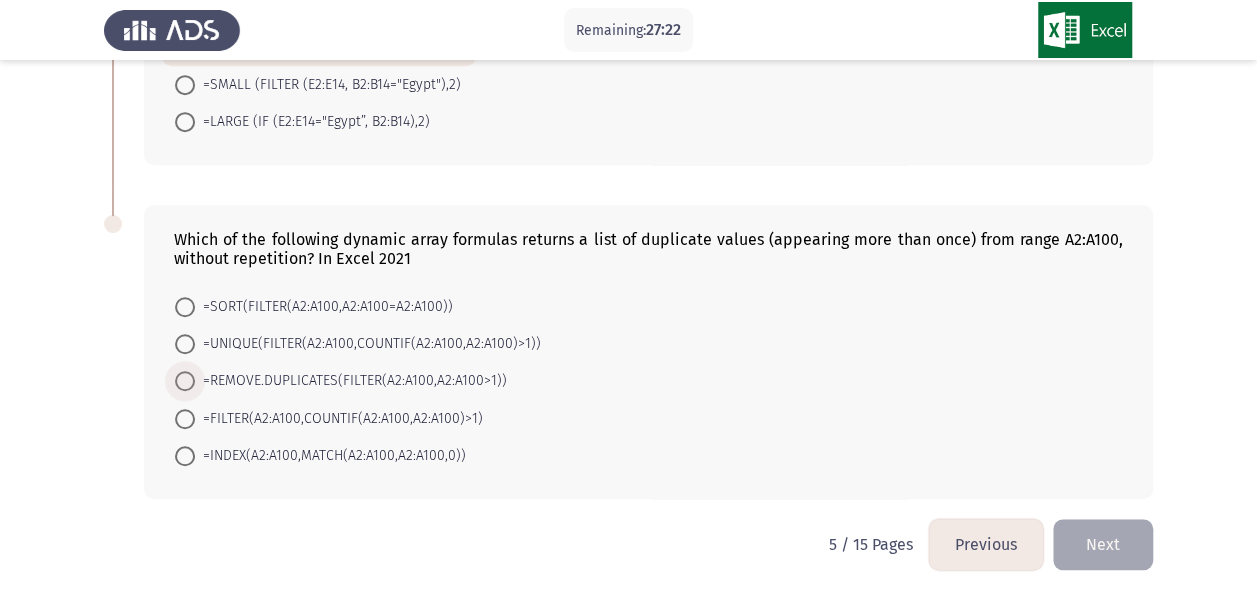 click on "=REMOVE.DUPLICATES(FILTER(A2:A100,A2:A100>1))" at bounding box center [351, 381] 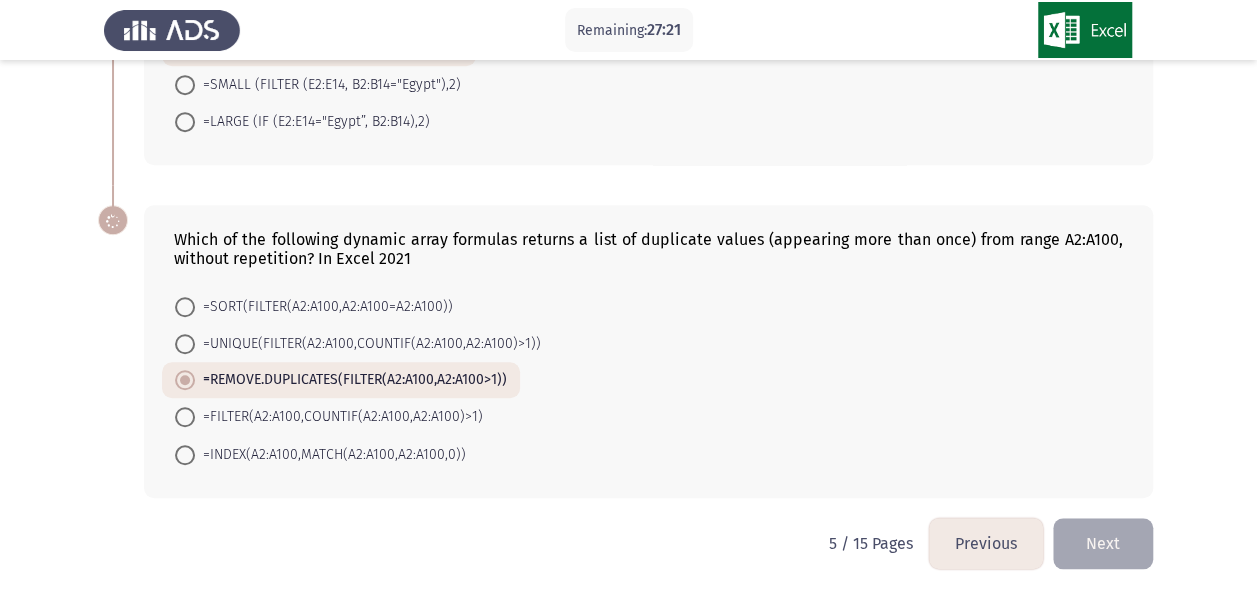 scroll, scrollTop: 623, scrollLeft: 0, axis: vertical 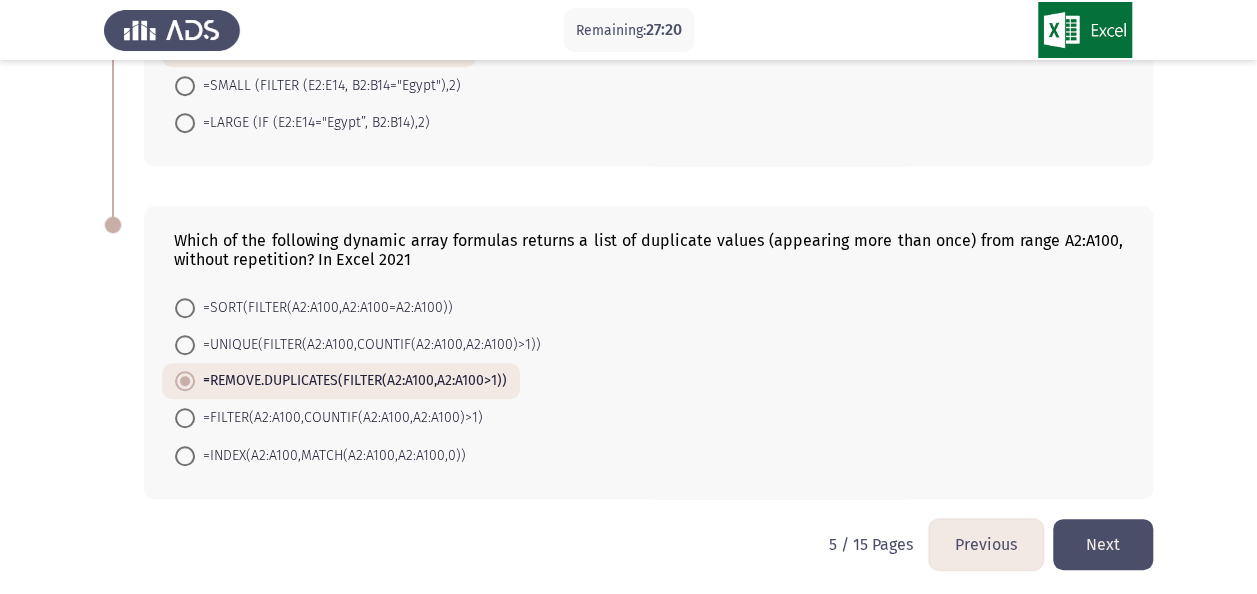 click on "Next" 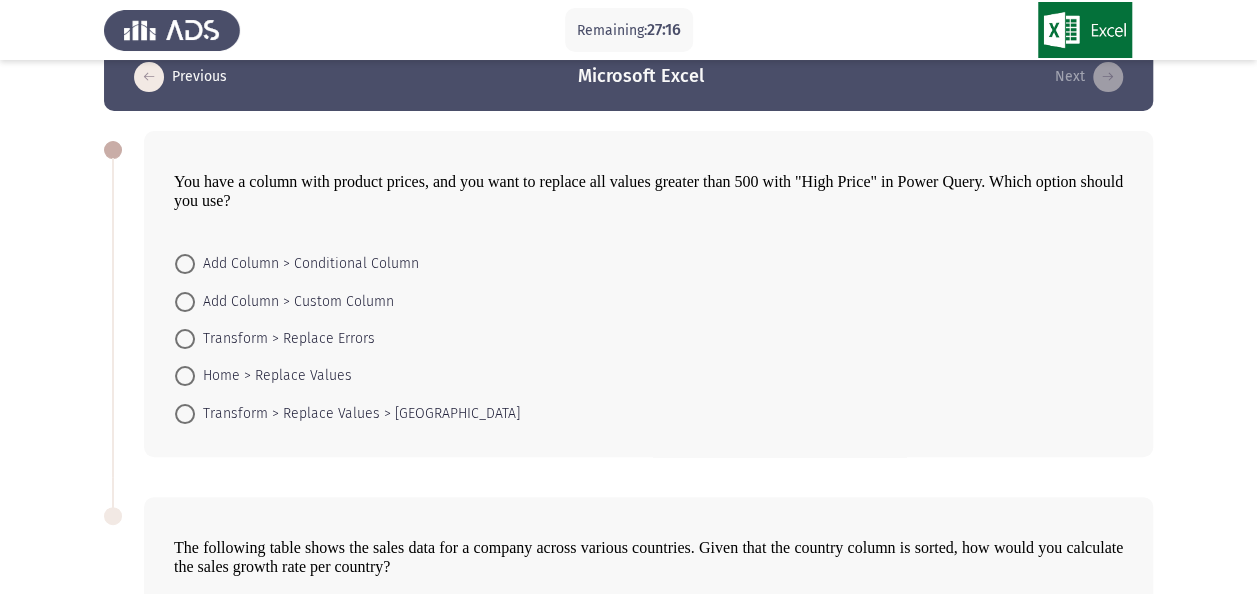 scroll, scrollTop: 40, scrollLeft: 0, axis: vertical 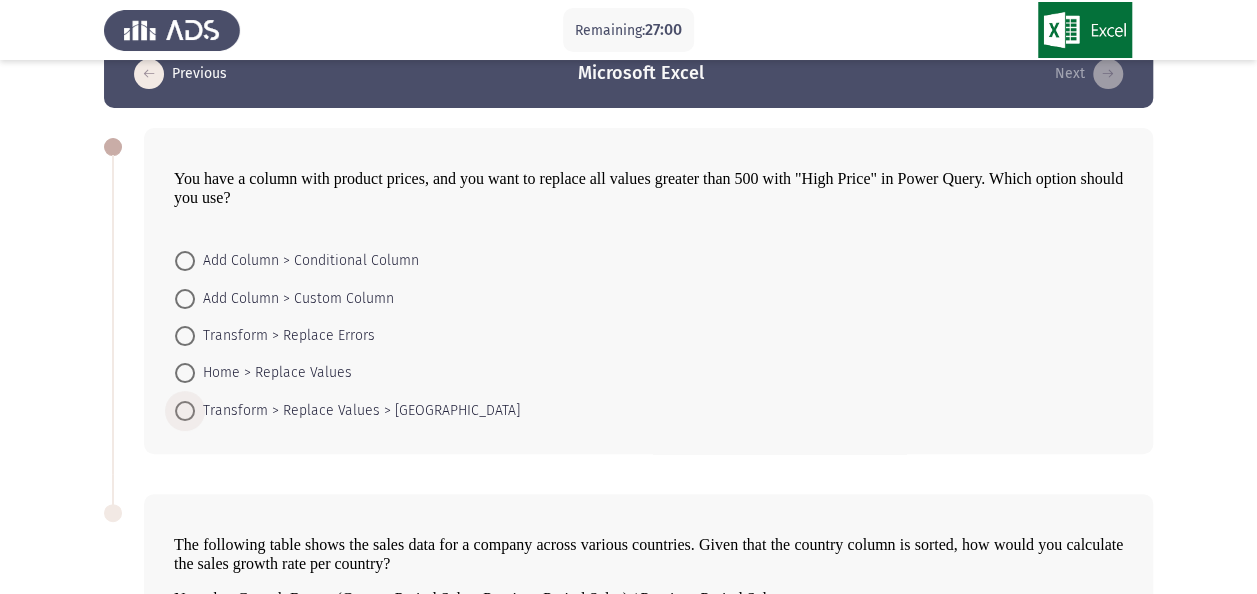 click at bounding box center (185, 411) 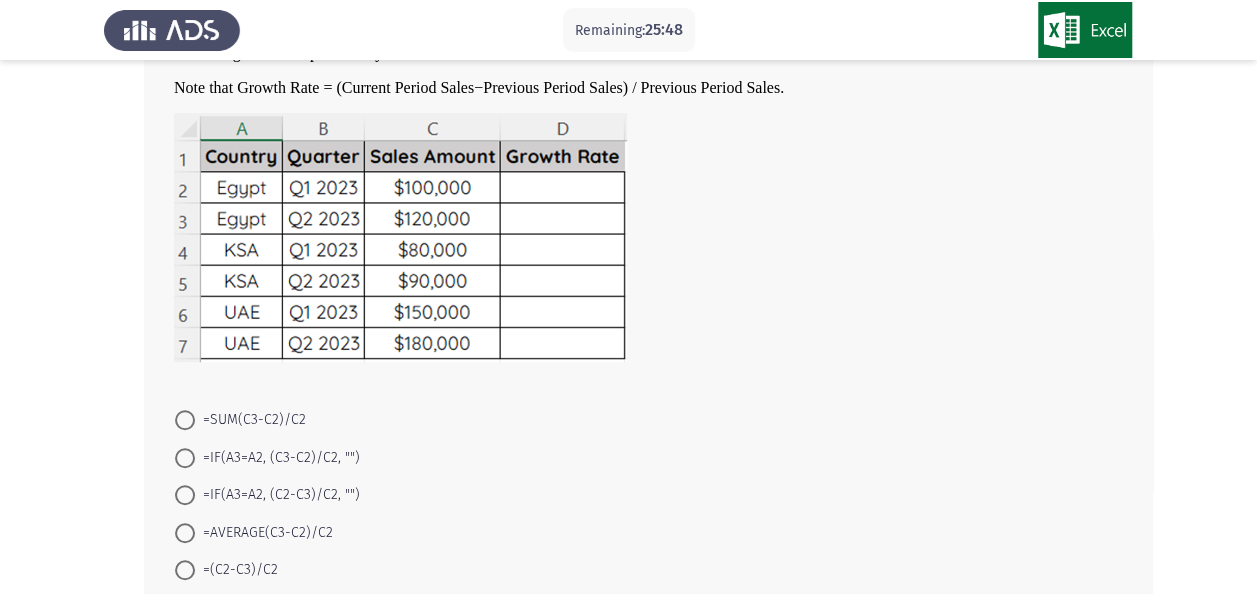 scroll, scrollTop: 560, scrollLeft: 0, axis: vertical 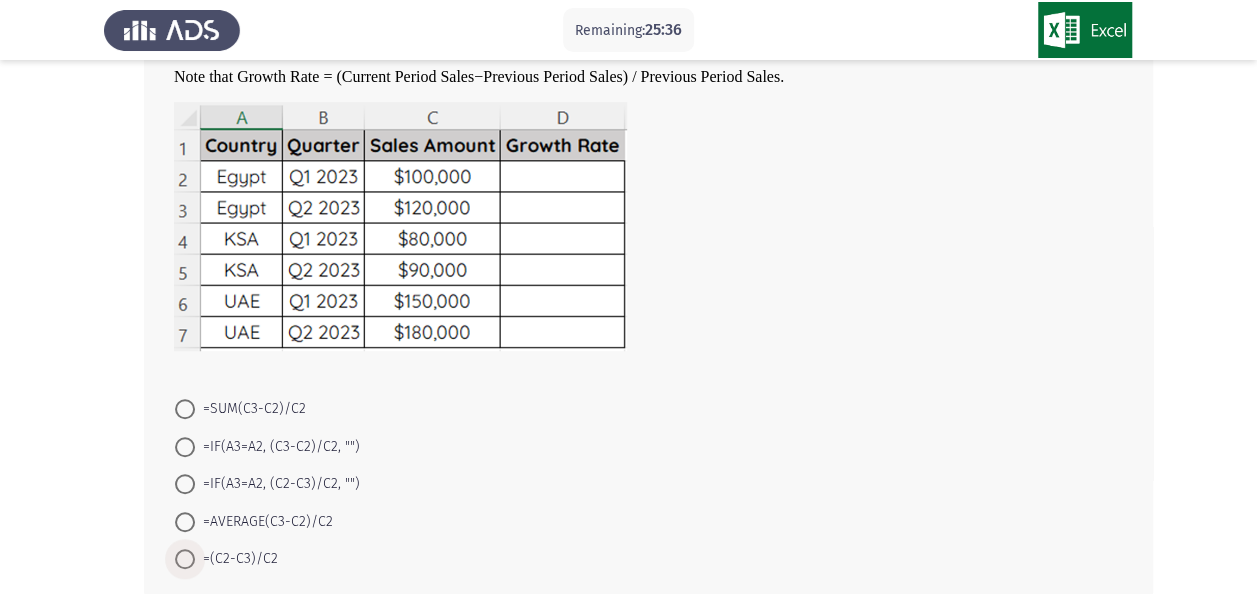 click at bounding box center (185, 559) 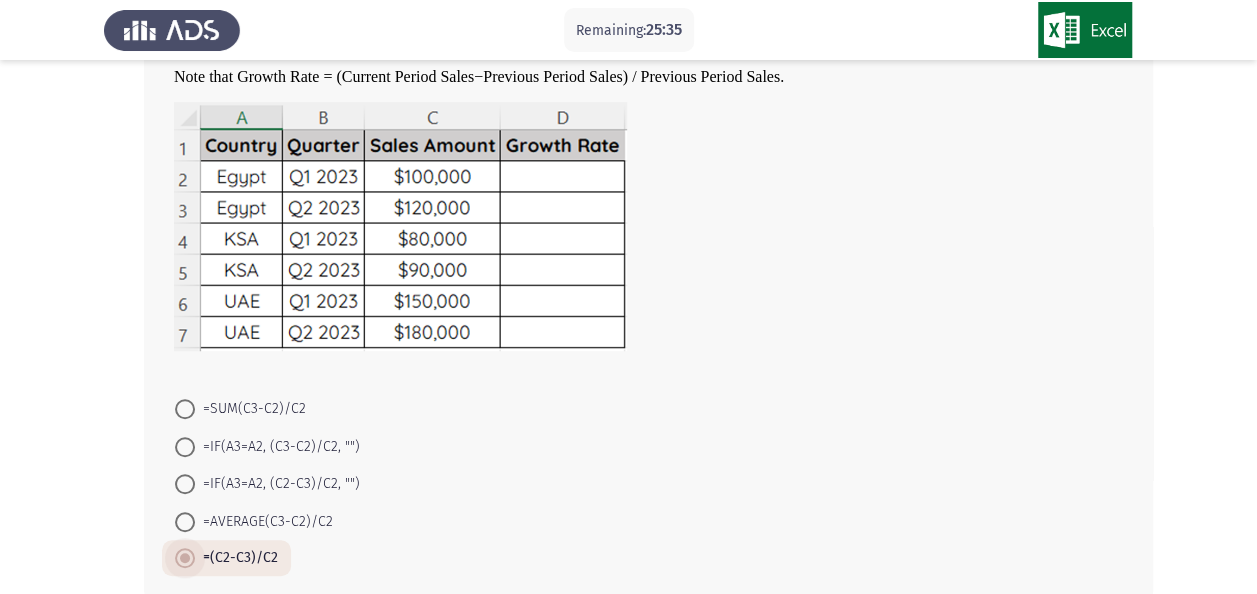 click at bounding box center (185, 558) 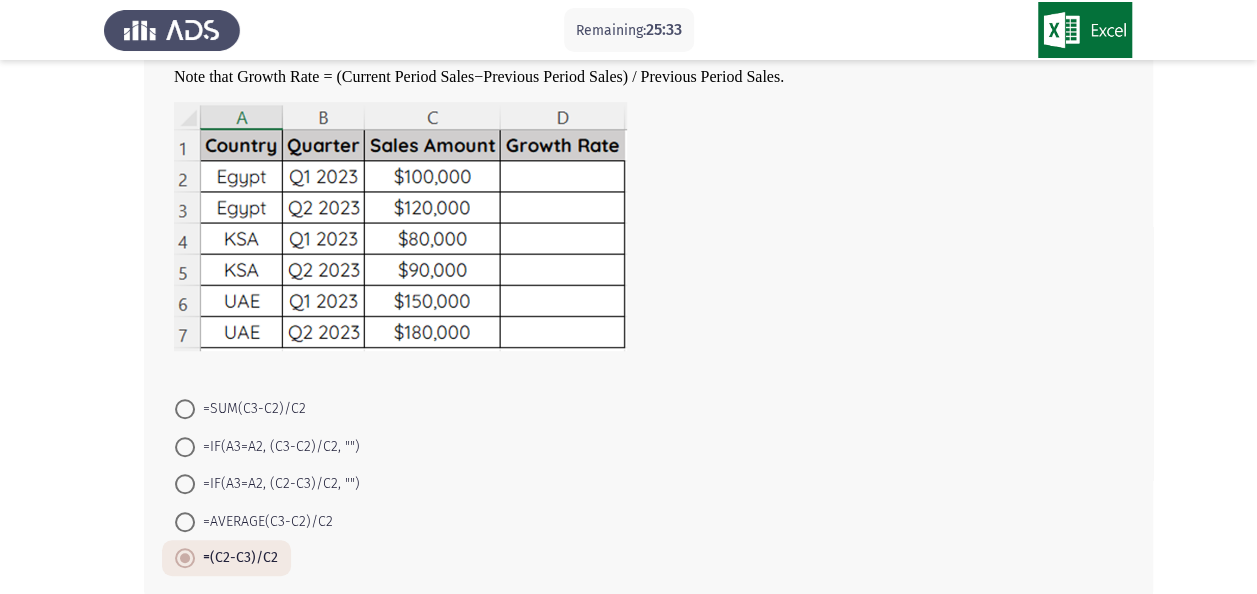 click on "=AVERAGE(C3-C2)/C2" at bounding box center (185, 522) 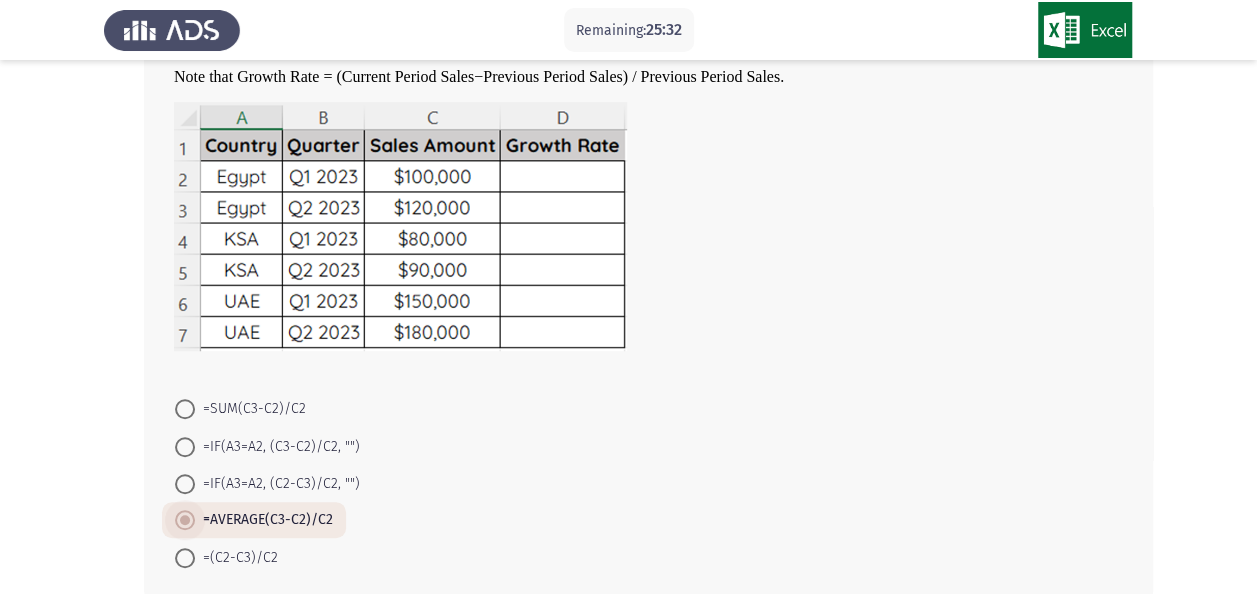 click on "=IF(A3=A2, (C2-C3)/C2, "")" at bounding box center [185, 484] 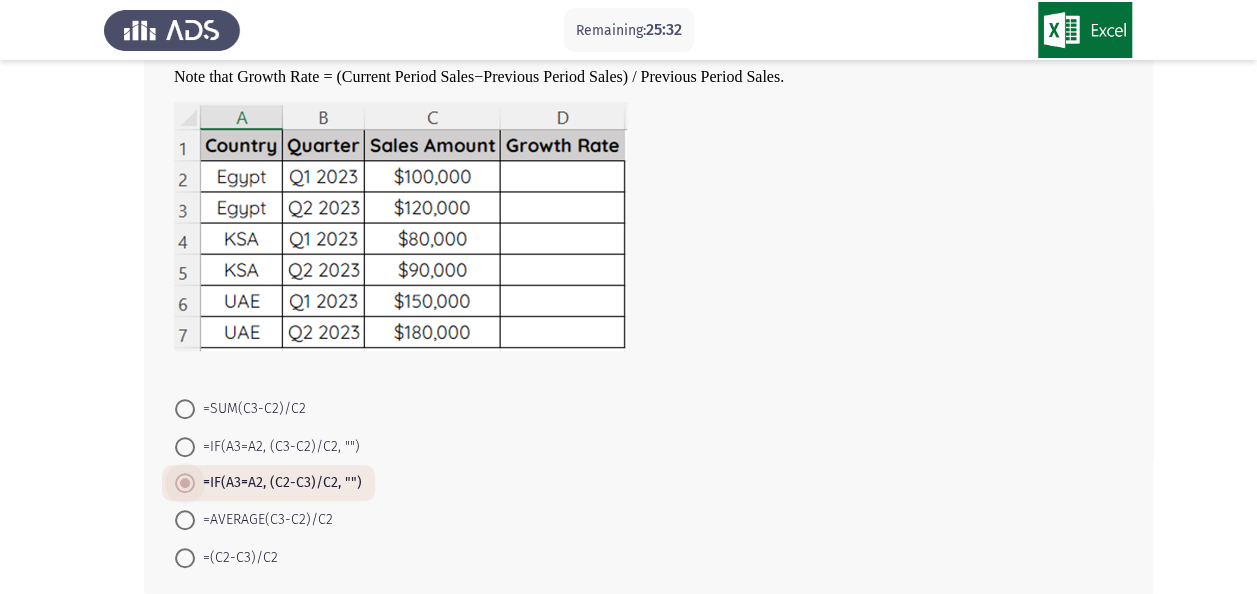click on "=IF(A3=A2, (C3-C2)/C2, "")" at bounding box center (185, 447) 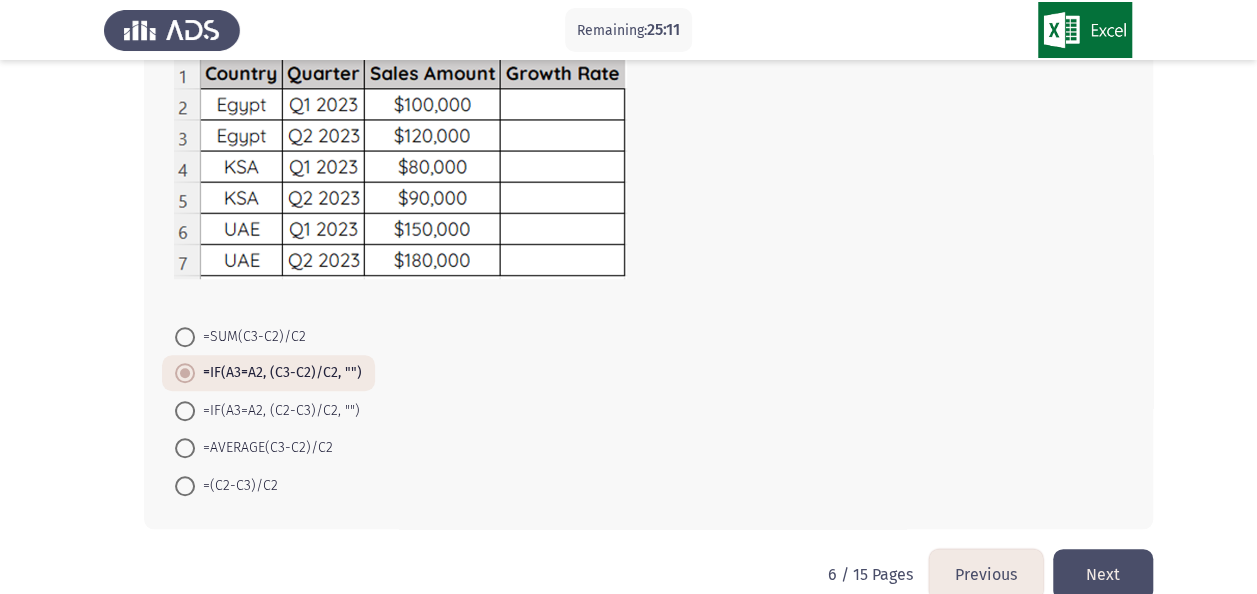 scroll, scrollTop: 640, scrollLeft: 0, axis: vertical 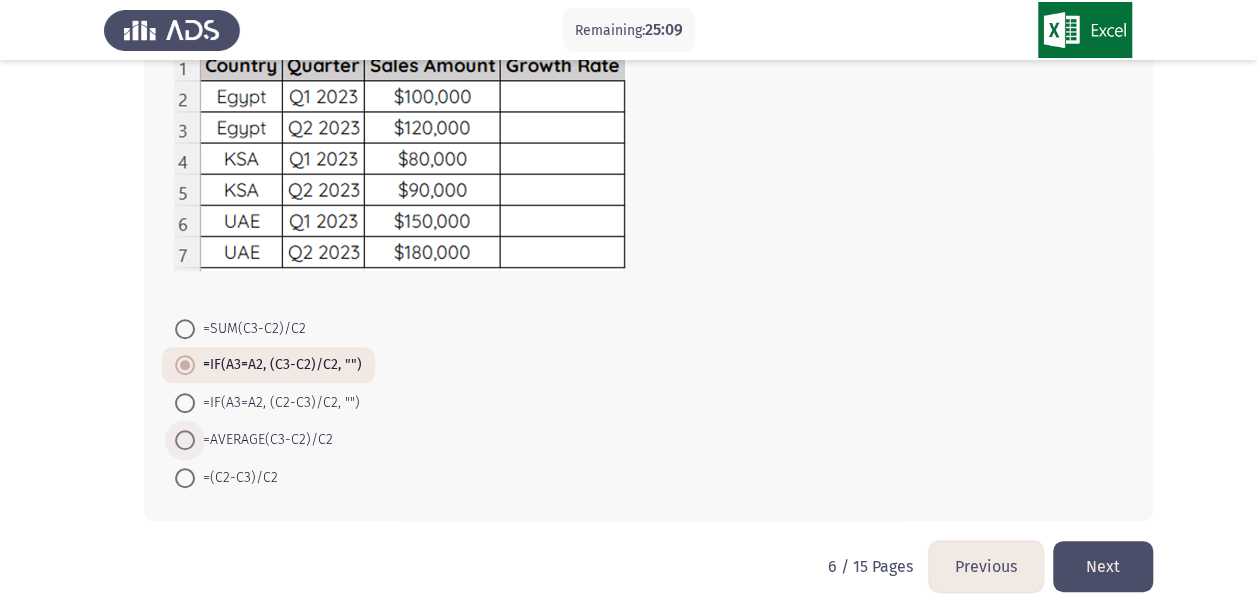 click at bounding box center [185, 440] 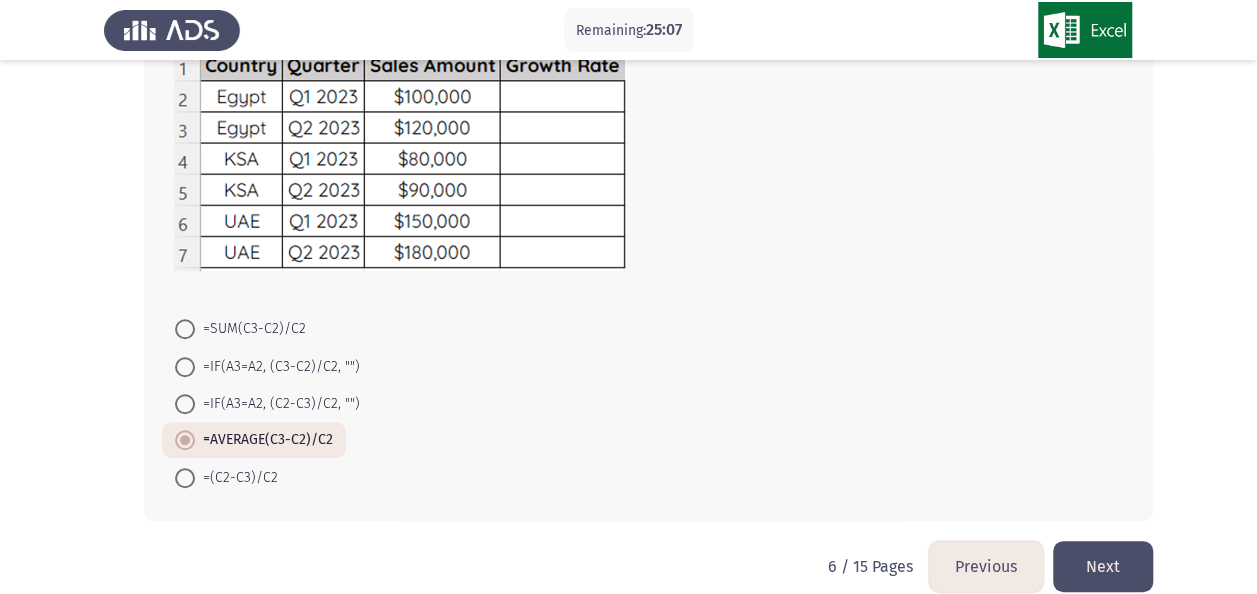 click on "Next" 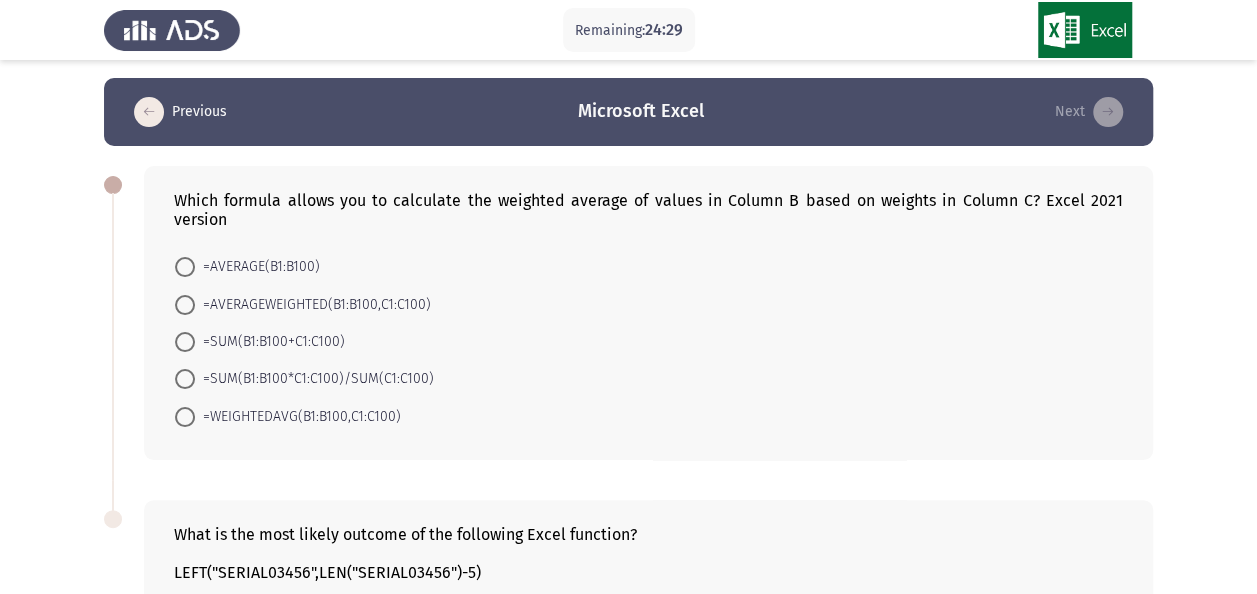 scroll, scrollTop: 0, scrollLeft: 0, axis: both 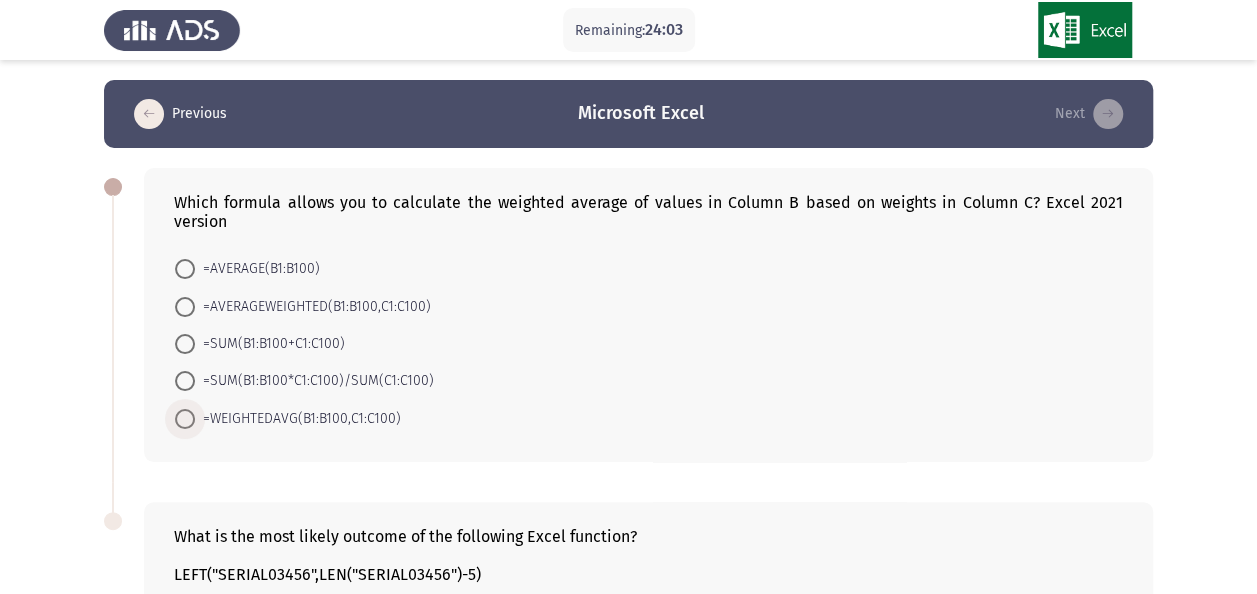 click at bounding box center [185, 419] 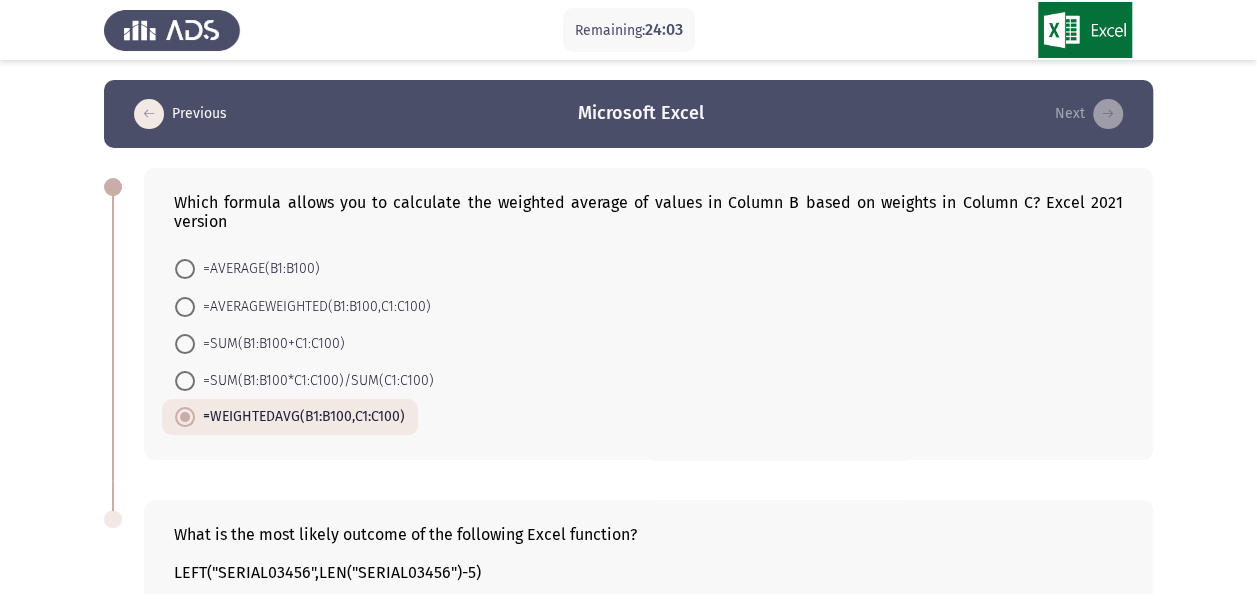 click on "=AVERAGE(B1:B100)     =AVERAGEWEIGHTED(B1:B100,C1:C100)     =SUM(B1:B100+C1:C100)     =SUM(B1:B100*C1:C100)/SUM(C1:C100)     =WEIGHTEDAVG(B1:B100,C1:C100)" 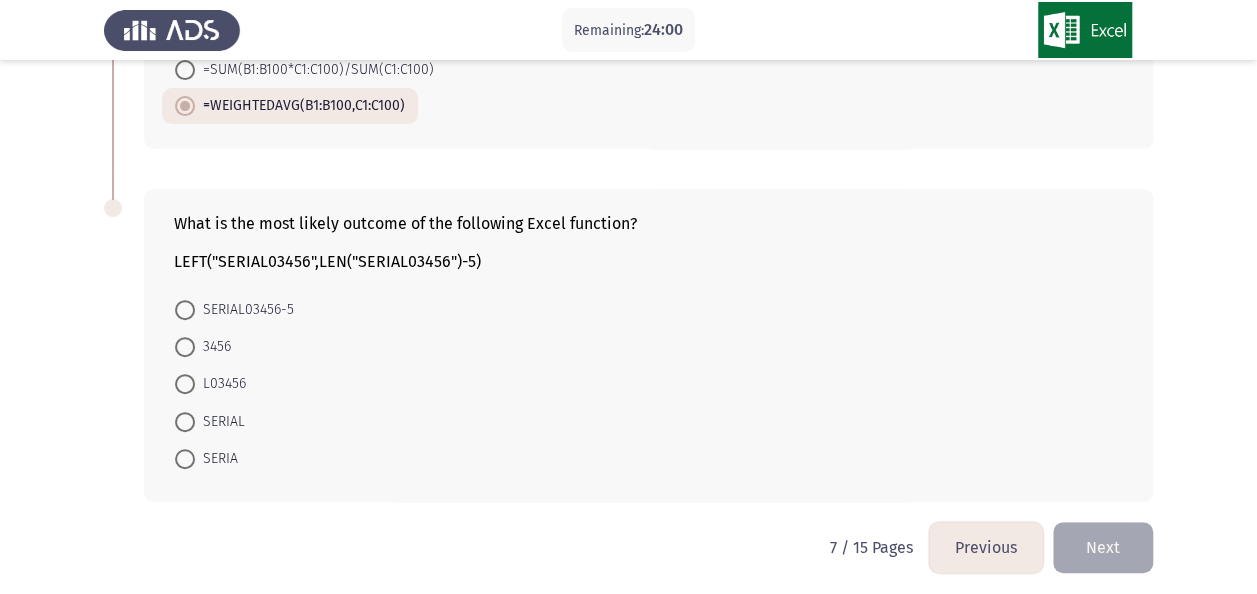 scroll, scrollTop: 314, scrollLeft: 0, axis: vertical 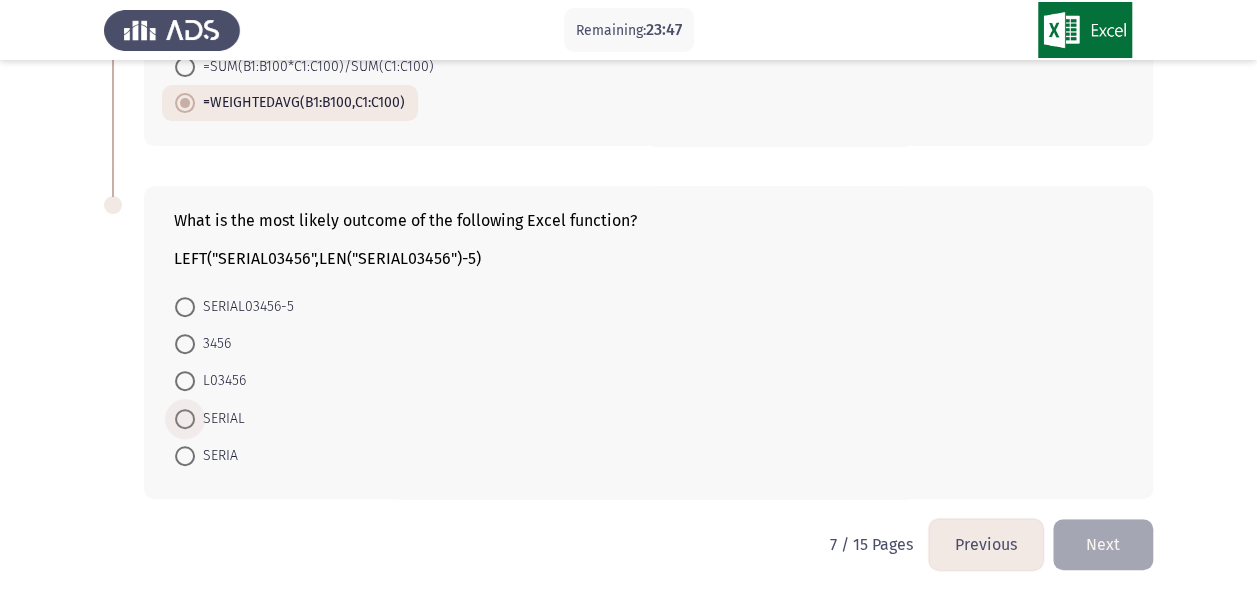 click at bounding box center (185, 419) 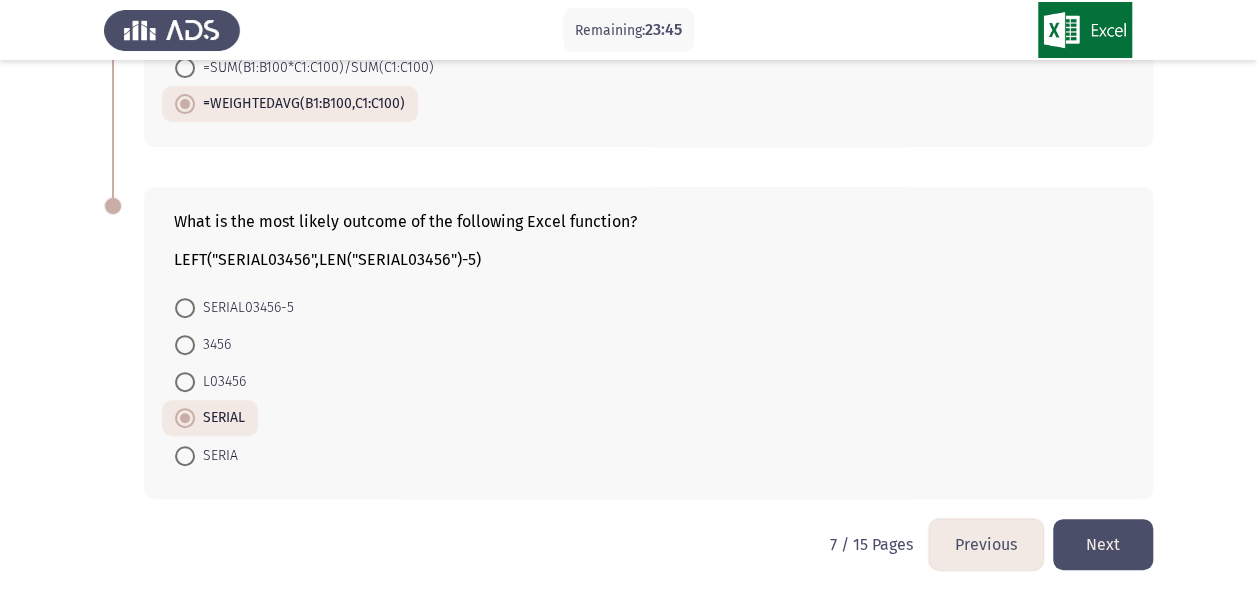 click on "Next" 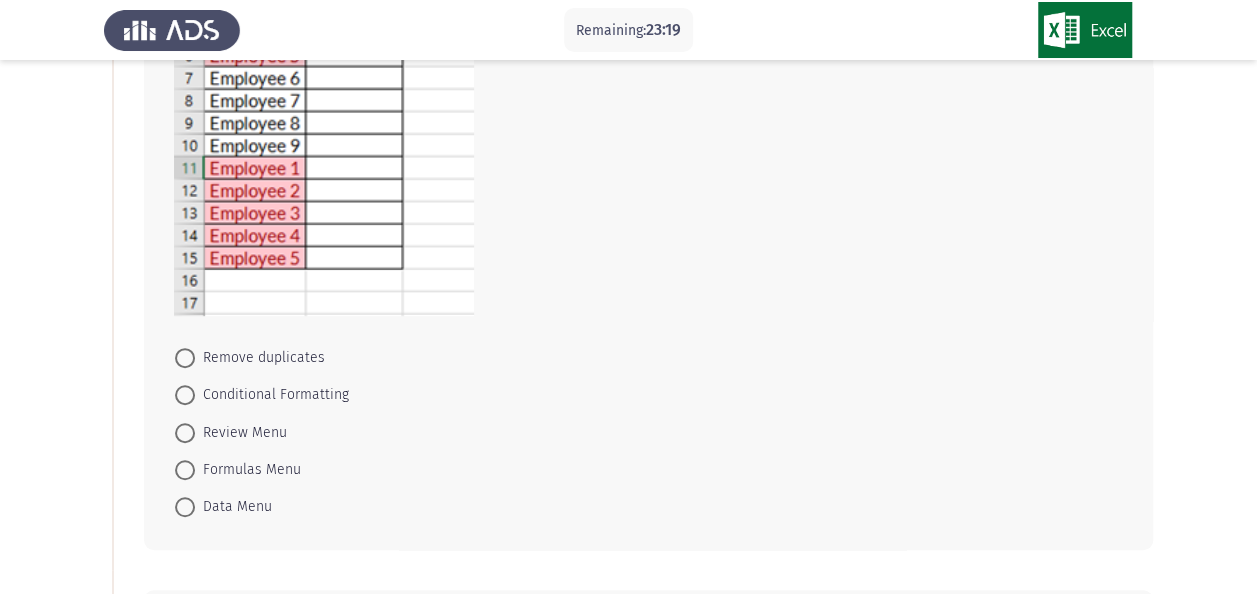 scroll, scrollTop: 360, scrollLeft: 0, axis: vertical 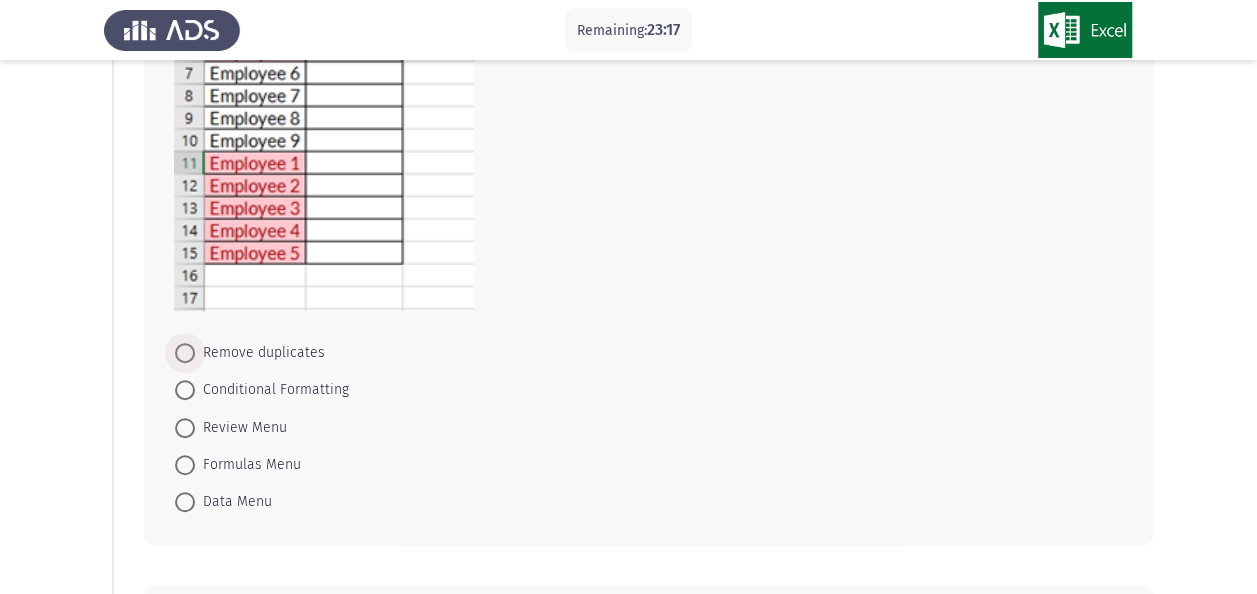 click on "Remove duplicates" at bounding box center (260, 353) 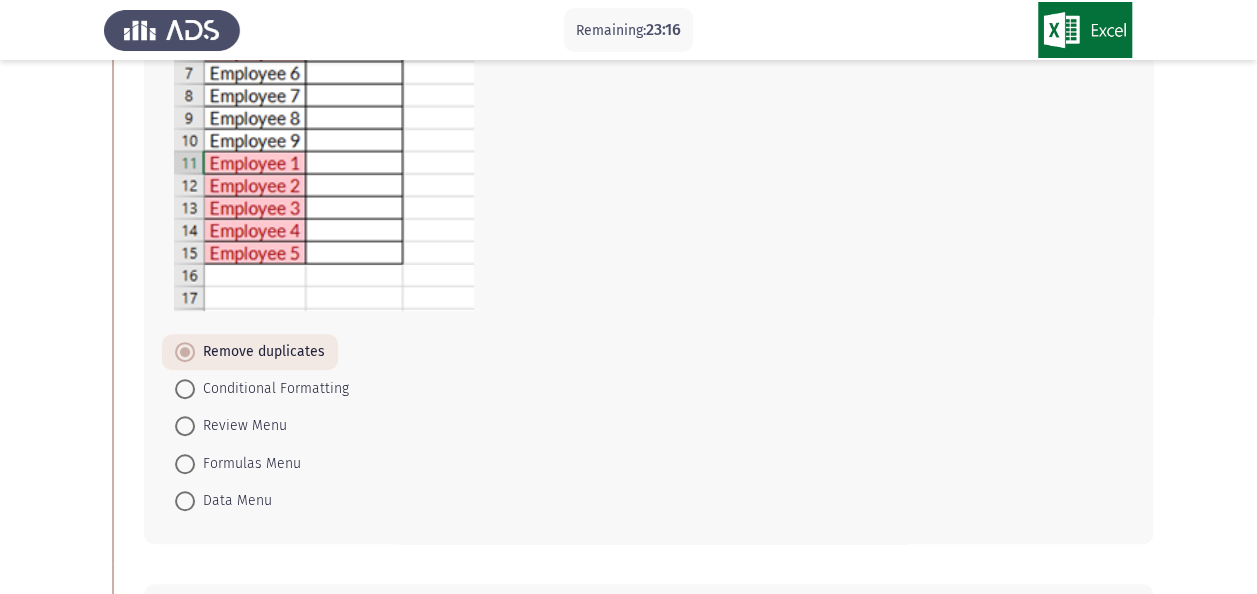 click on "Remove duplicates     Conditional Formatting     Review Menu     Formulas Menu     Data Menu" 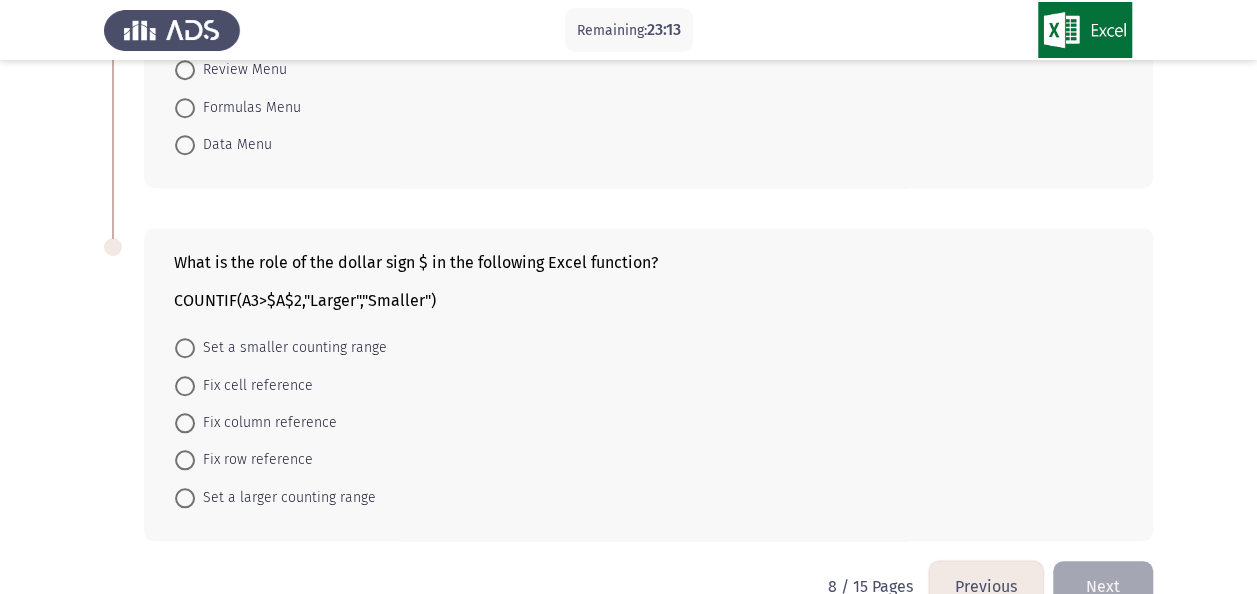 scroll, scrollTop: 720, scrollLeft: 0, axis: vertical 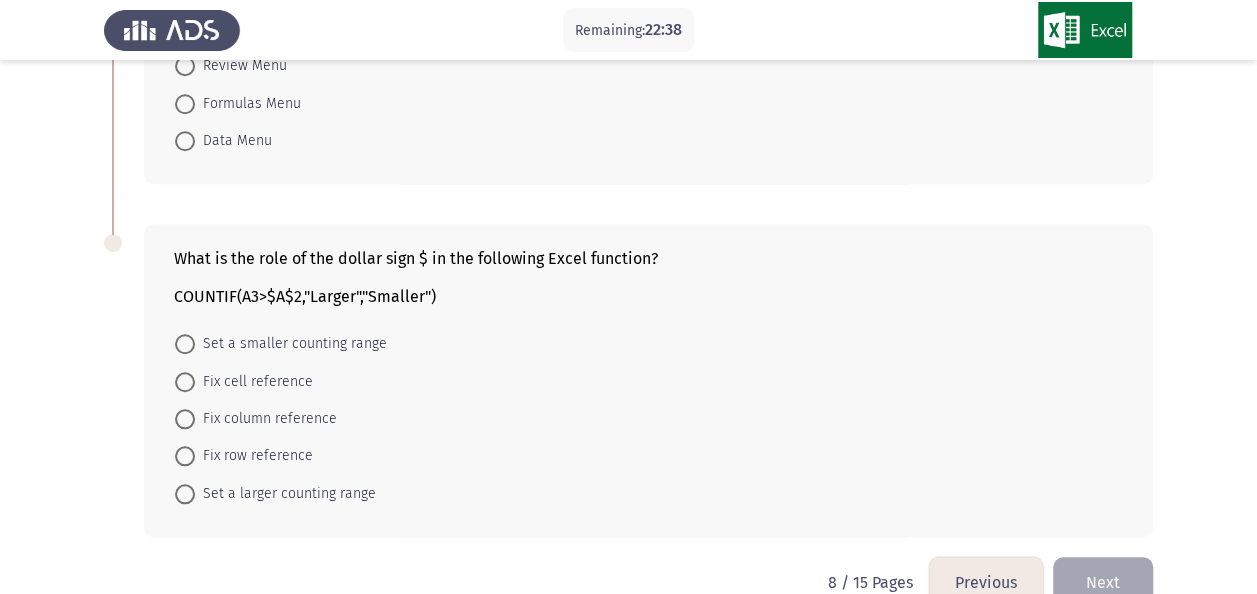 click at bounding box center [185, 494] 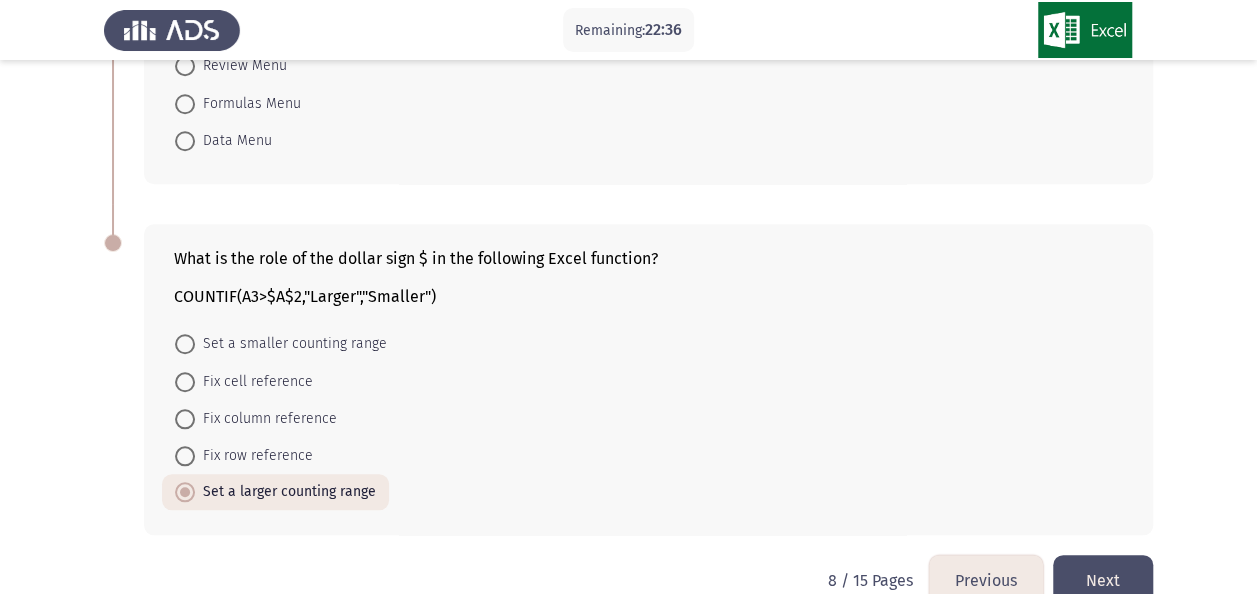 click on "Next" 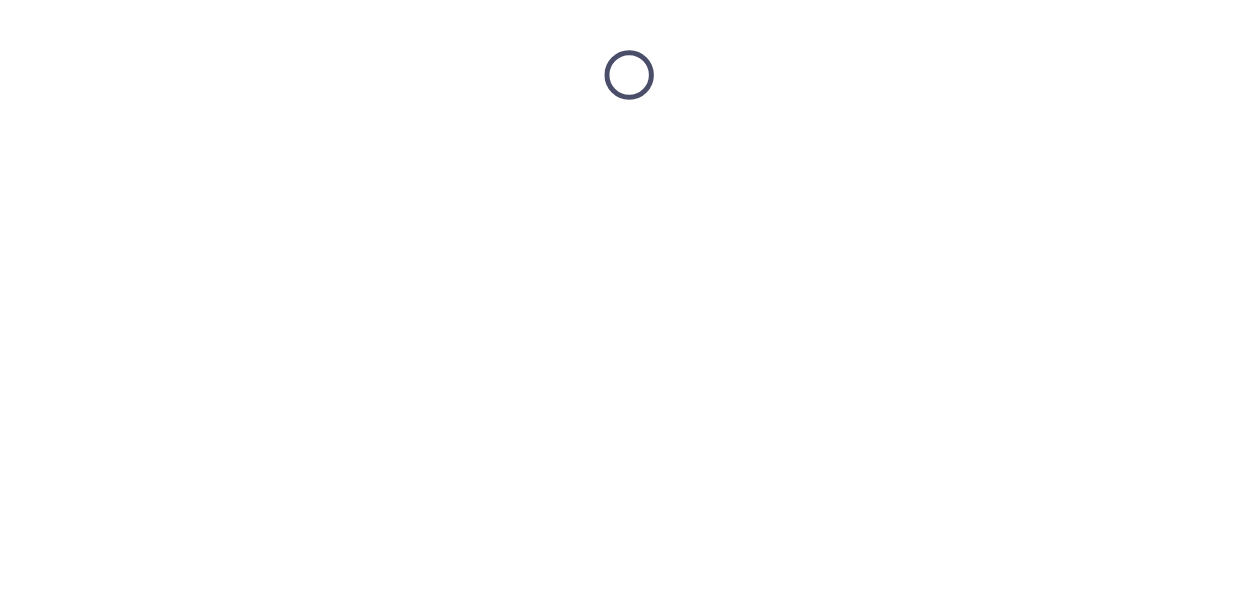 scroll, scrollTop: 0, scrollLeft: 0, axis: both 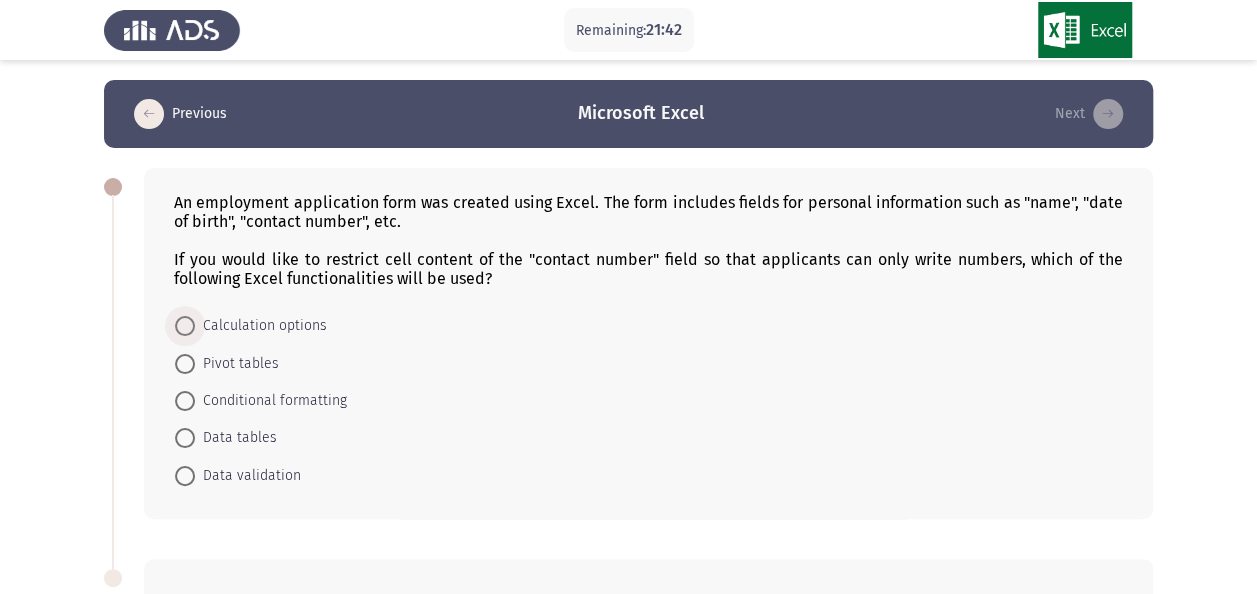 click at bounding box center (185, 326) 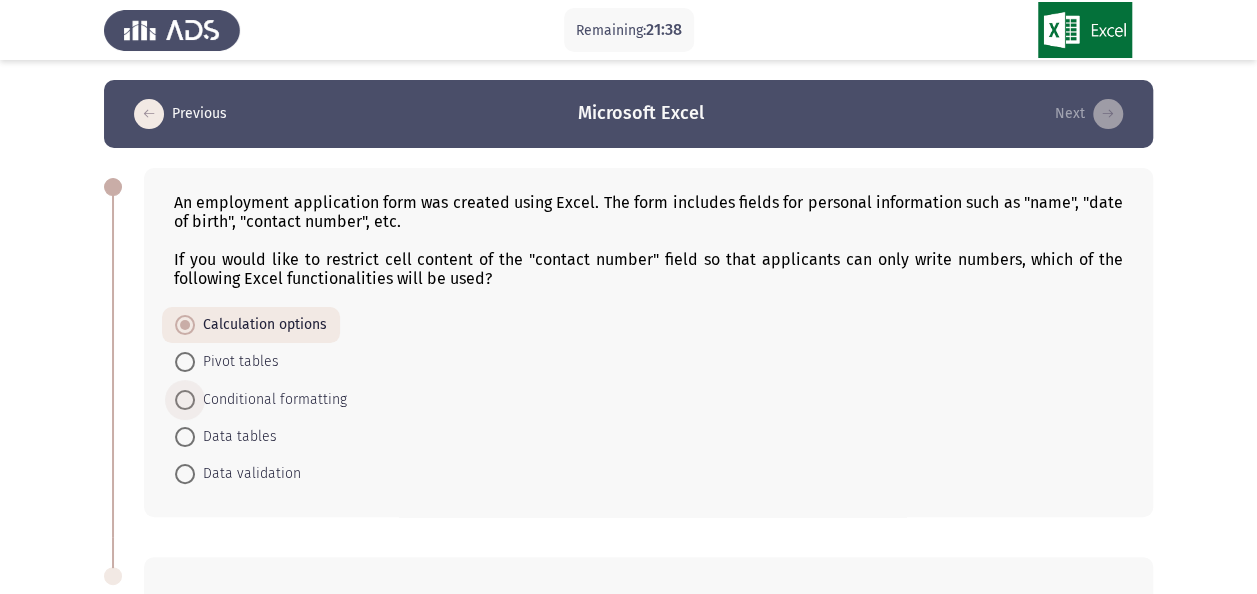 click at bounding box center [185, 400] 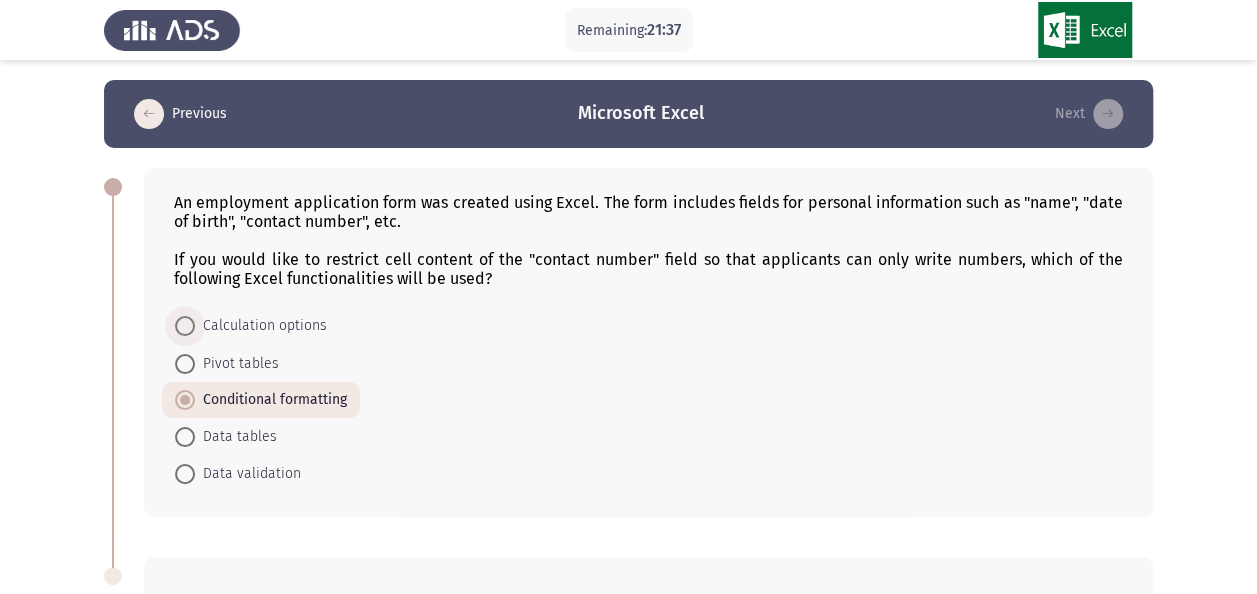 click on "Calculation options" at bounding box center (261, 326) 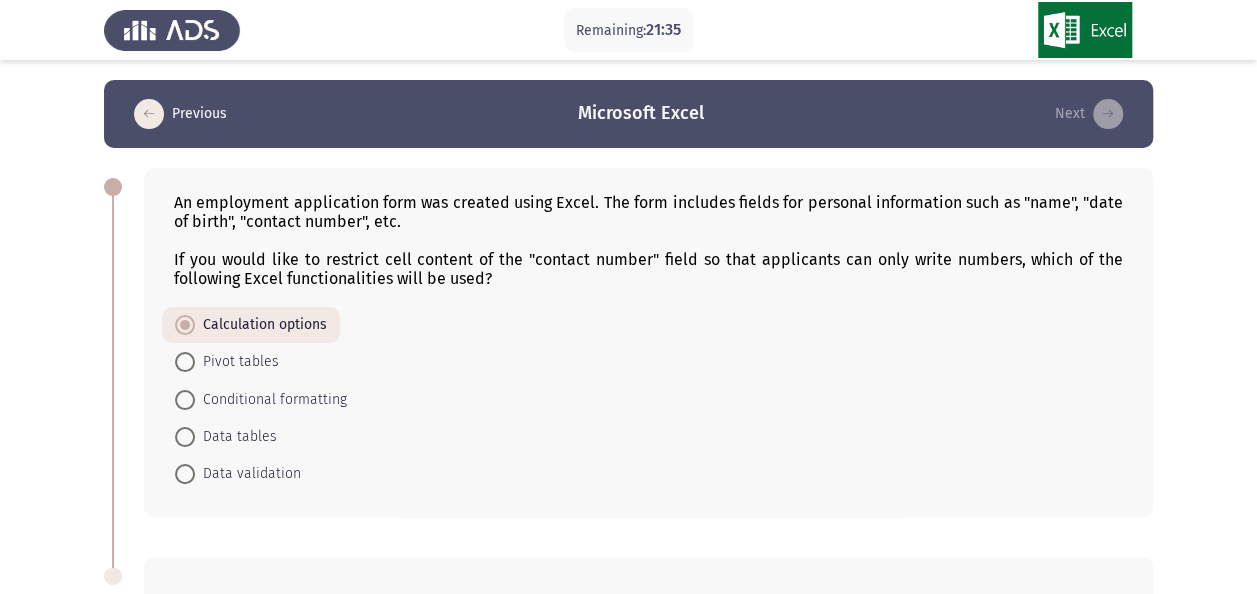click on "Calculation options     Pivot tables     Conditional formatting     Data tables     Data validation" 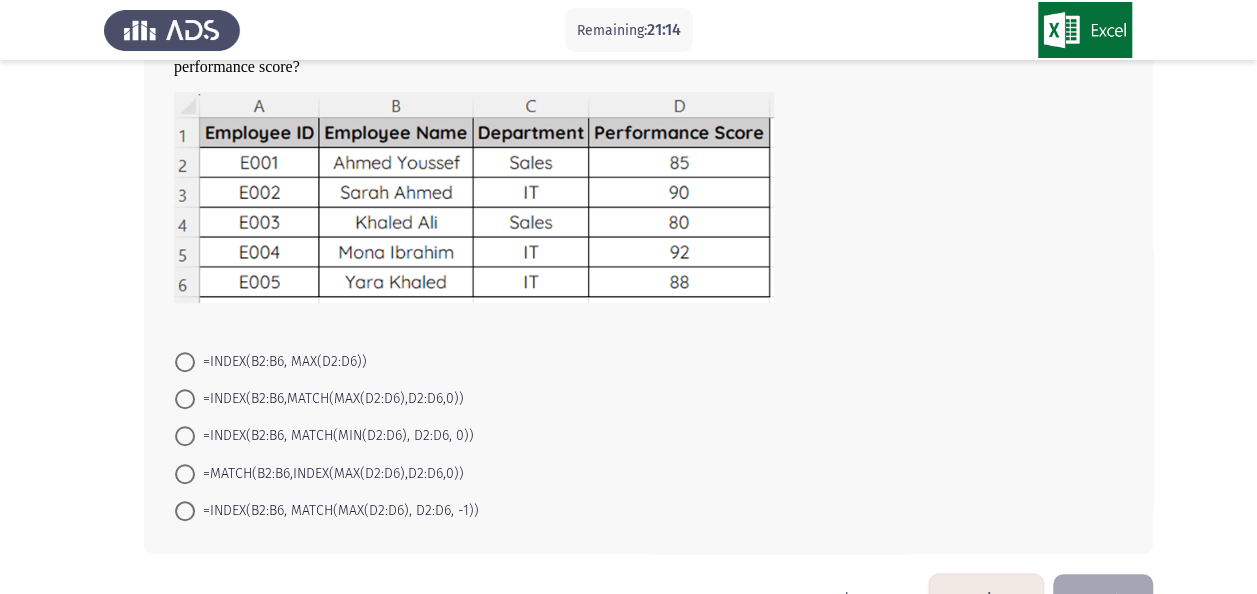 scroll, scrollTop: 520, scrollLeft: 0, axis: vertical 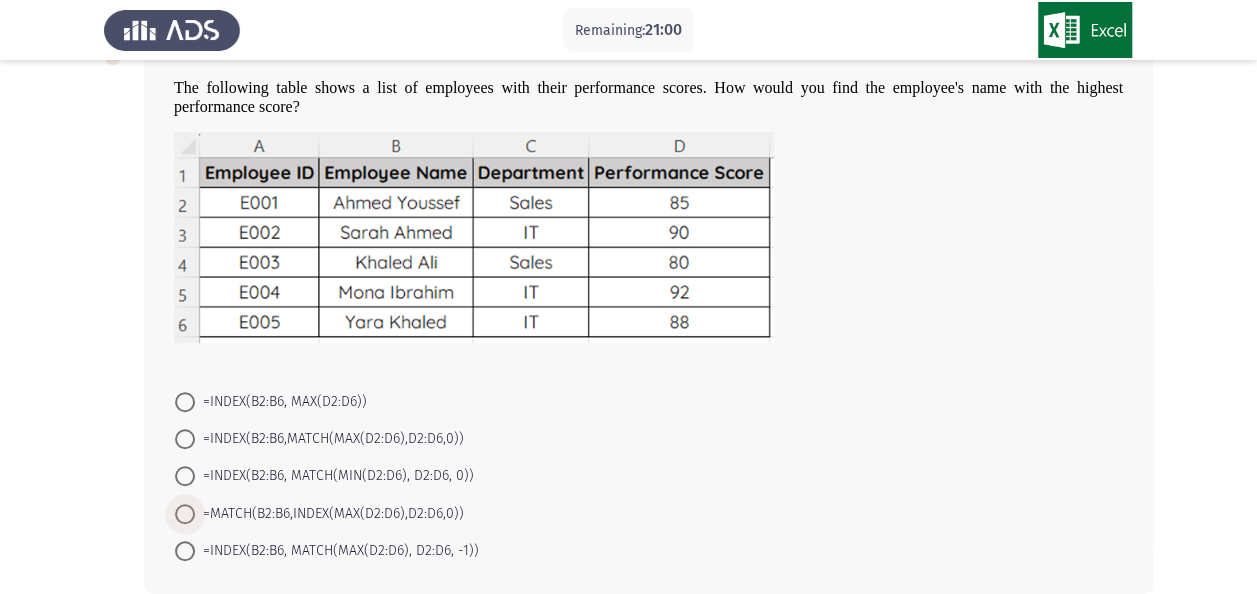 click at bounding box center [185, 514] 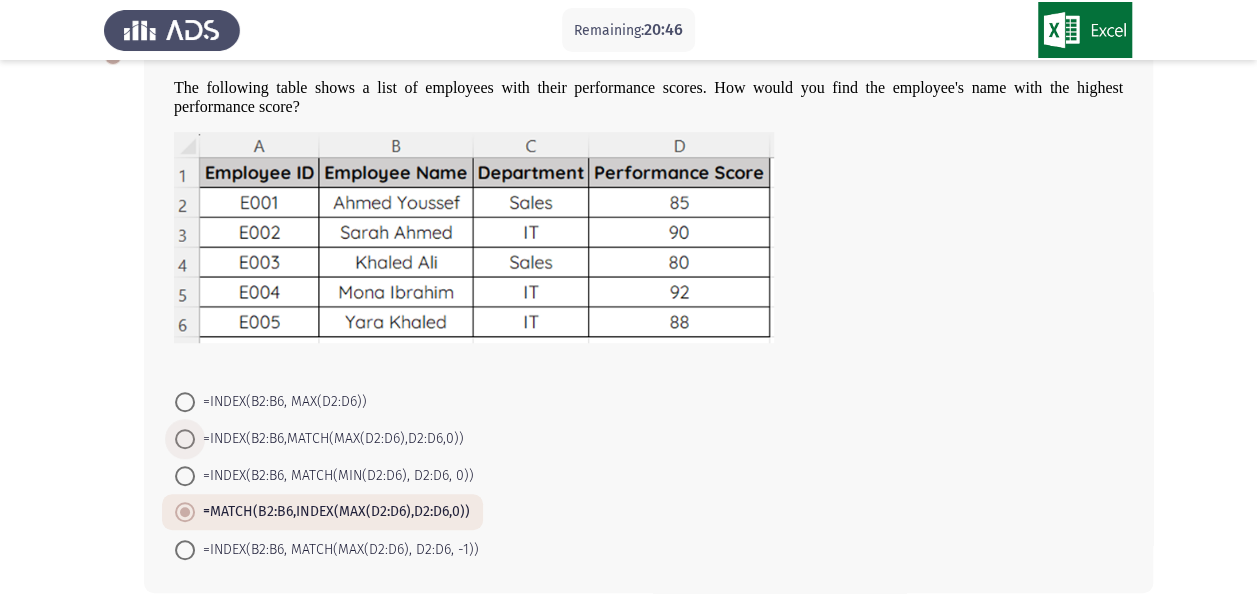 click at bounding box center [185, 439] 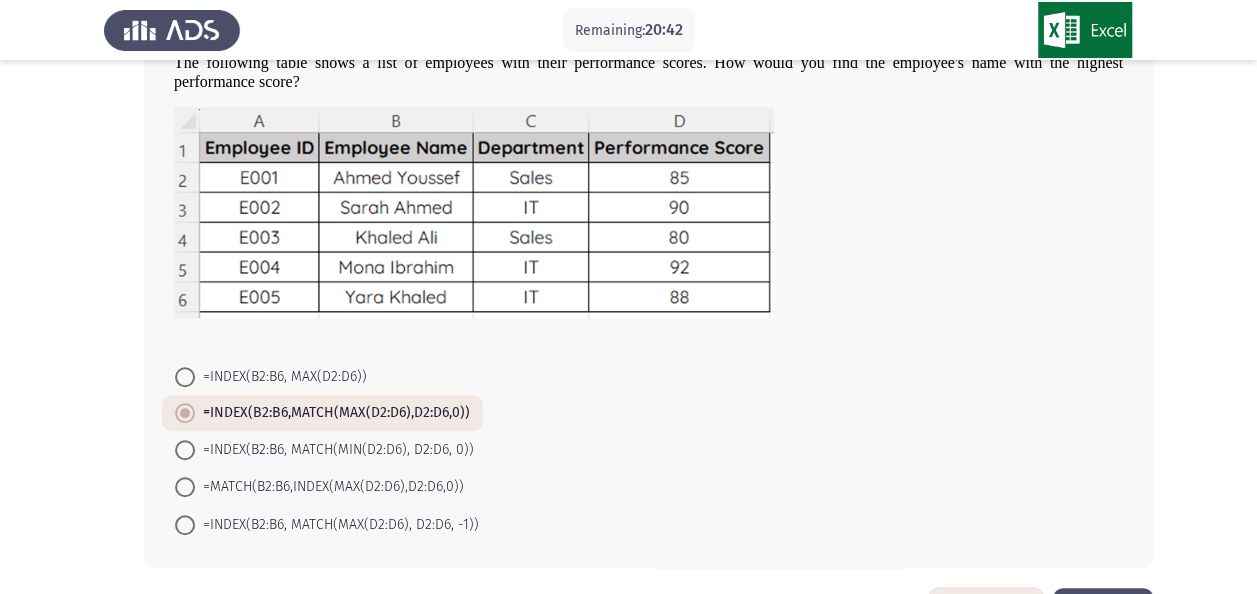 scroll, scrollTop: 613, scrollLeft: 0, axis: vertical 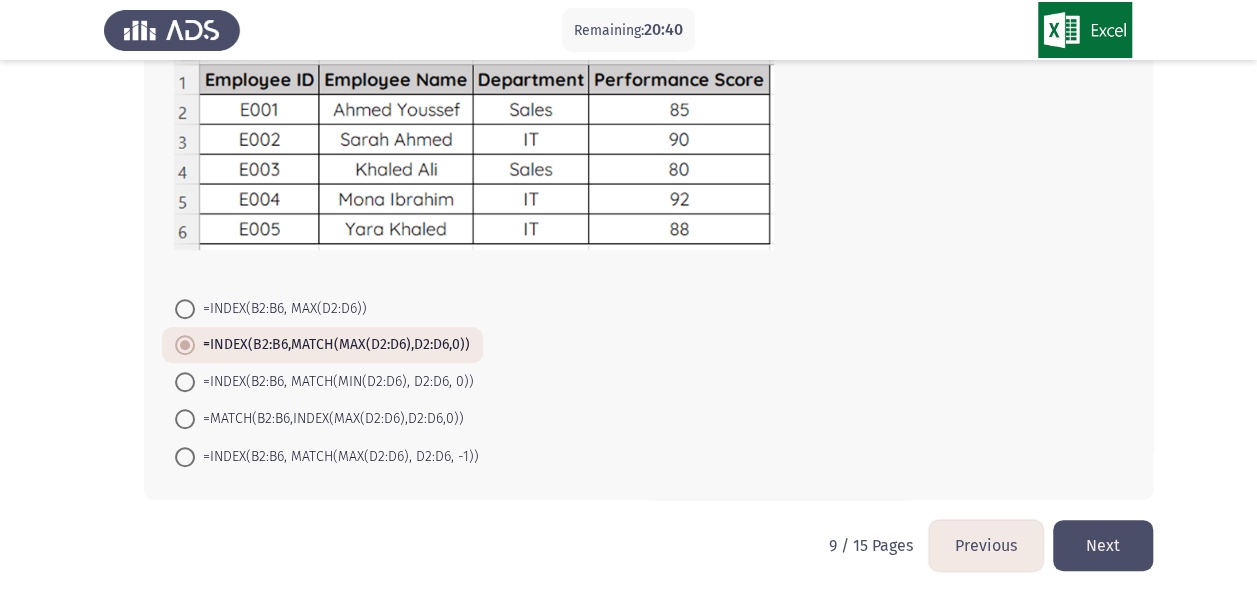 click on "Next" 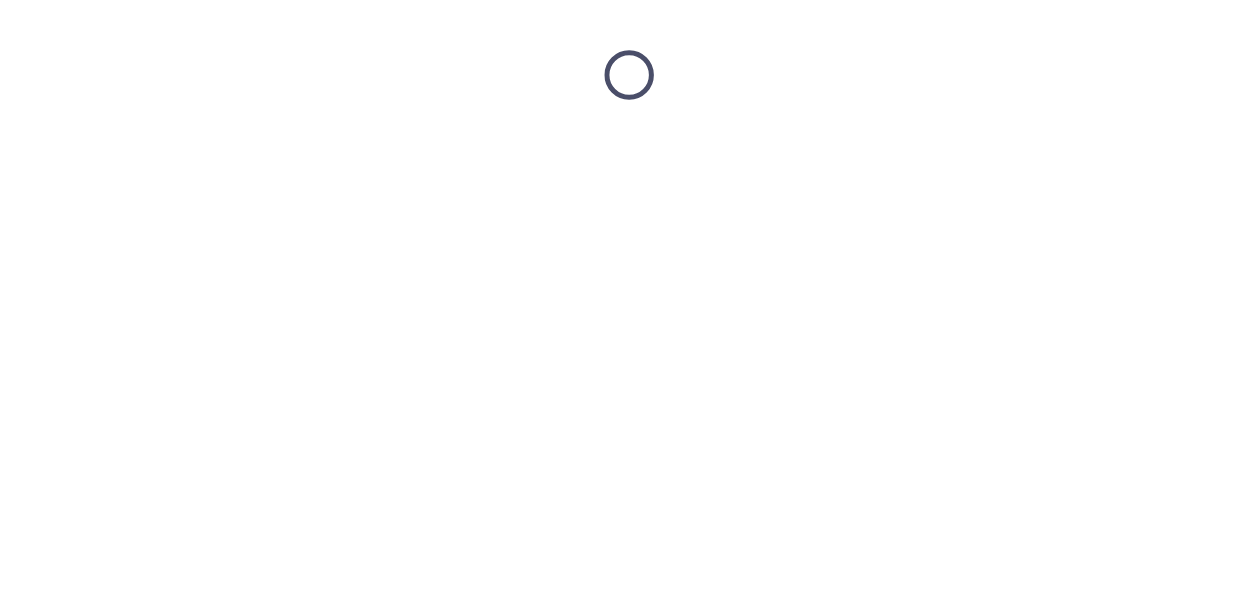 scroll, scrollTop: 0, scrollLeft: 0, axis: both 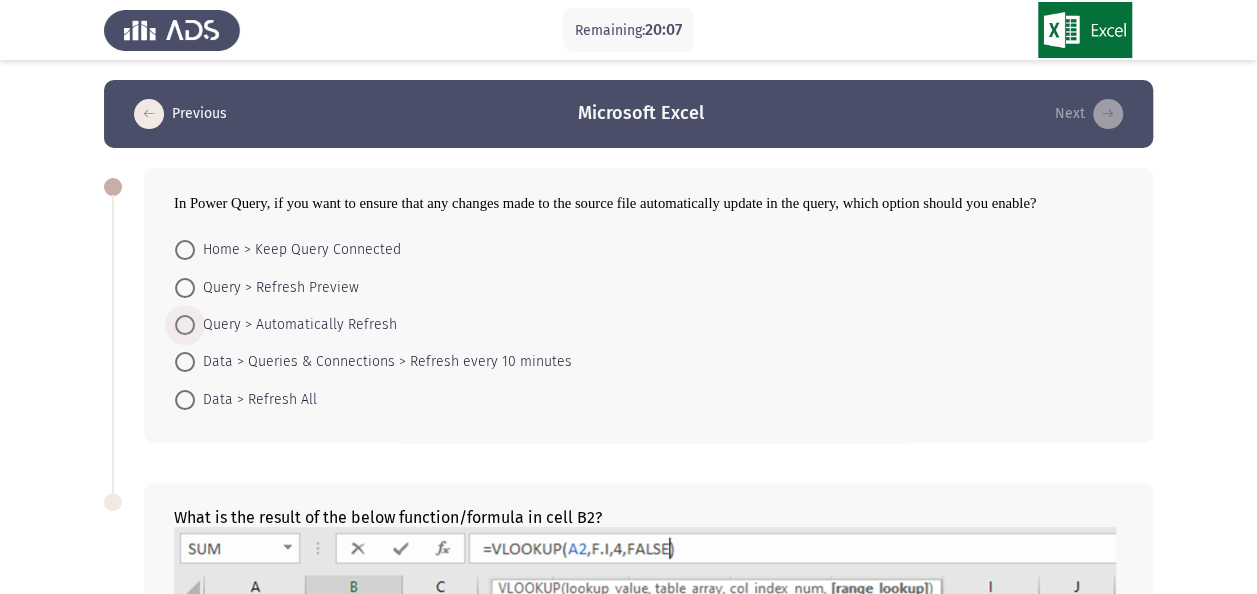 click at bounding box center [185, 325] 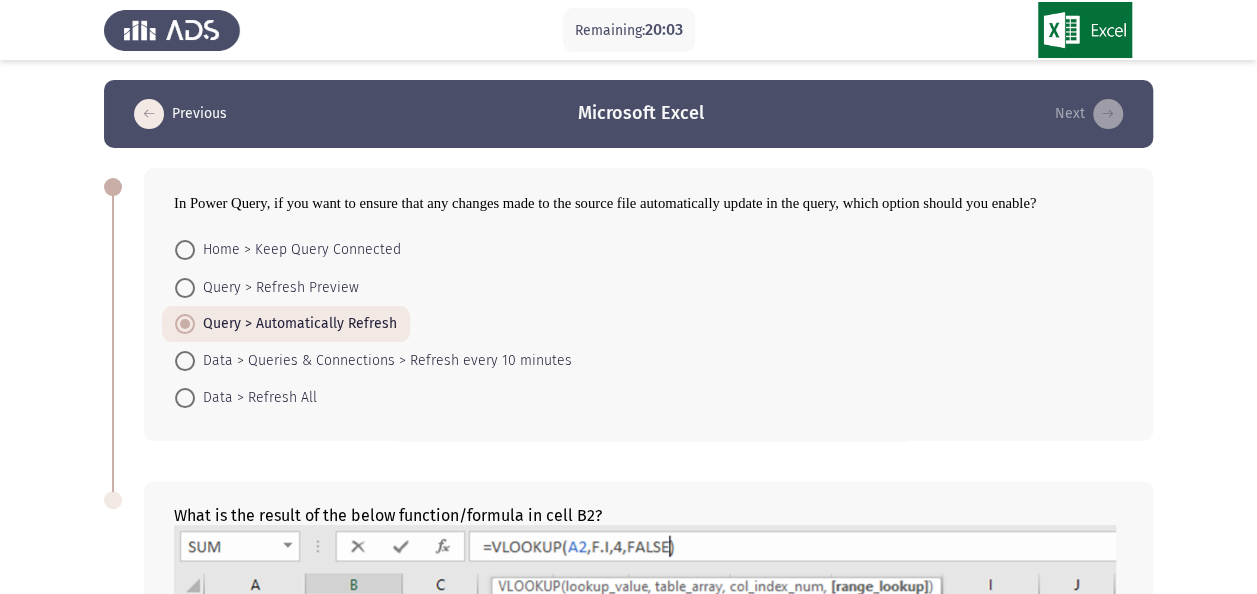 click on "Home > Keep Query Connected     Query > Refresh Preview     Query > Automatically Refresh     Data > Queries & Connections > Refresh every 10 minutes     Data > Refresh All" 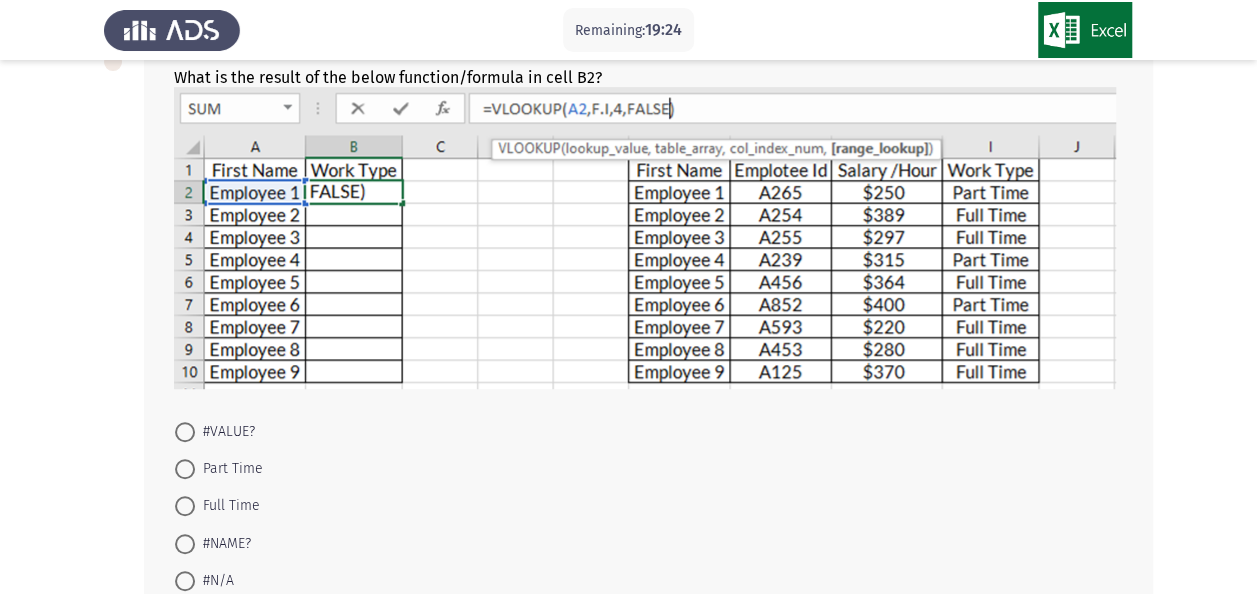 scroll, scrollTop: 440, scrollLeft: 0, axis: vertical 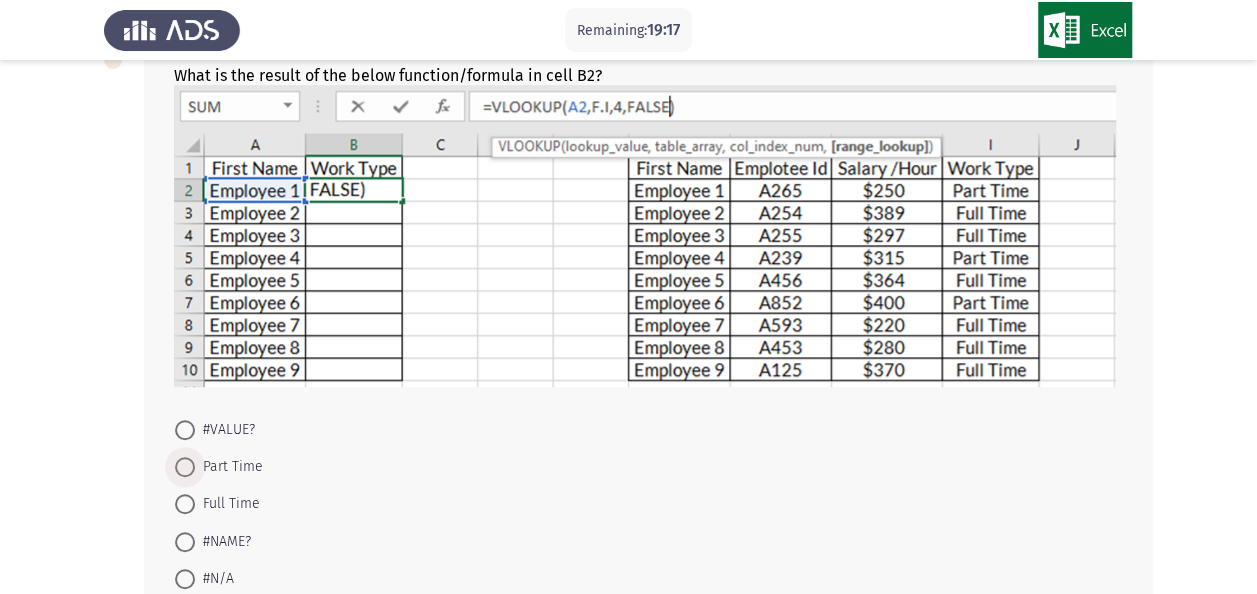 click at bounding box center (185, 467) 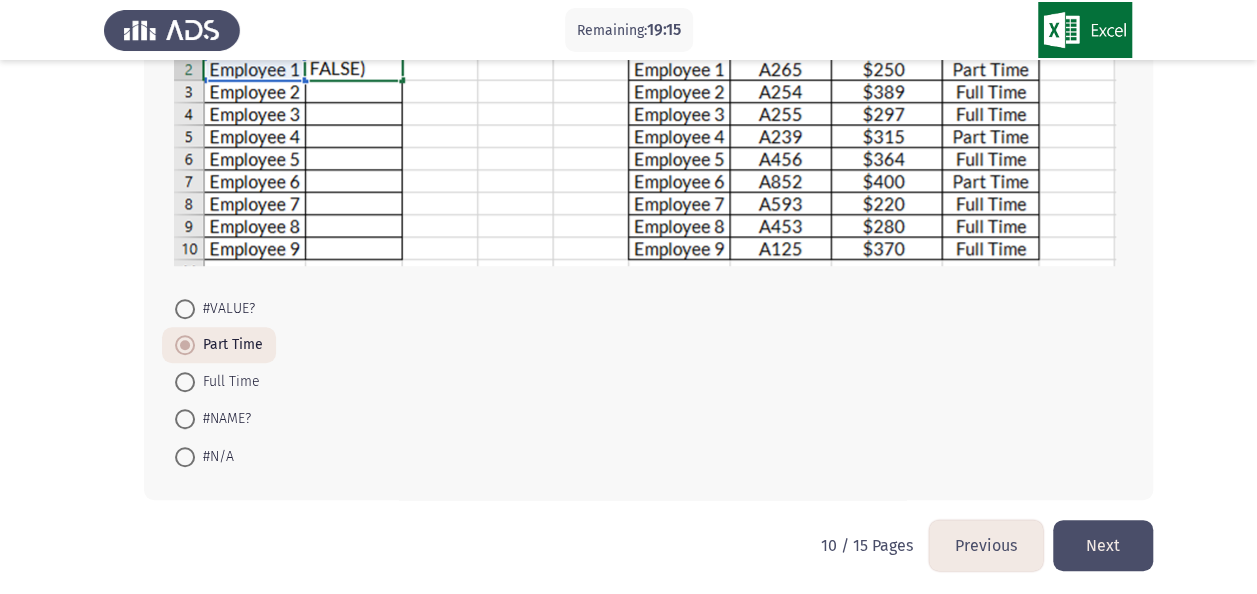 scroll, scrollTop: 563, scrollLeft: 0, axis: vertical 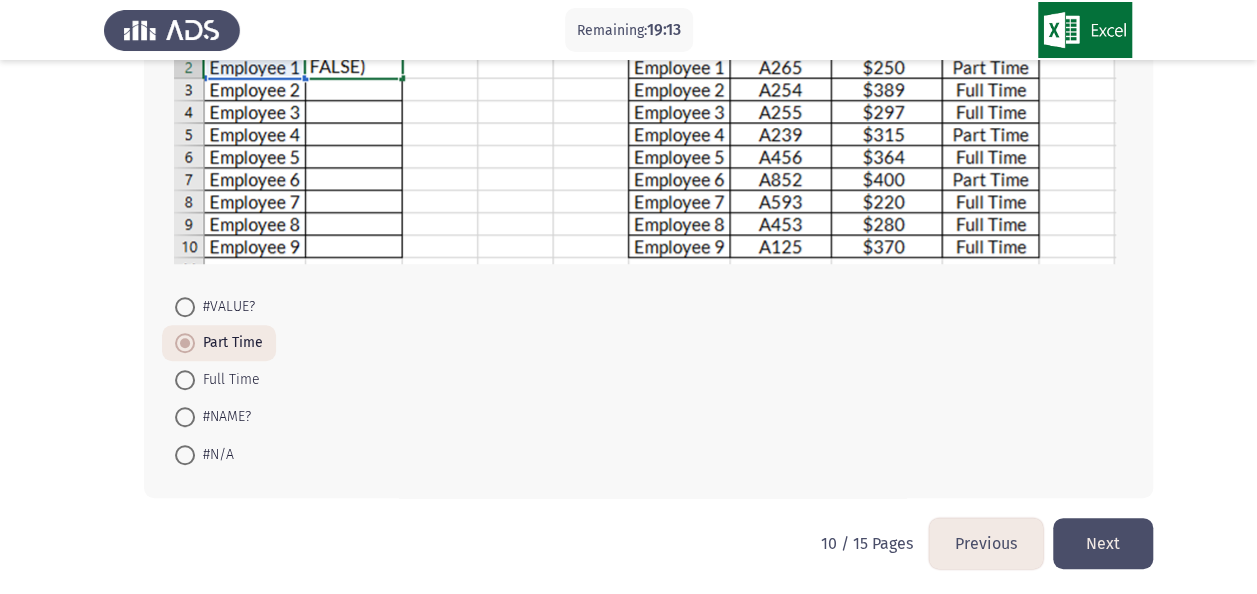 click on "Next" 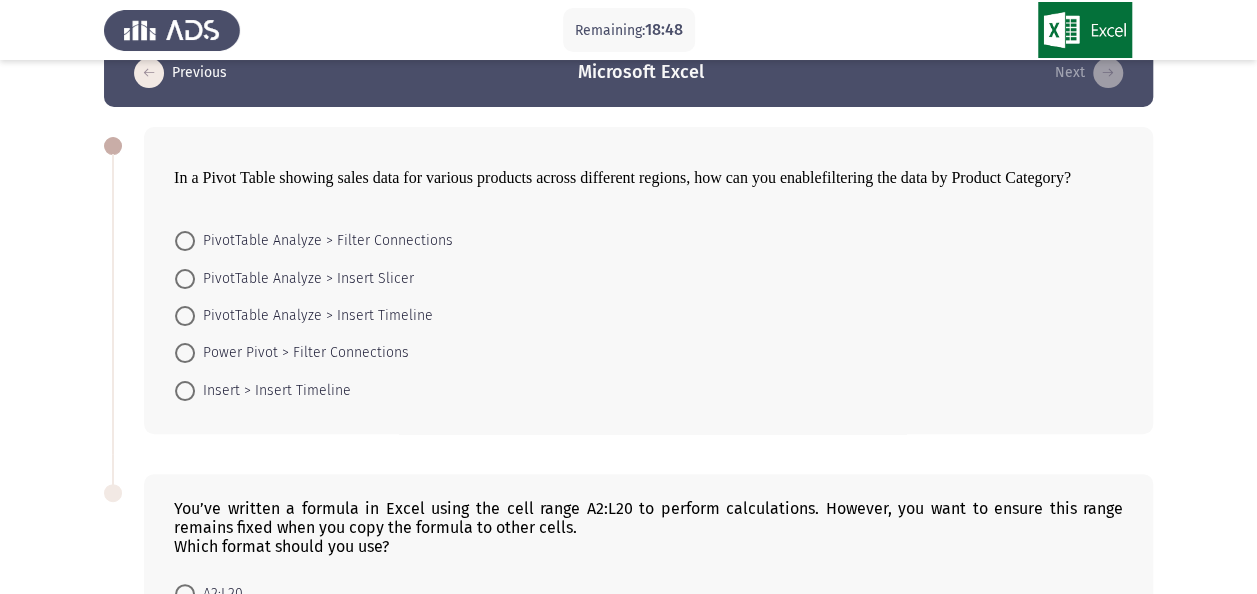 scroll, scrollTop: 40, scrollLeft: 0, axis: vertical 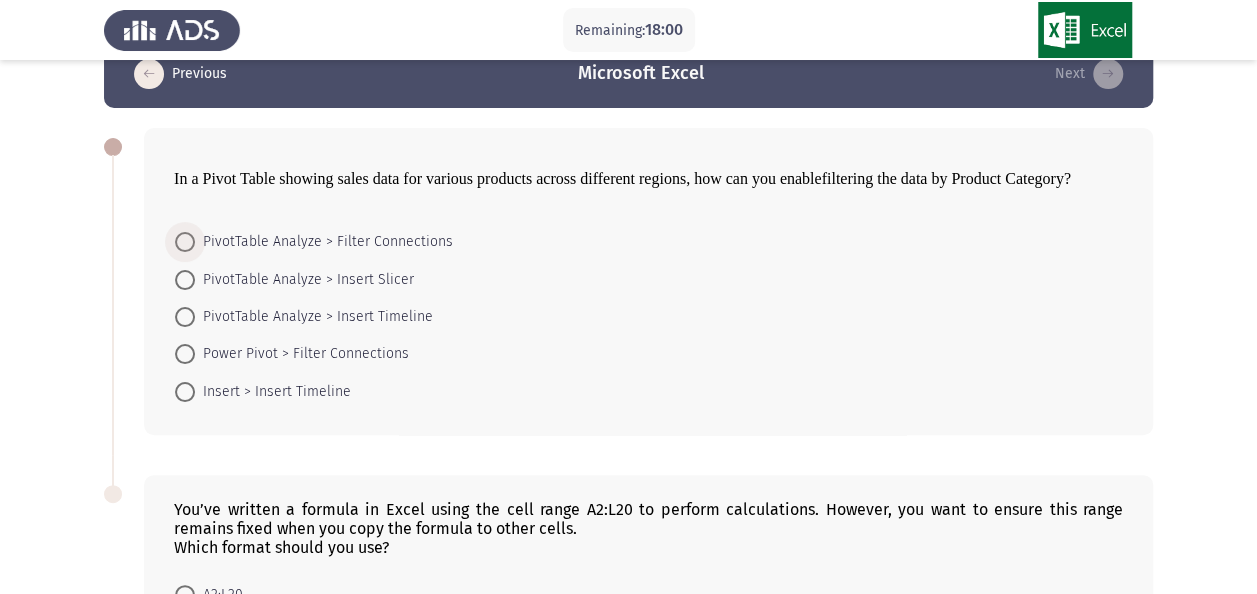click on "PivotTable Analyze > Filter Connections" at bounding box center (314, 242) 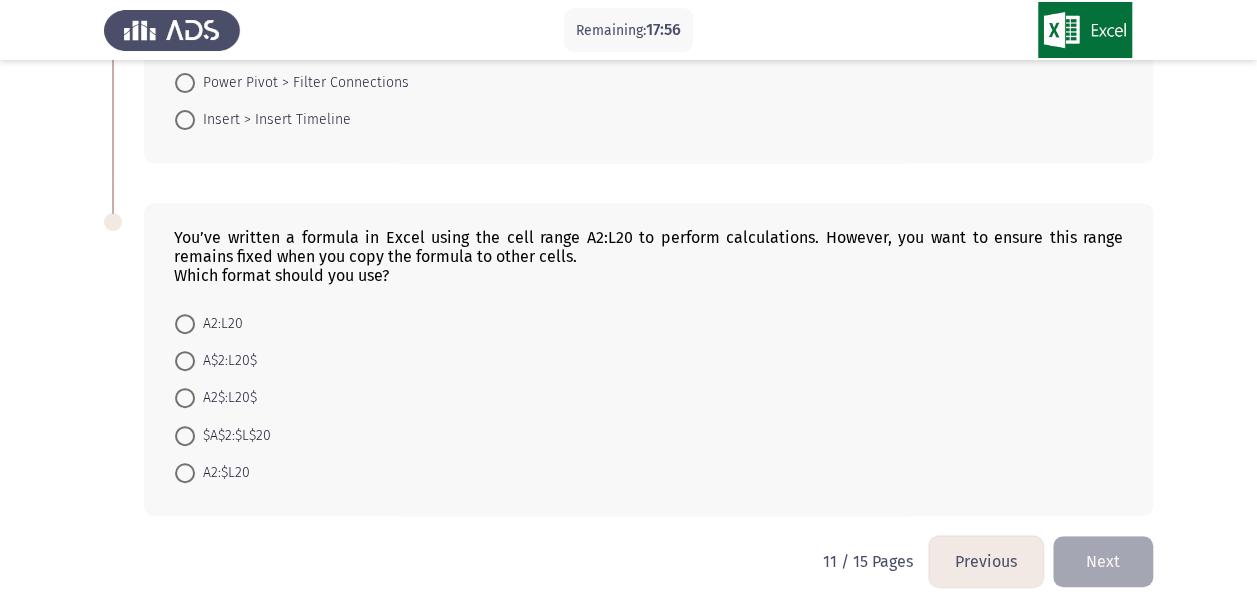 scroll, scrollTop: 309, scrollLeft: 0, axis: vertical 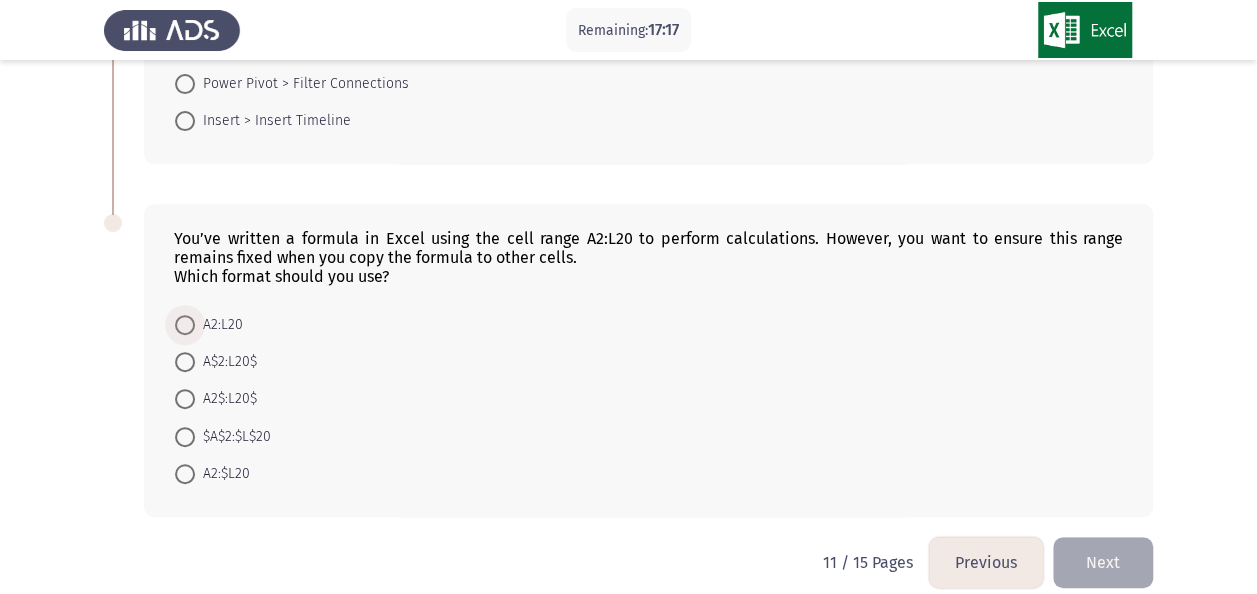 click at bounding box center (185, 325) 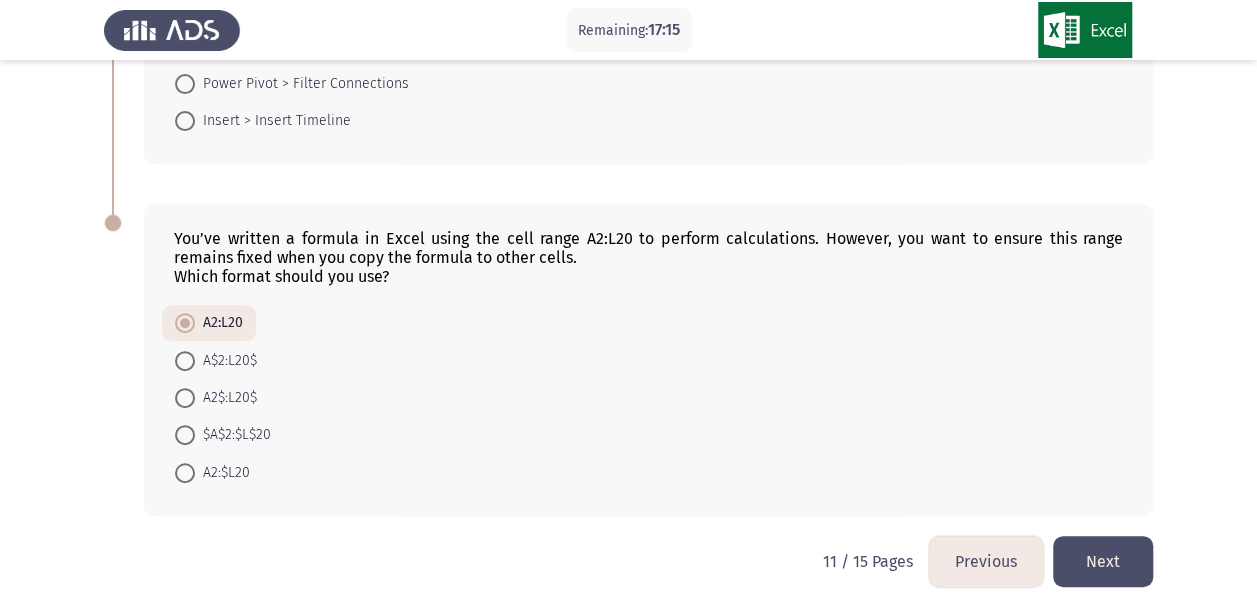 click on "Next" 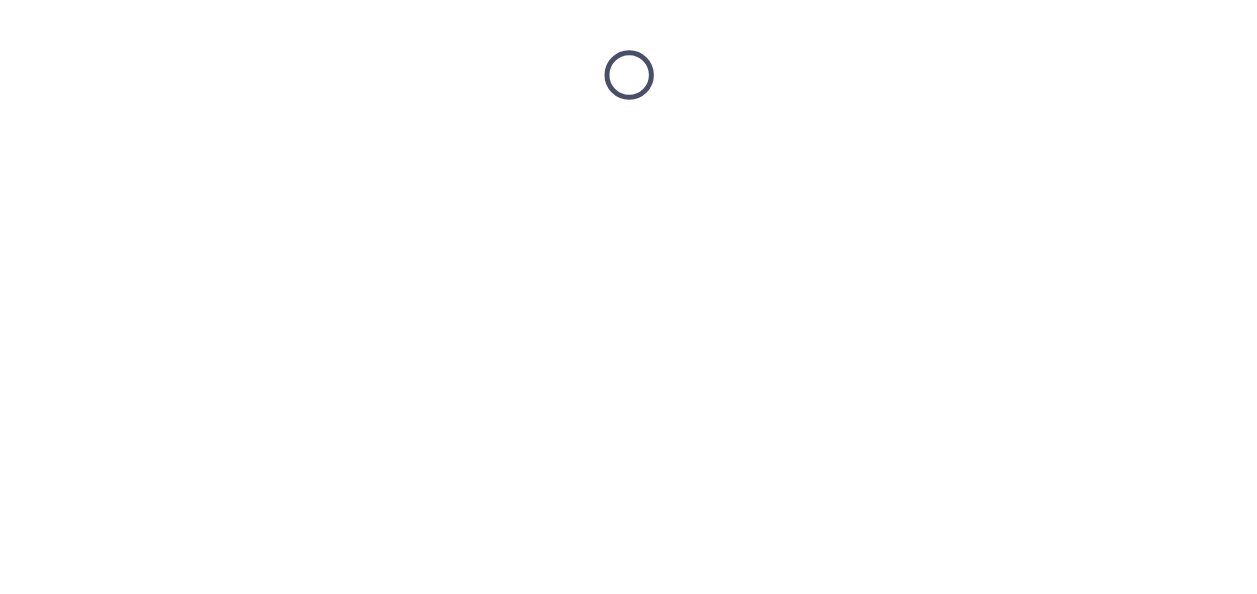 scroll, scrollTop: 0, scrollLeft: 0, axis: both 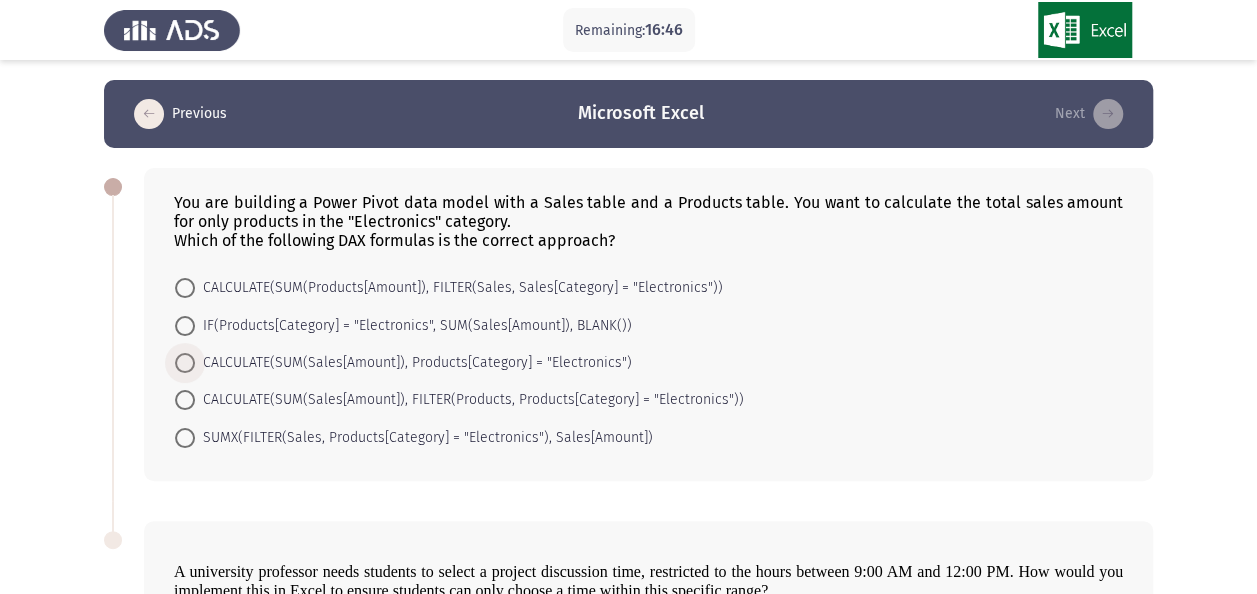 click at bounding box center (185, 363) 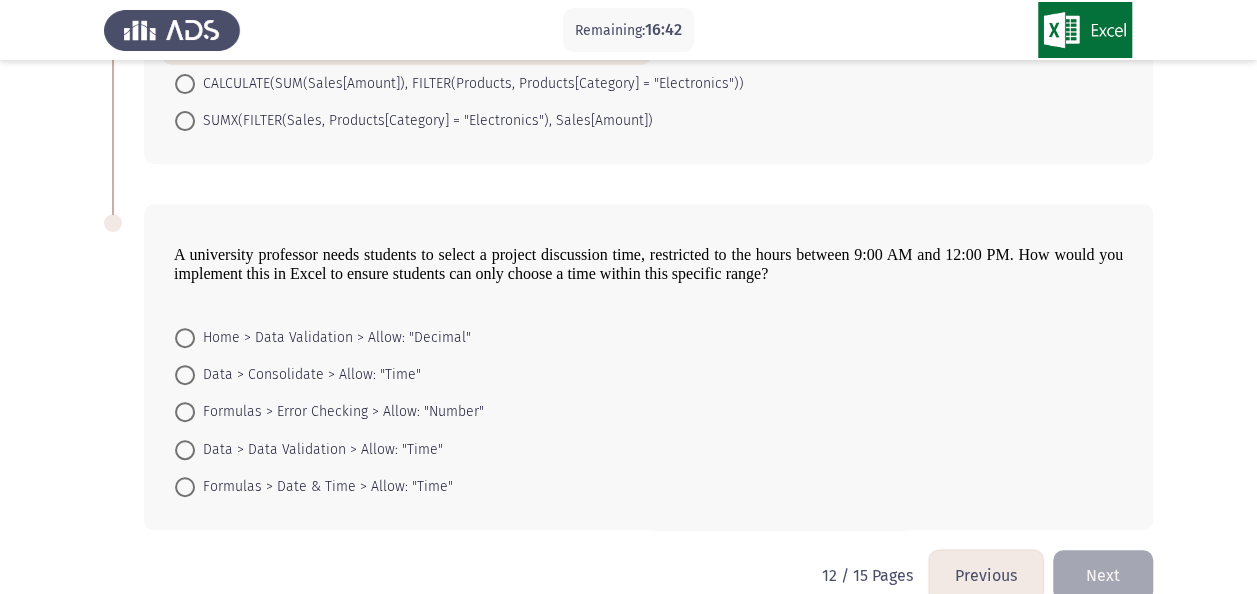 scroll, scrollTop: 322, scrollLeft: 0, axis: vertical 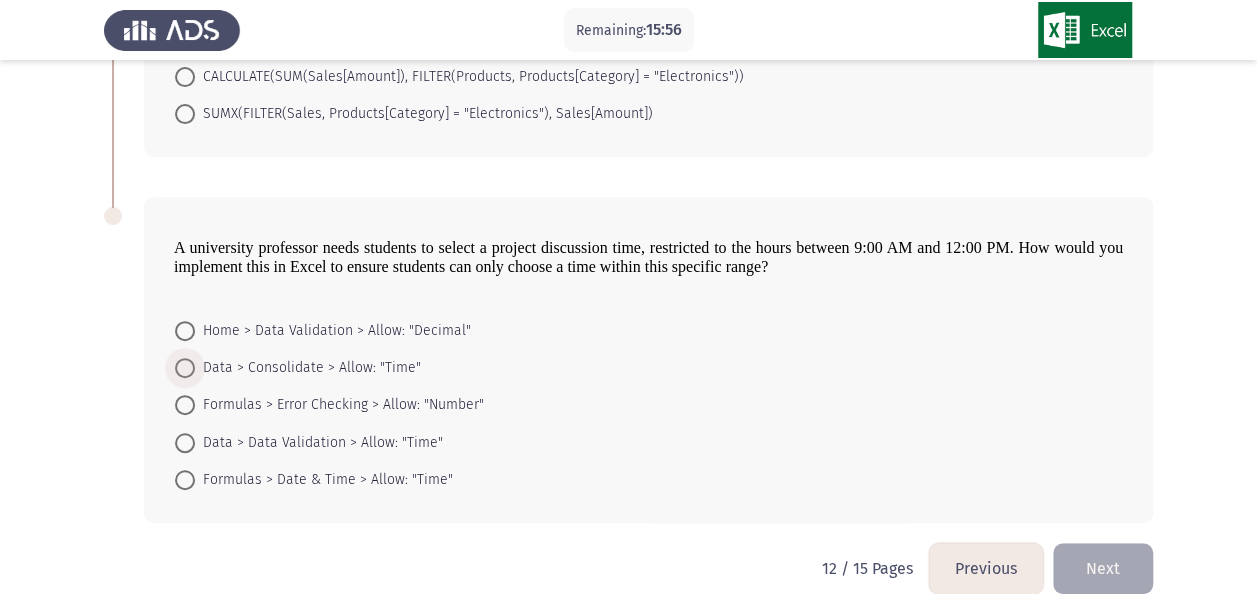 click at bounding box center [185, 368] 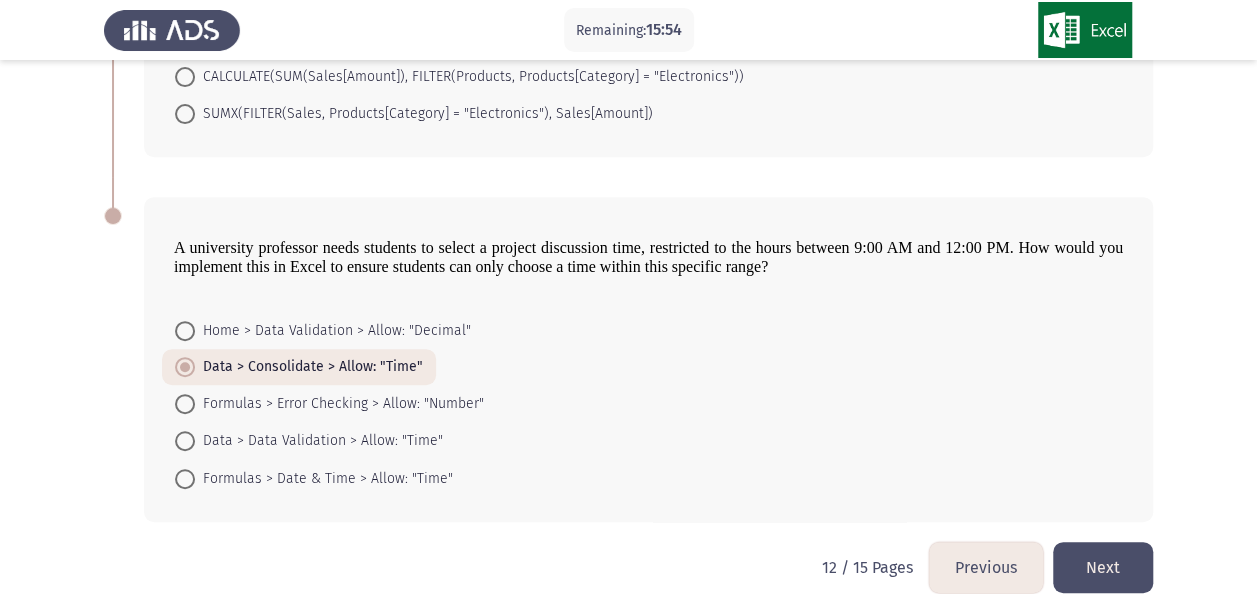click on "Next" 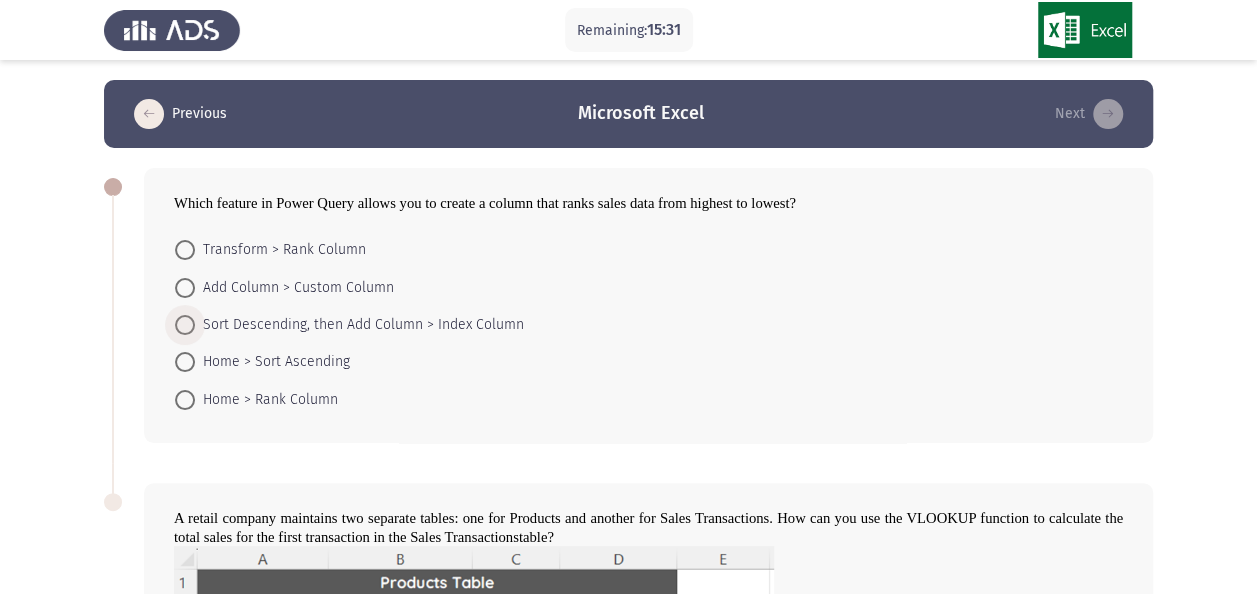 click at bounding box center [185, 325] 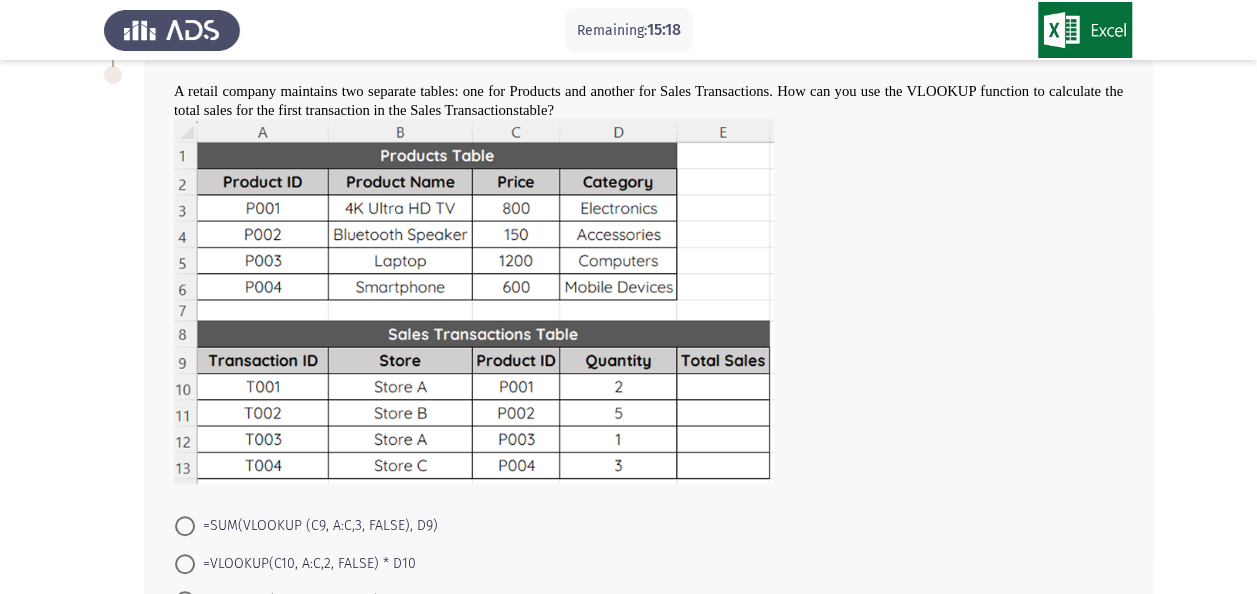 scroll, scrollTop: 426, scrollLeft: 0, axis: vertical 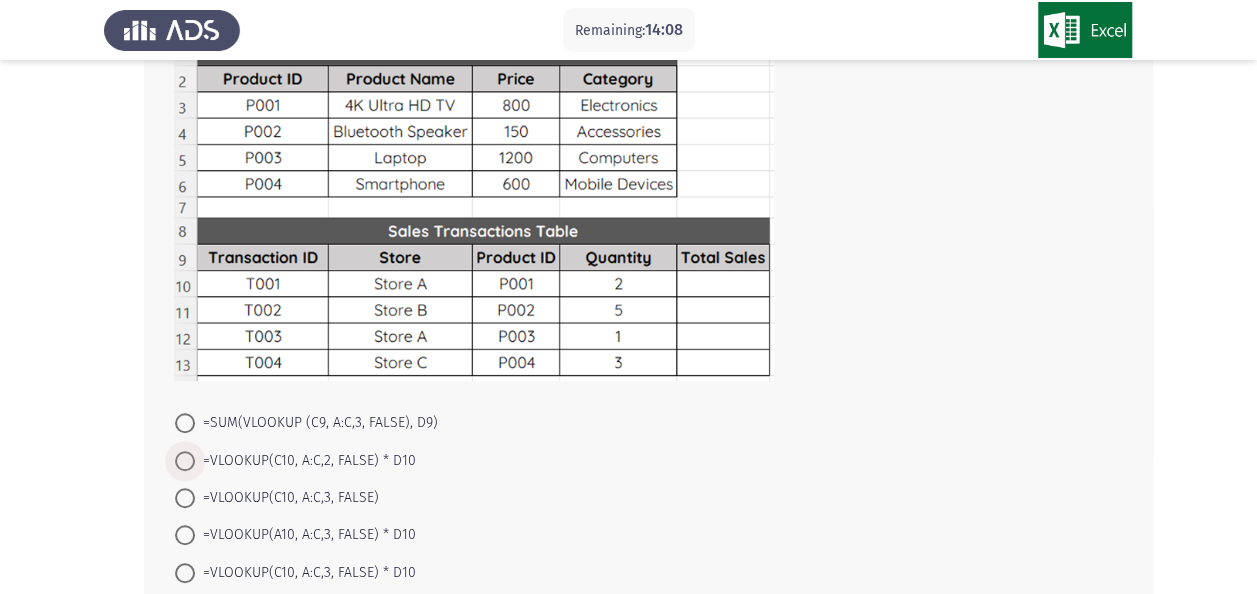 click on "=VLOOKUP(C10, A:C,2, FALSE) * D10" at bounding box center [305, 461] 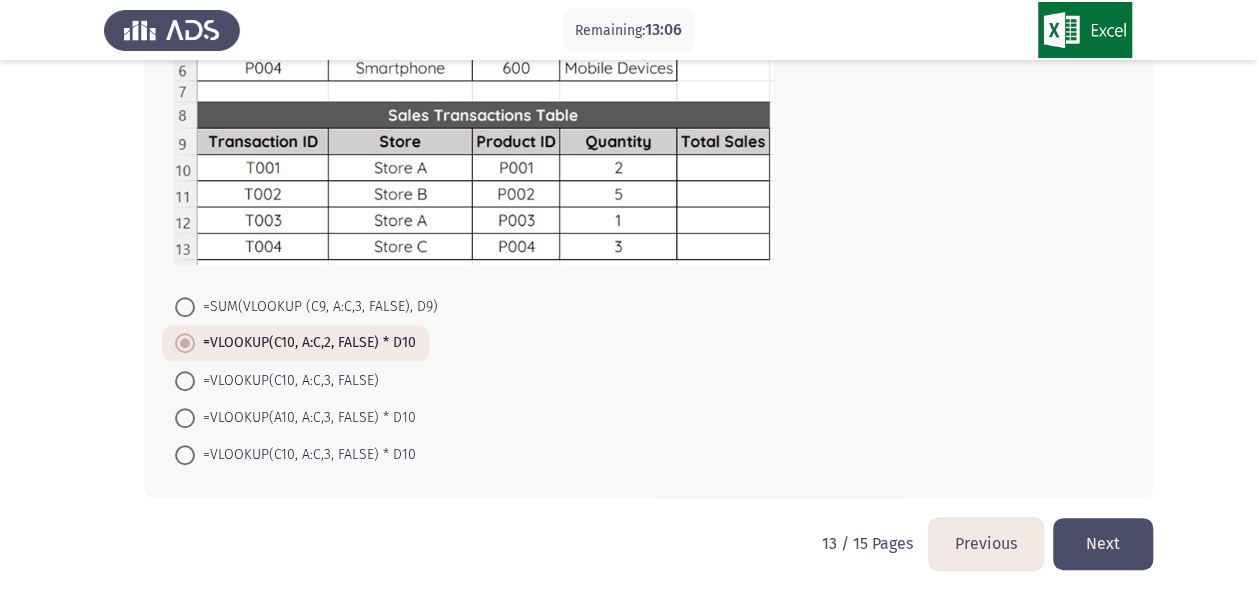 scroll, scrollTop: 640, scrollLeft: 0, axis: vertical 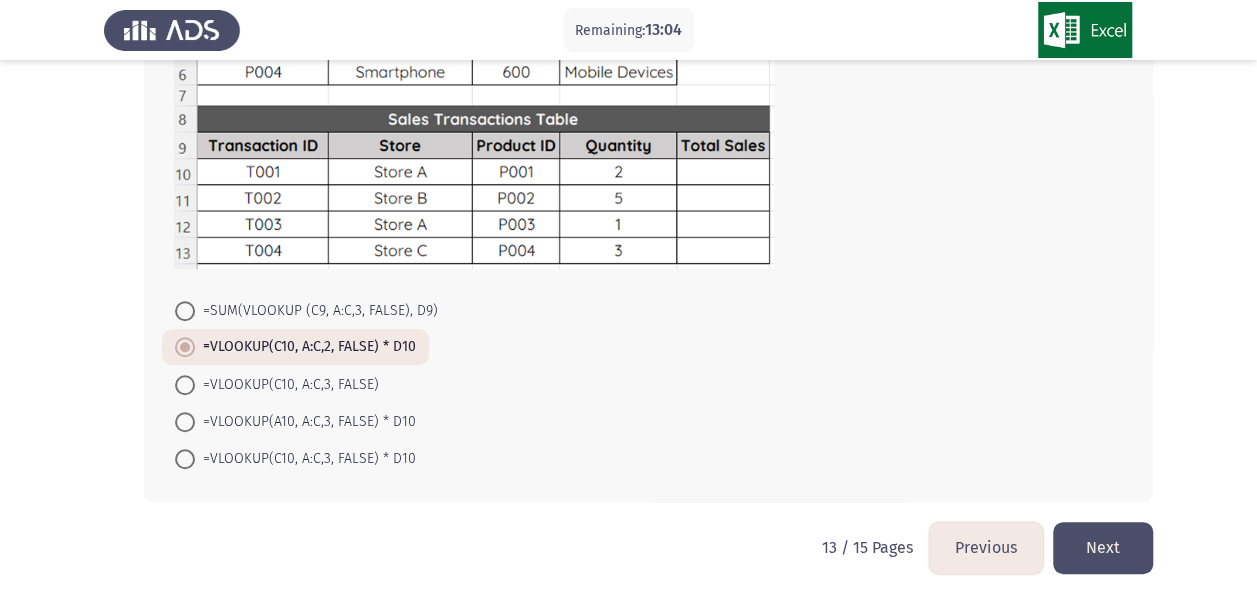 click on "Next" 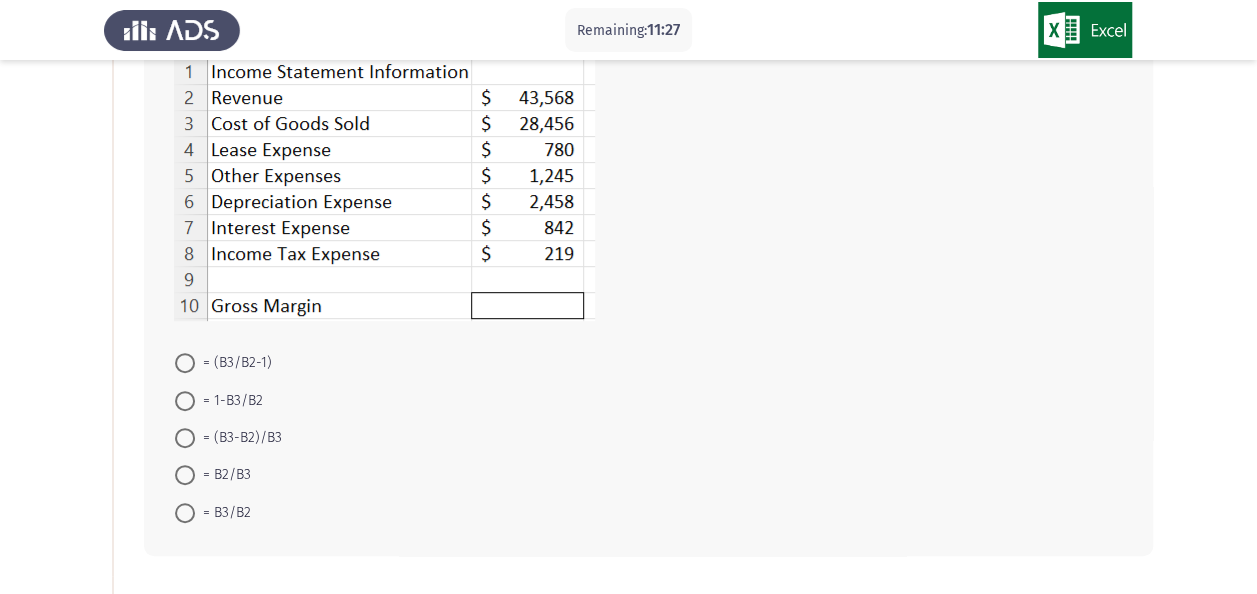 scroll, scrollTop: 240, scrollLeft: 0, axis: vertical 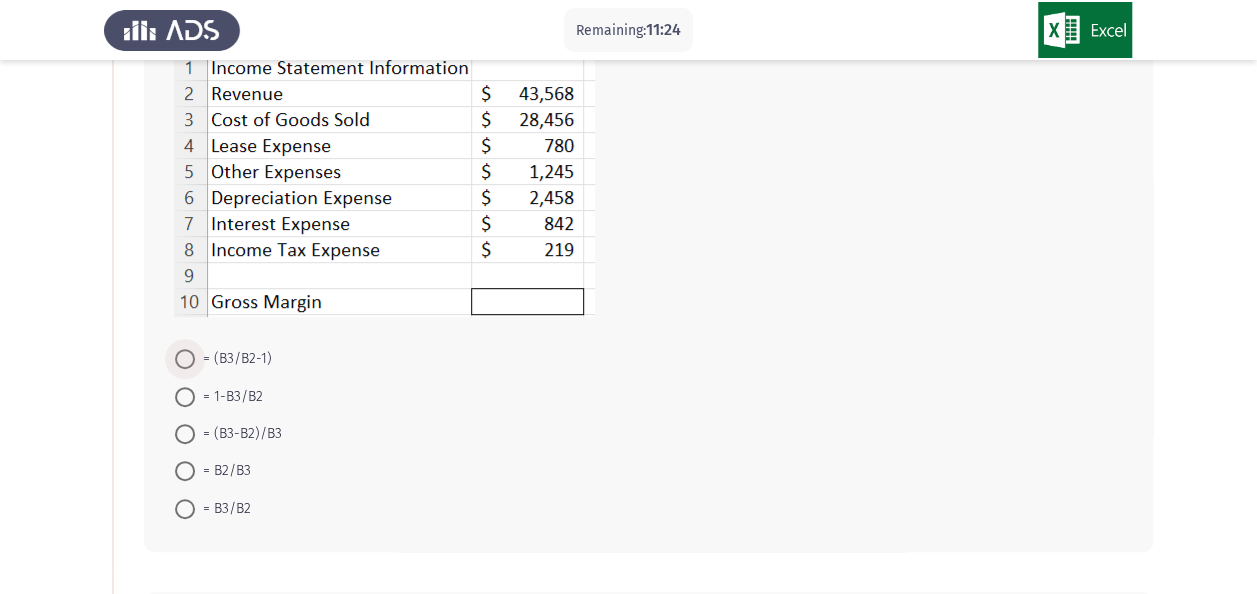 click at bounding box center (185, 359) 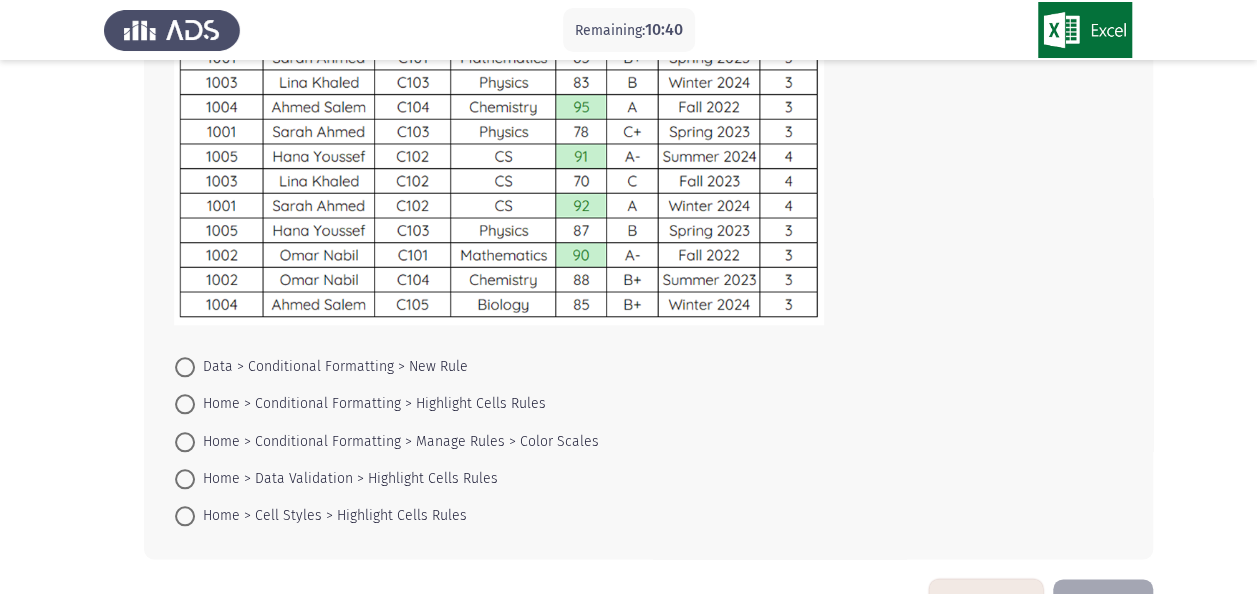 scroll, scrollTop: 880, scrollLeft: 0, axis: vertical 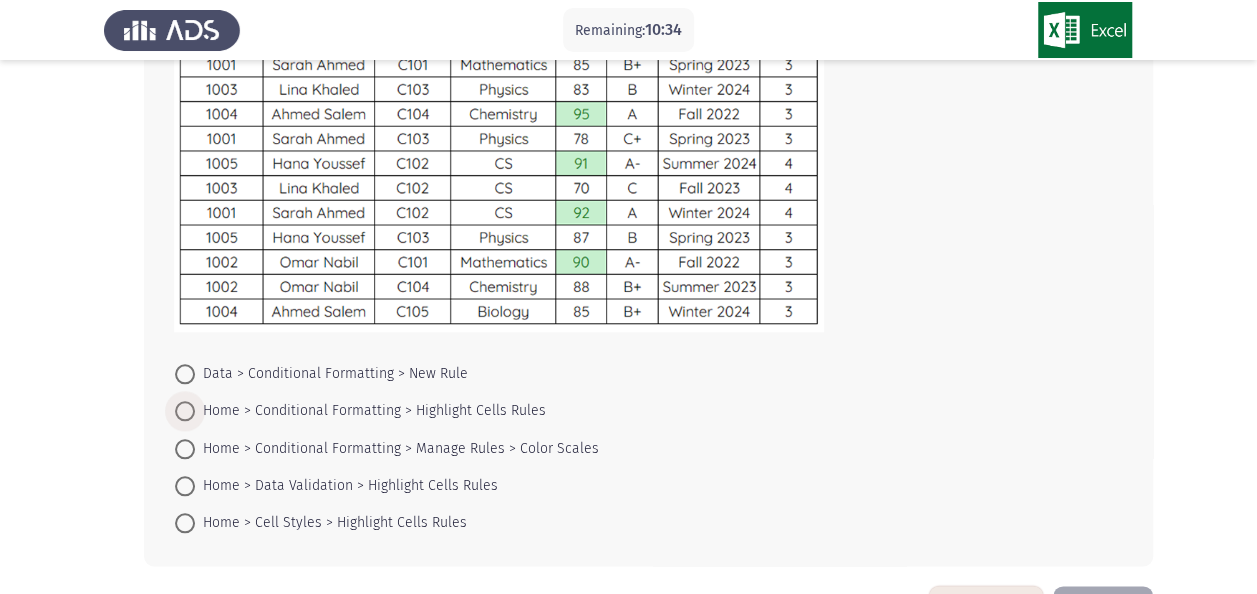 click on "Home > Conditional Formatting > Highlight Cells Rules" at bounding box center [370, 411] 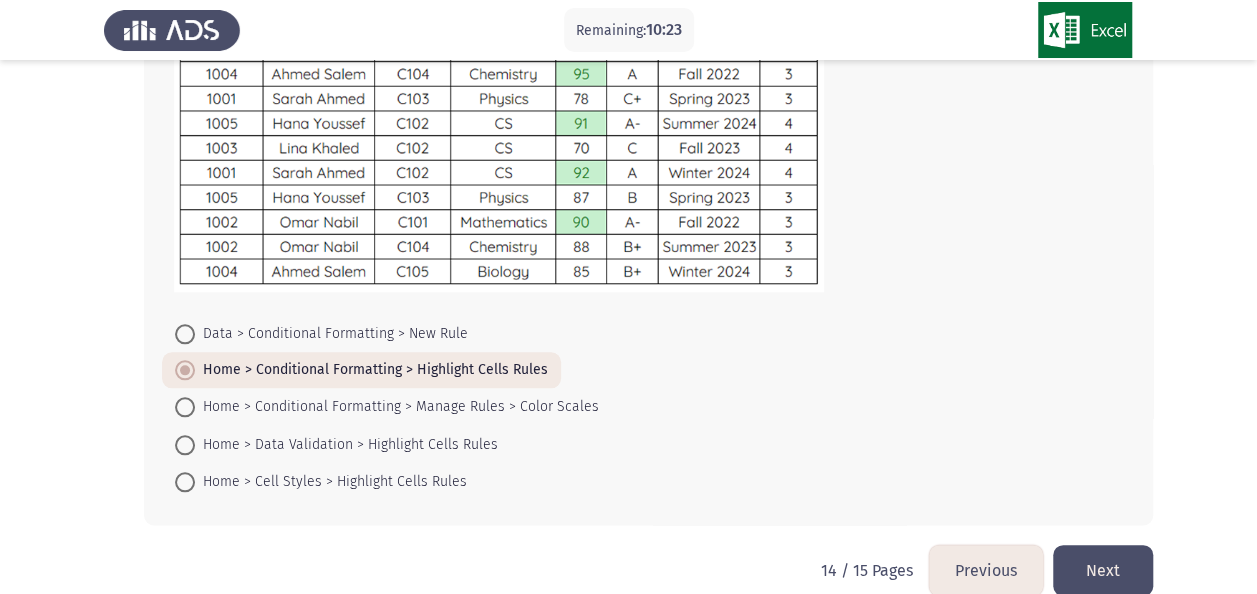 scroll, scrollTop: 946, scrollLeft: 0, axis: vertical 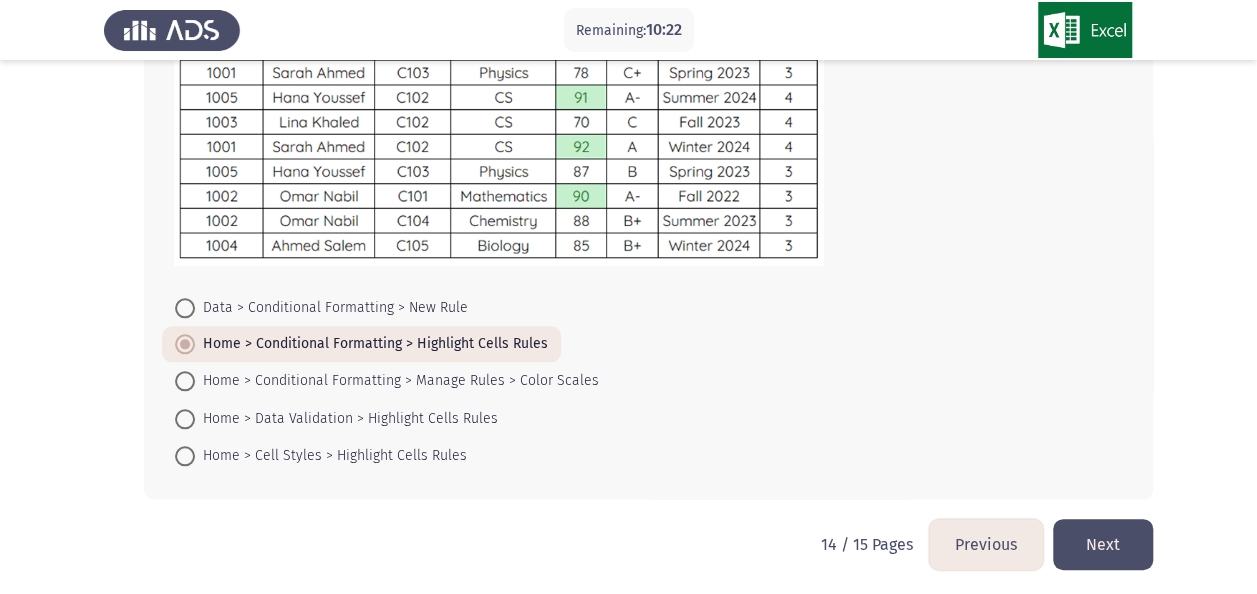 click on "Next" 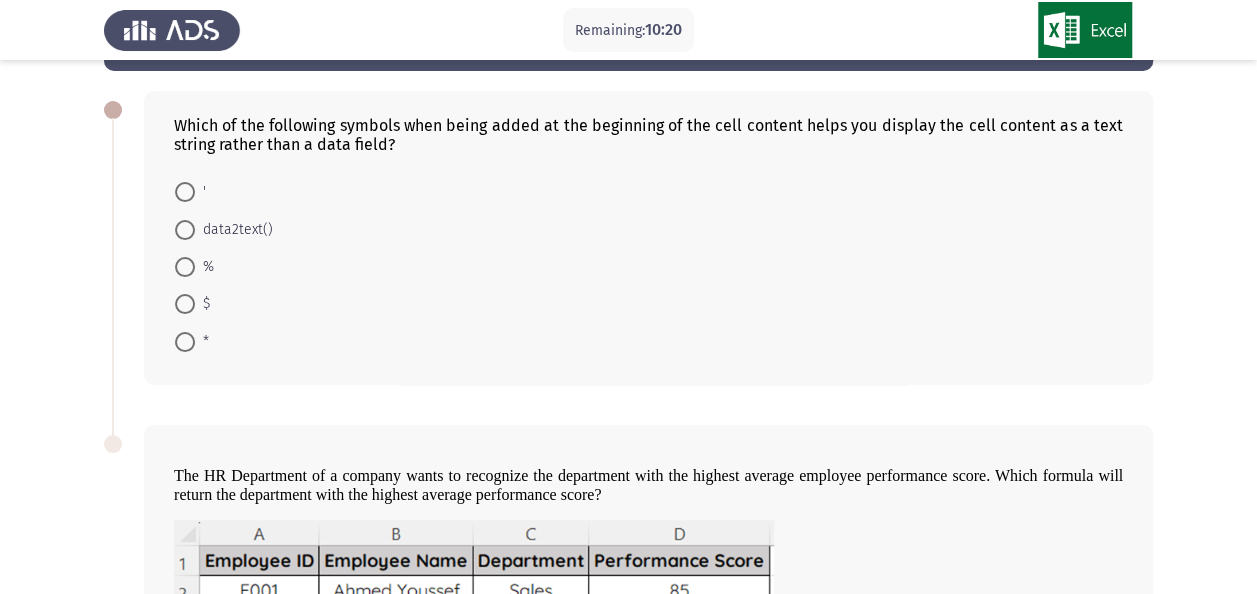 scroll, scrollTop: 80, scrollLeft: 0, axis: vertical 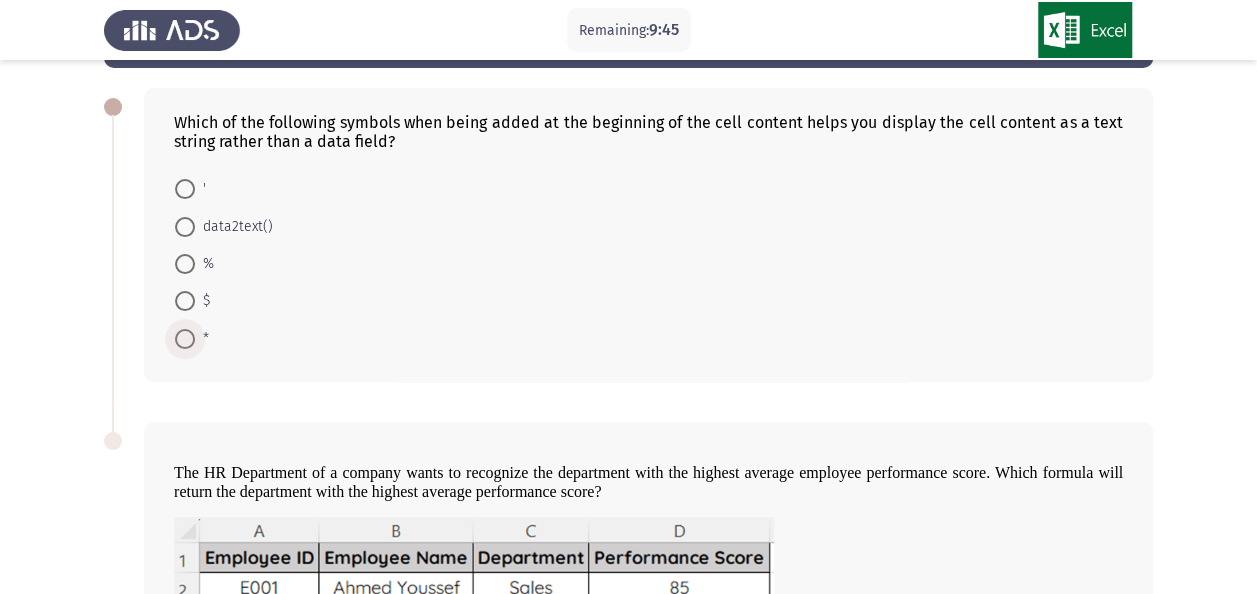 click at bounding box center [185, 339] 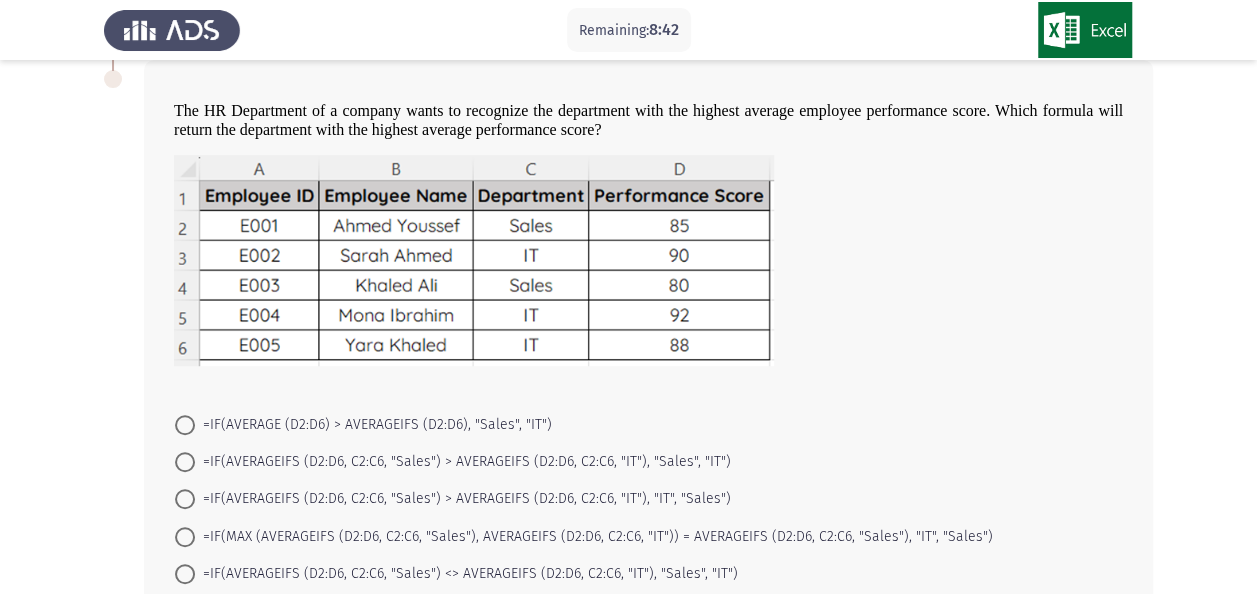 scroll, scrollTop: 480, scrollLeft: 0, axis: vertical 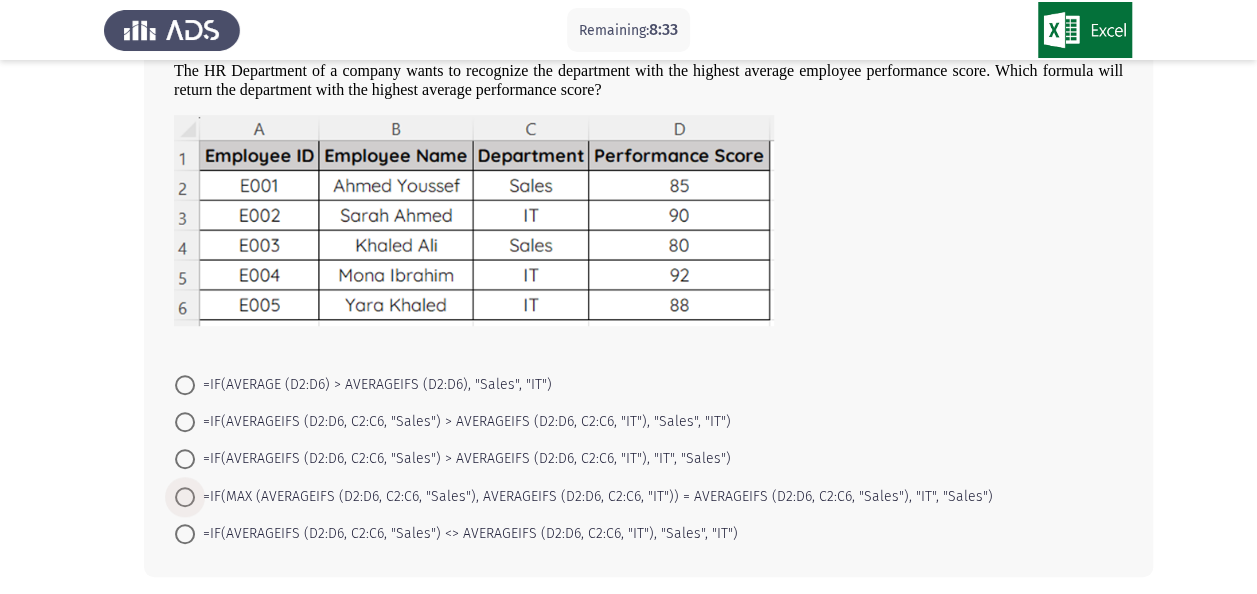 click at bounding box center [185, 497] 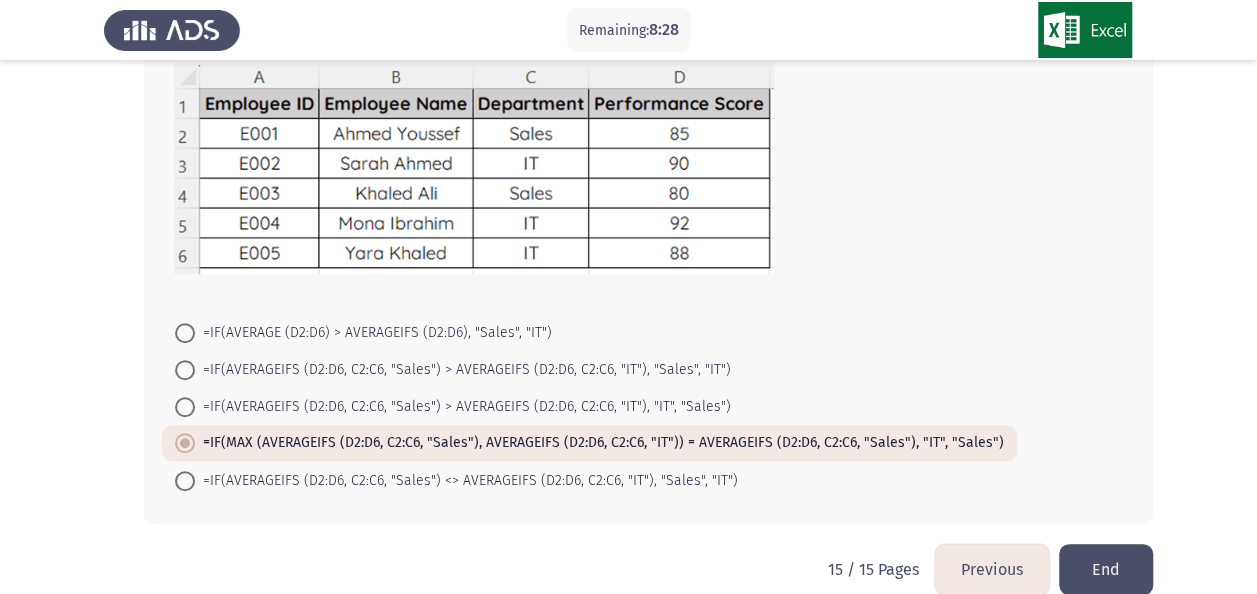 scroll, scrollTop: 557, scrollLeft: 0, axis: vertical 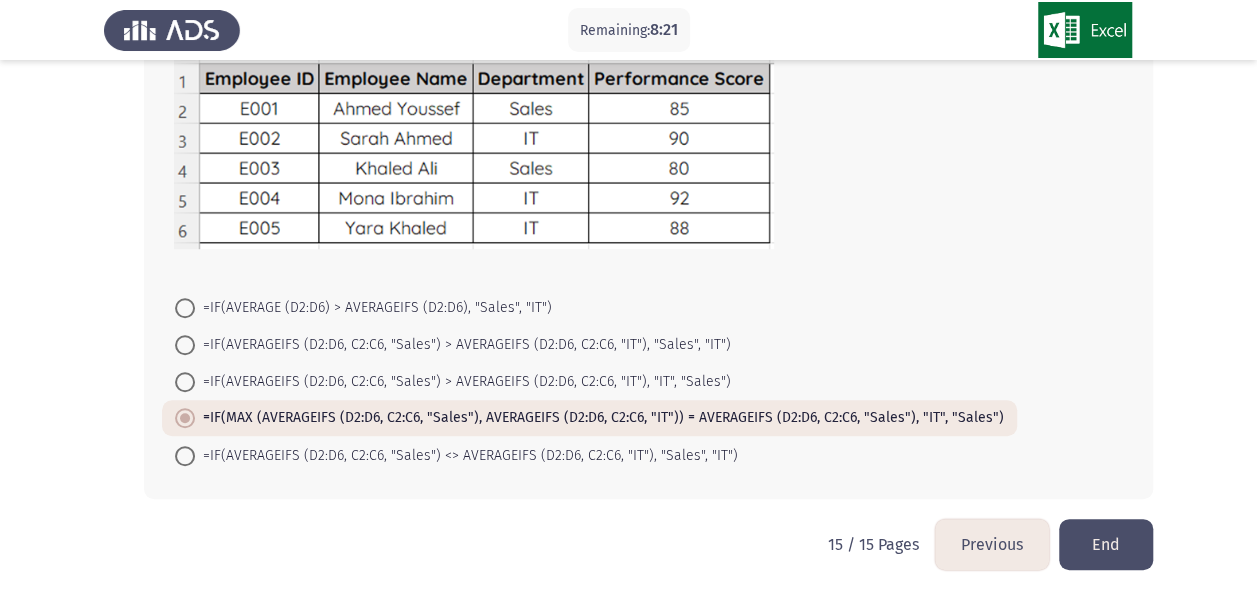 click on "End" 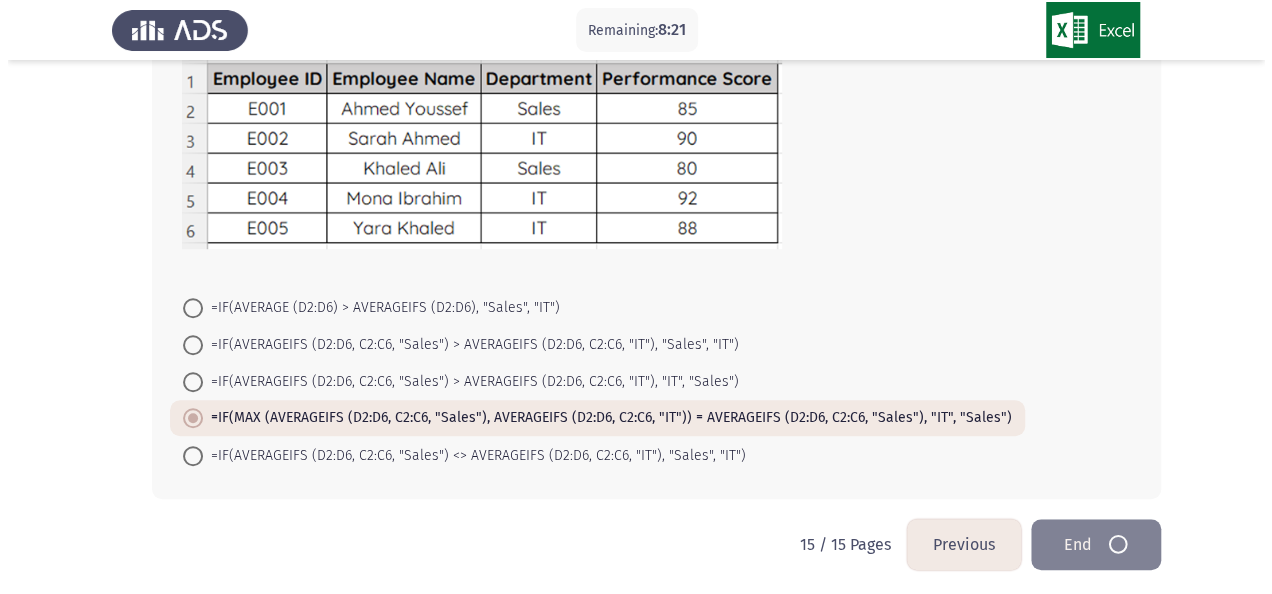 scroll, scrollTop: 0, scrollLeft: 0, axis: both 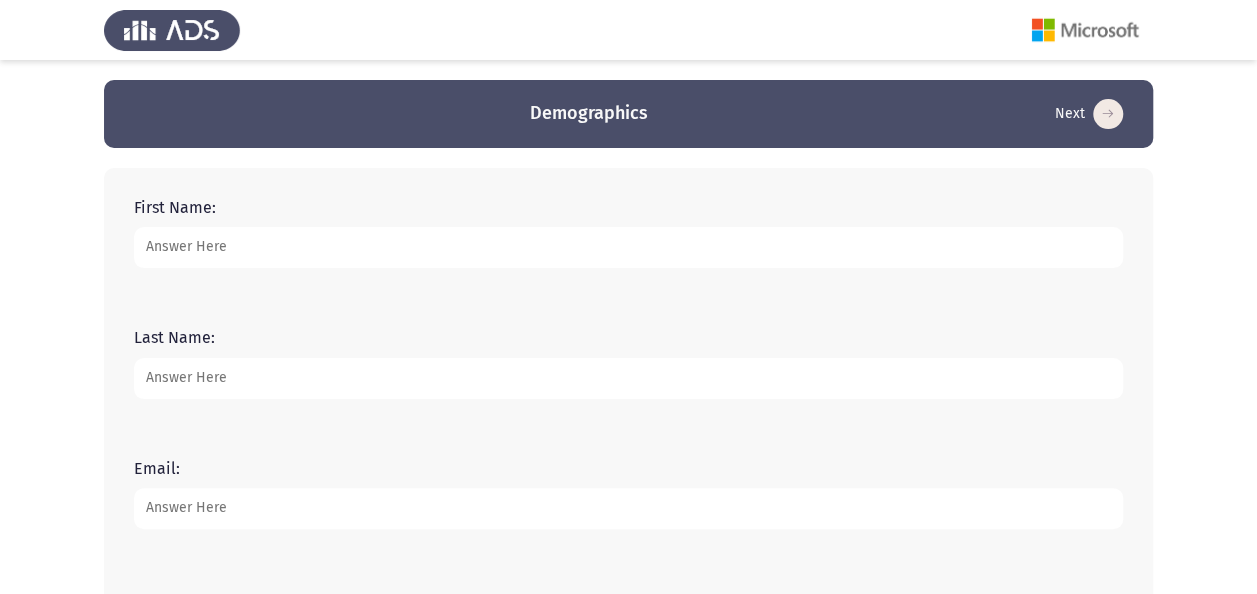 click on "First Name:" at bounding box center [628, 247] 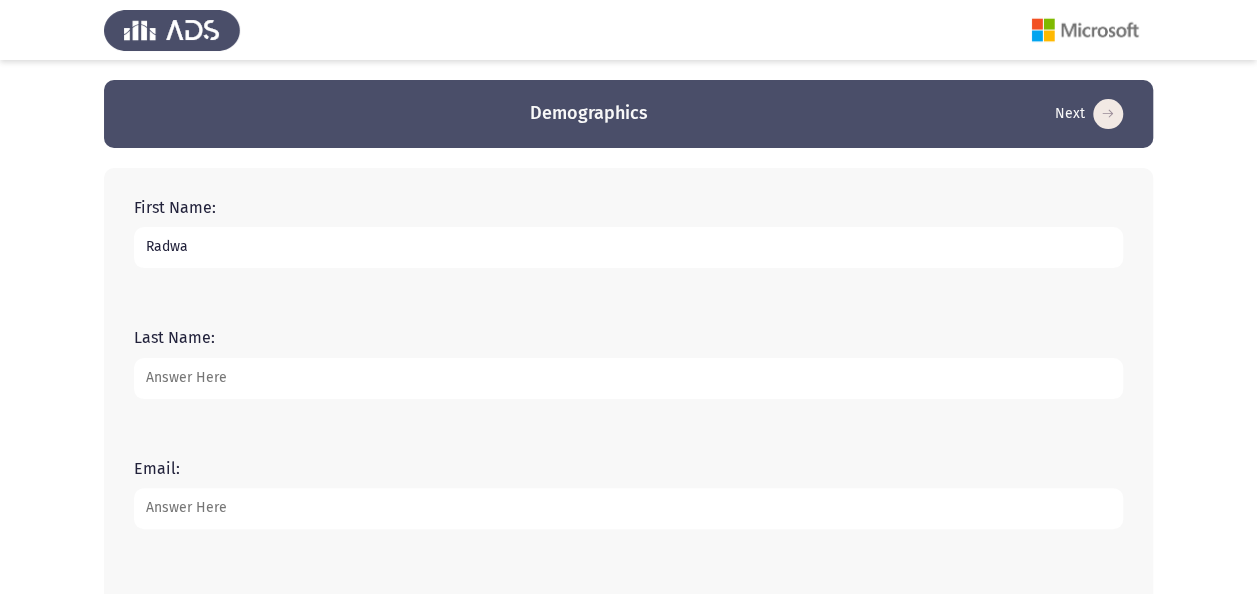 type on "Radwa" 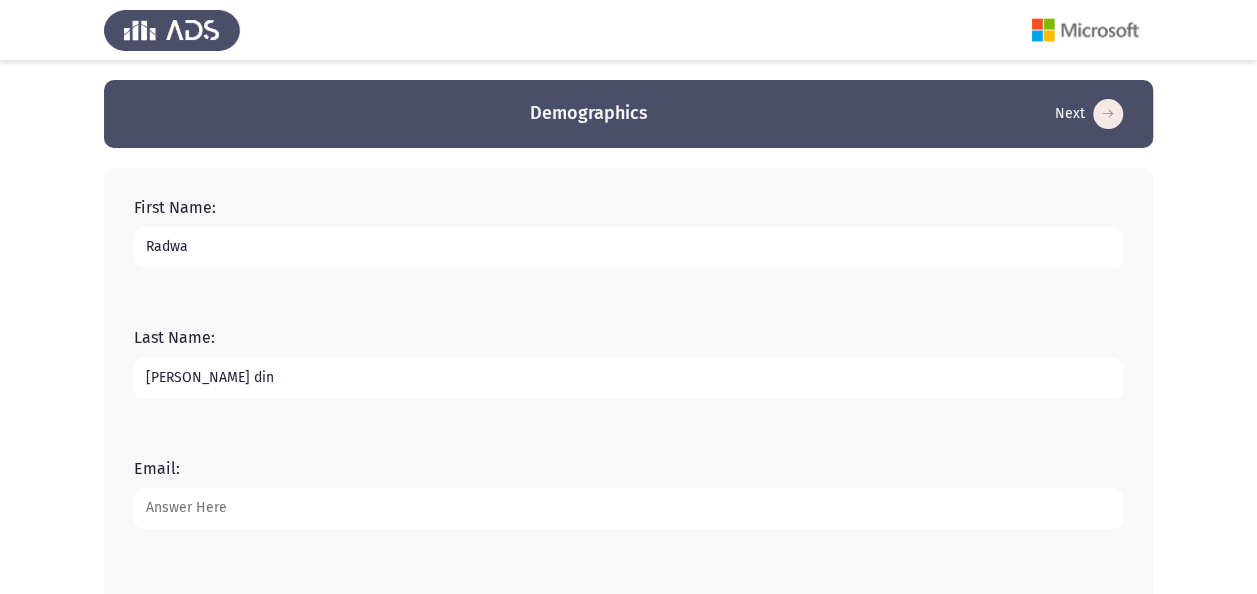 type on "[PERSON_NAME] din" 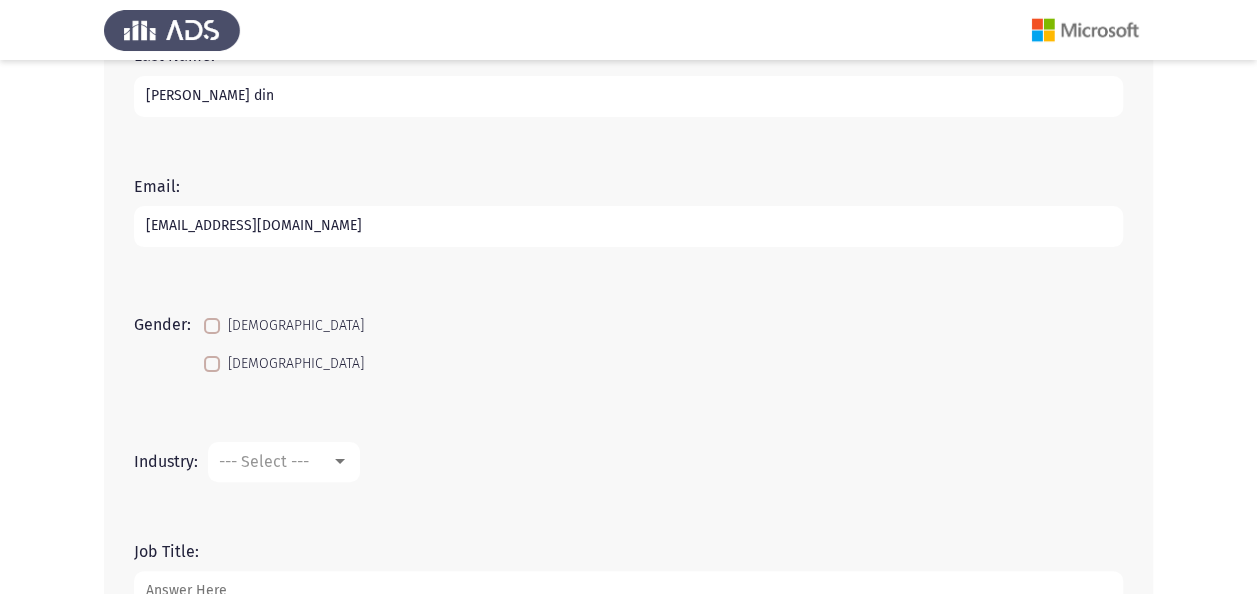 scroll, scrollTop: 275, scrollLeft: 0, axis: vertical 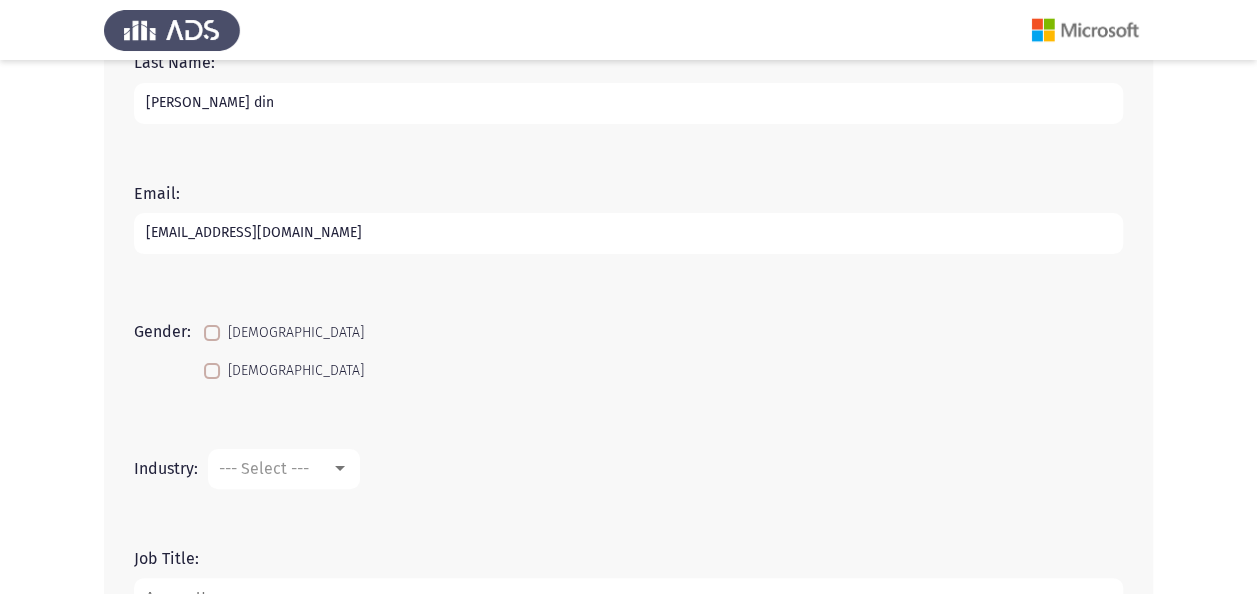 type on "radwasalah1411@gmail.com" 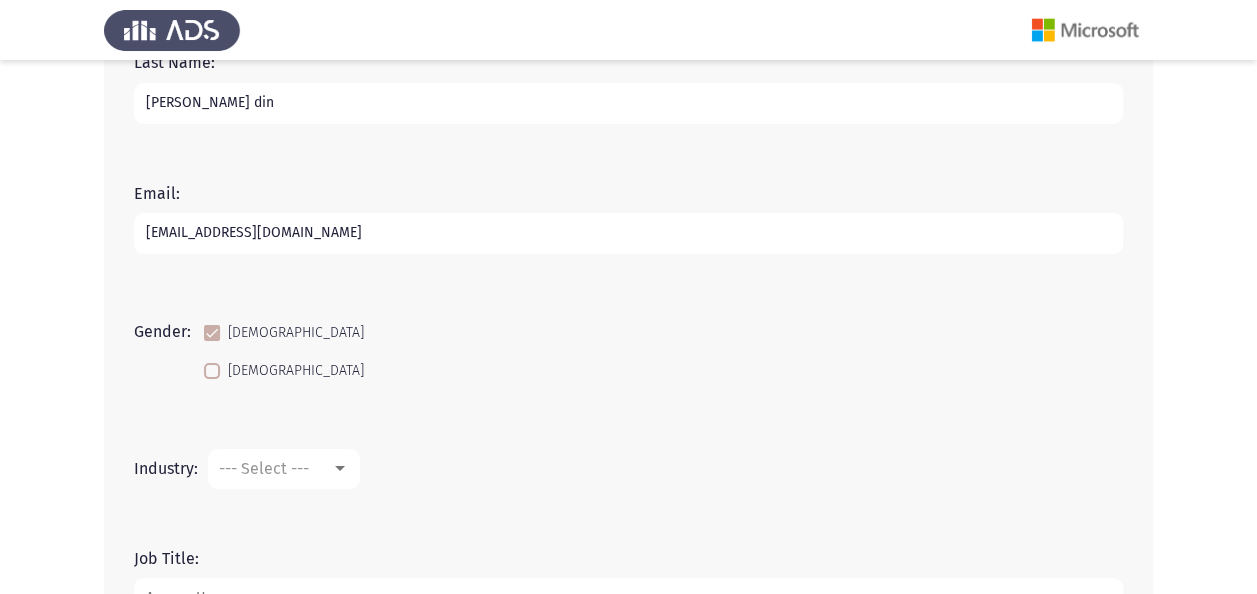 click at bounding box center (340, 469) 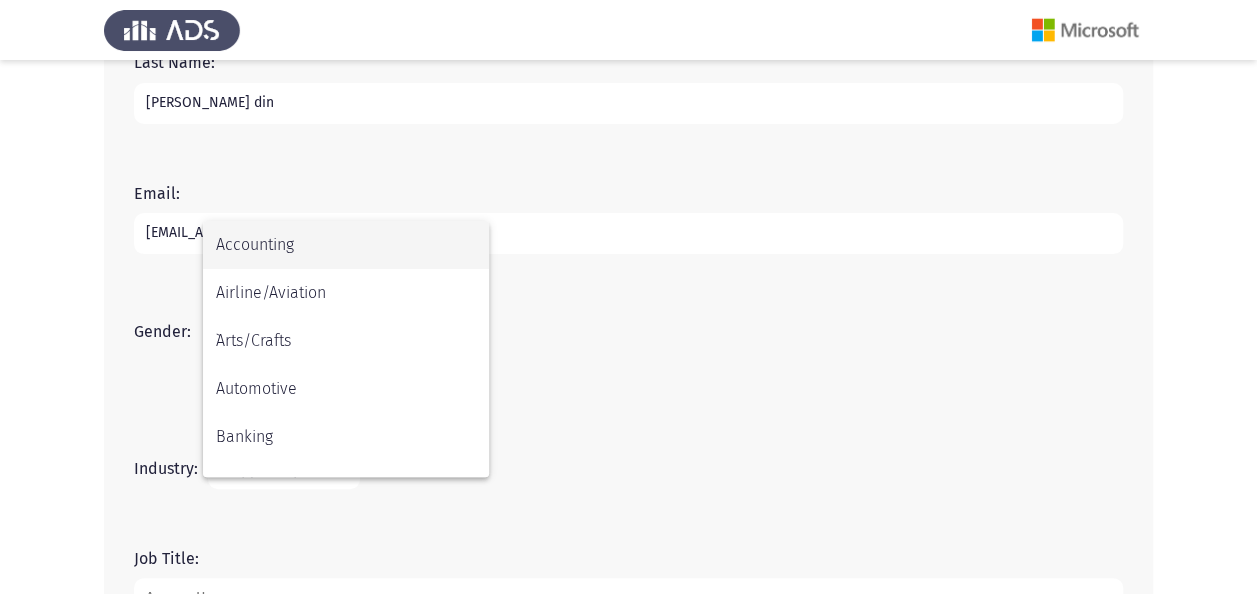 scroll, scrollTop: 656, scrollLeft: 0, axis: vertical 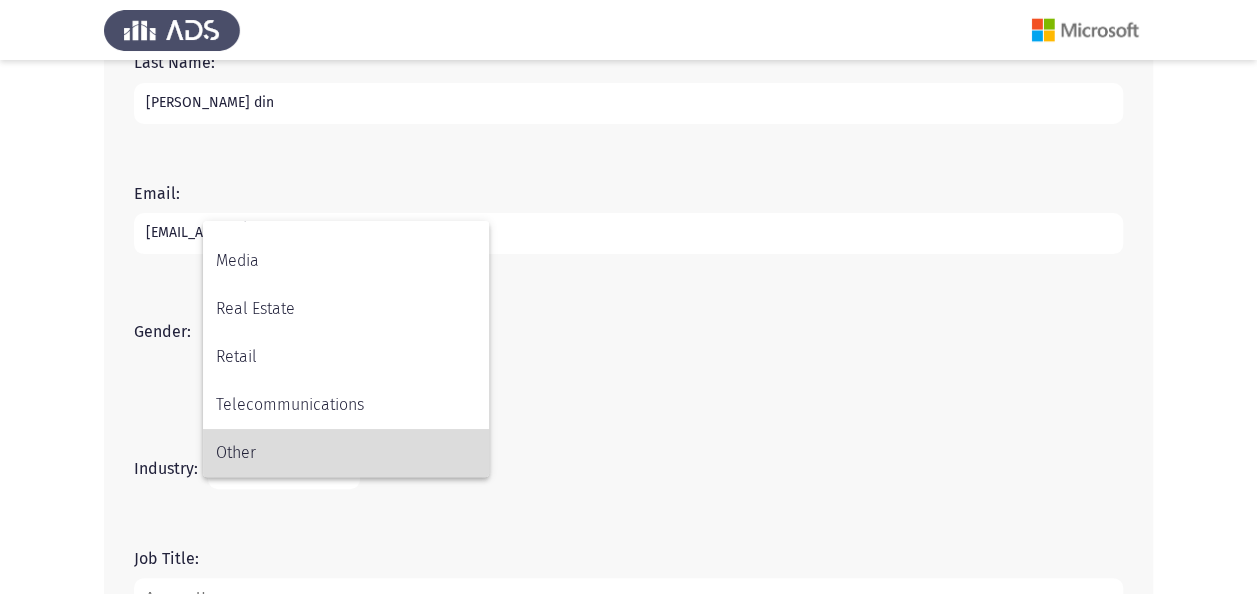 click on "Other" at bounding box center [346, 453] 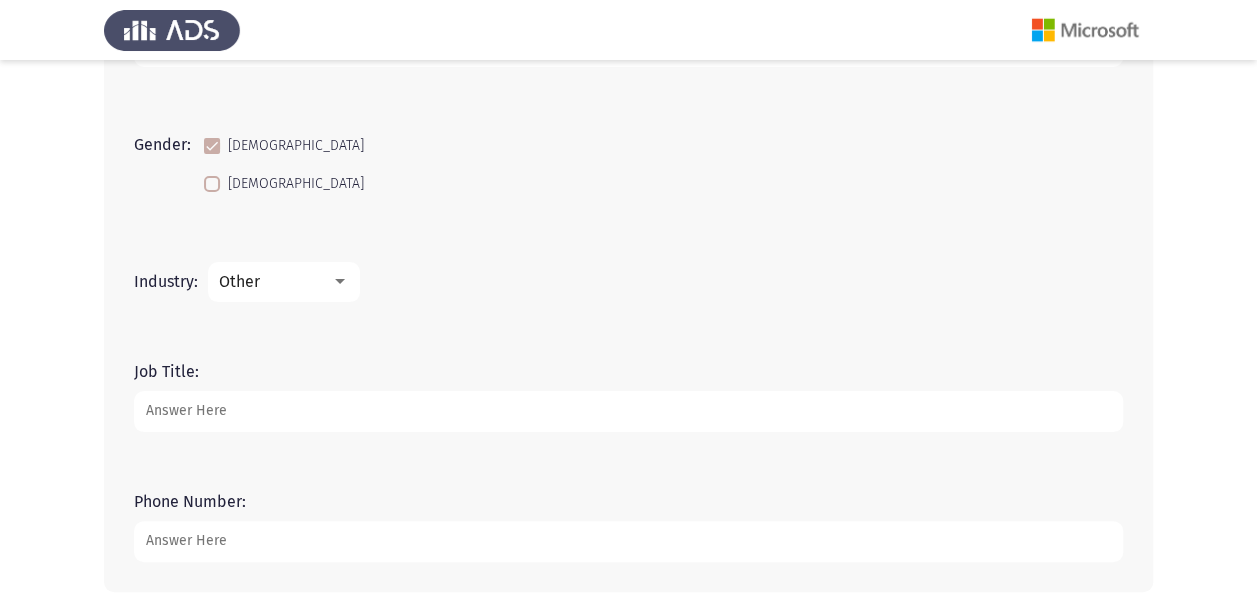 scroll, scrollTop: 465, scrollLeft: 0, axis: vertical 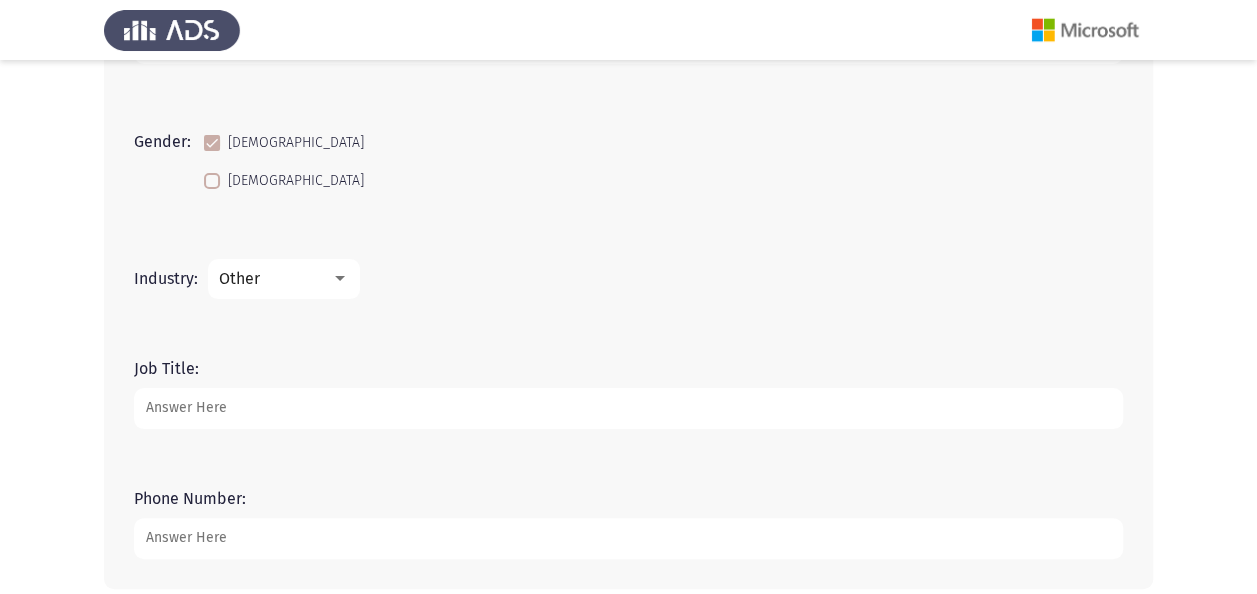click on "Job Title:" at bounding box center [628, 408] 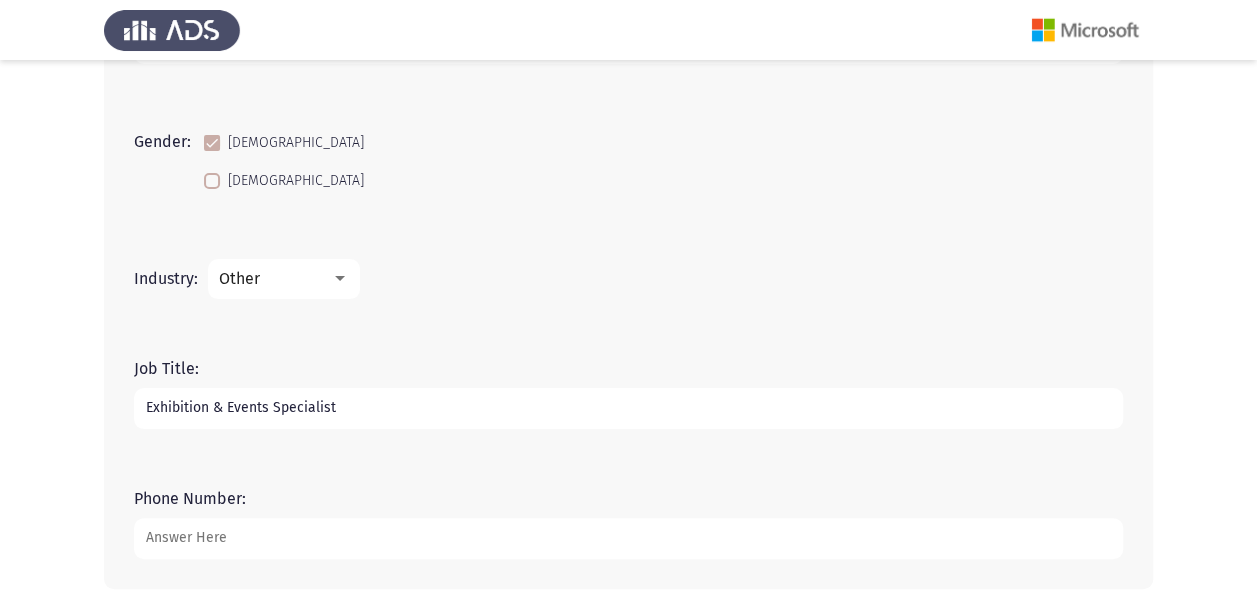type on "Exhibition & Events Specialist" 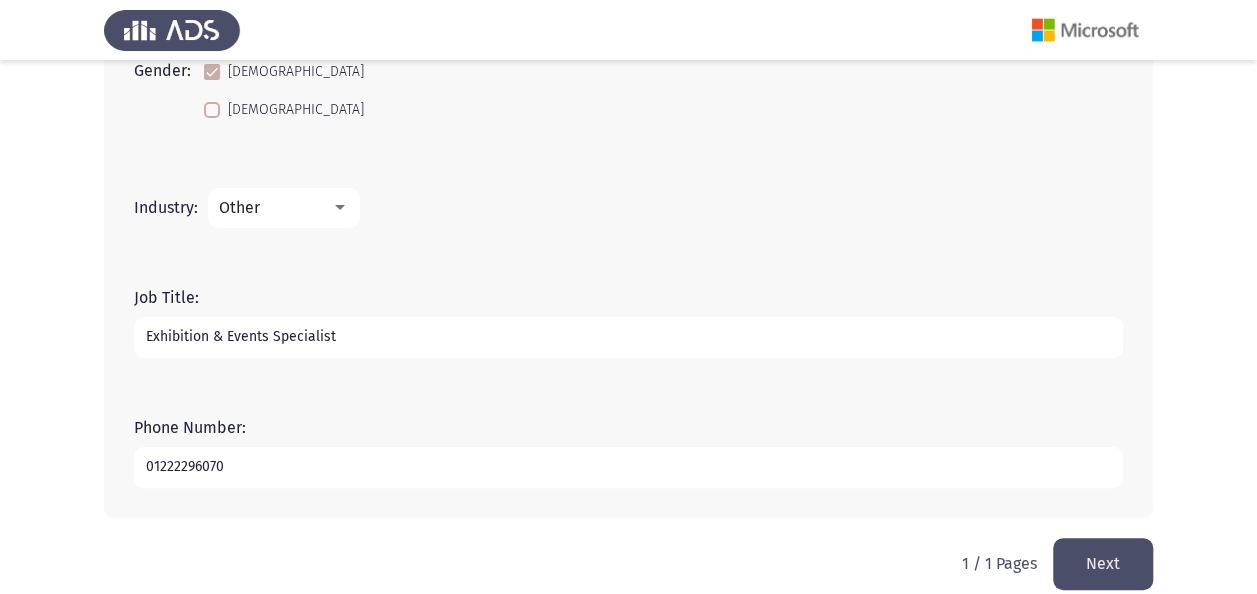 scroll, scrollTop: 559, scrollLeft: 0, axis: vertical 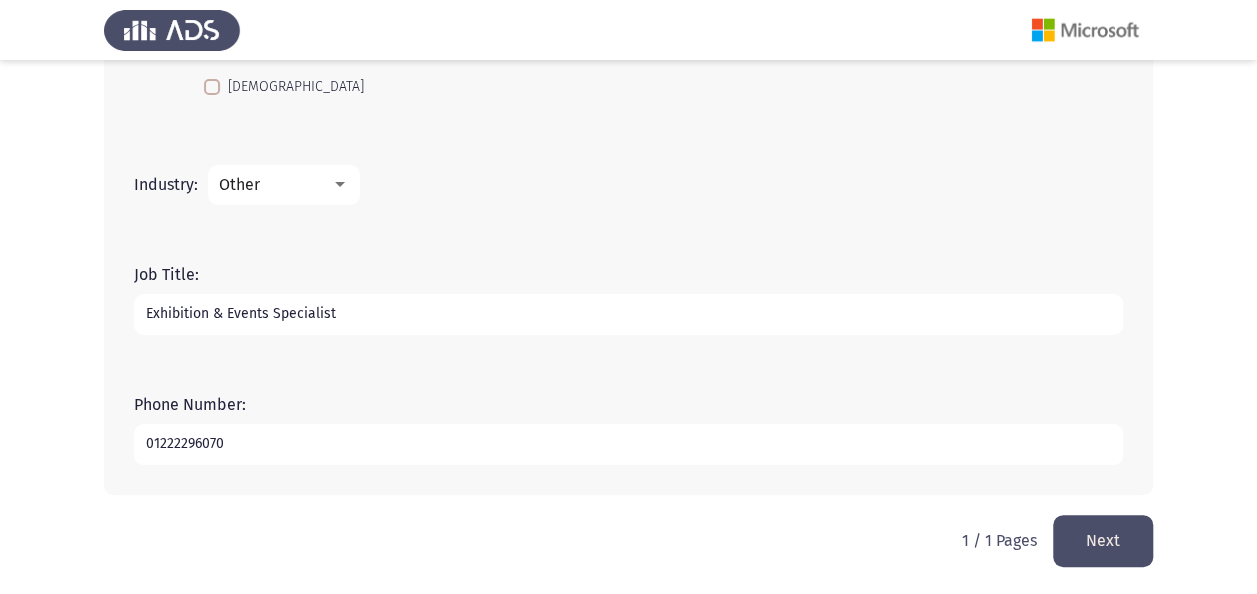 type on "01222296070" 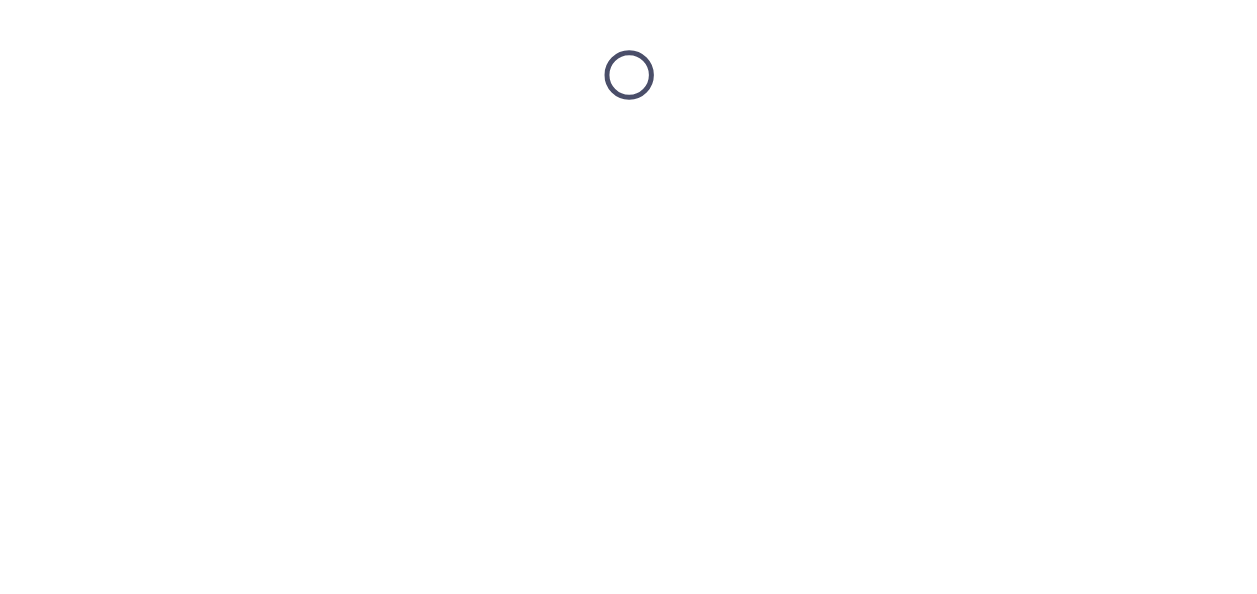 scroll, scrollTop: 0, scrollLeft: 0, axis: both 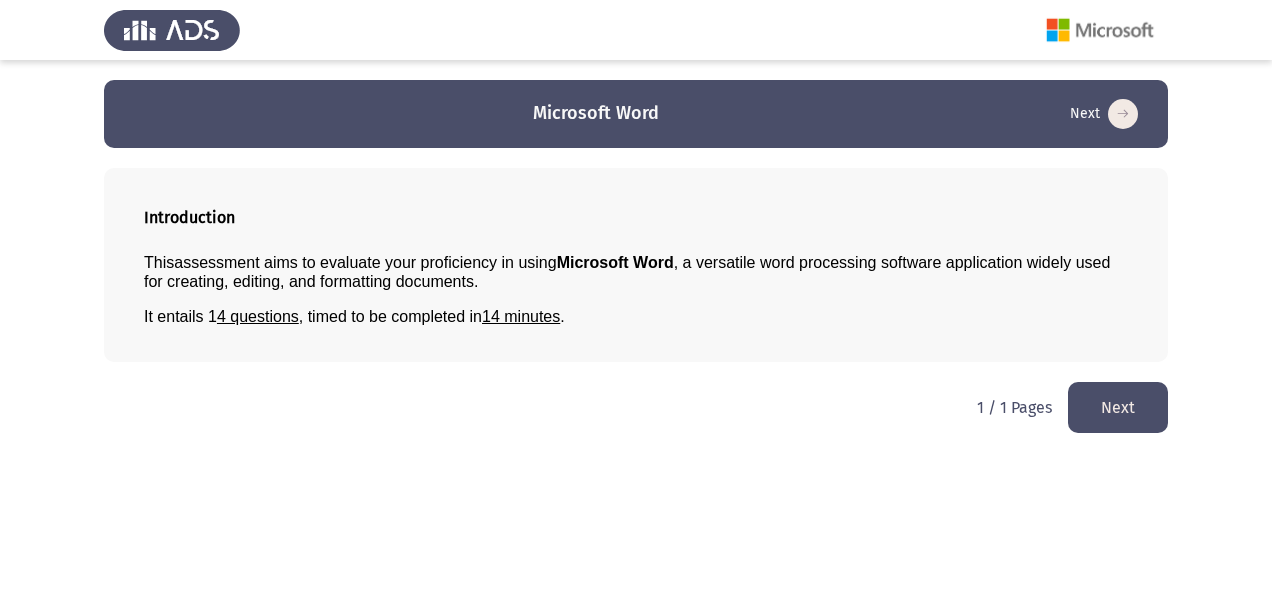 click on "Next" 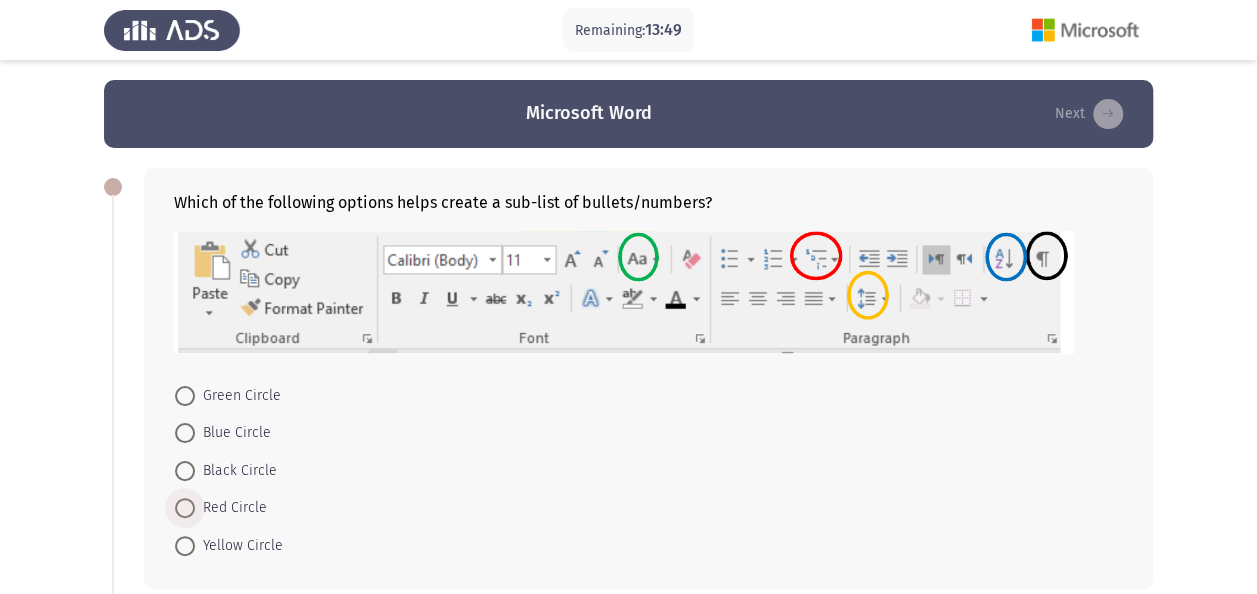 click at bounding box center (185, 508) 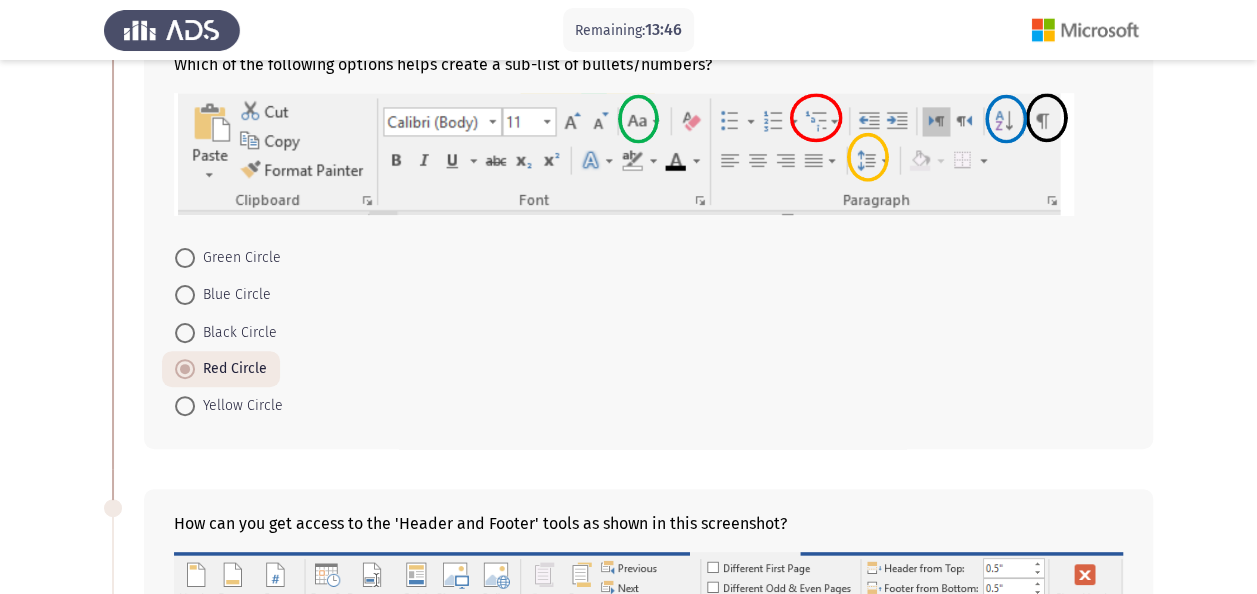 scroll, scrollTop: 183, scrollLeft: 0, axis: vertical 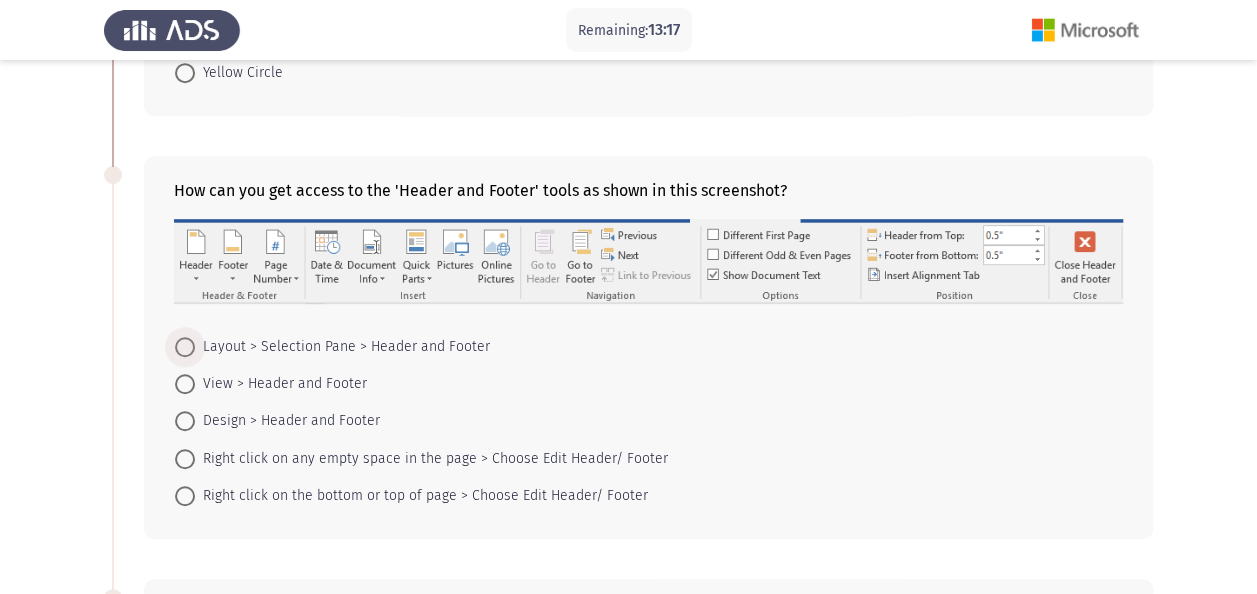click at bounding box center (185, 347) 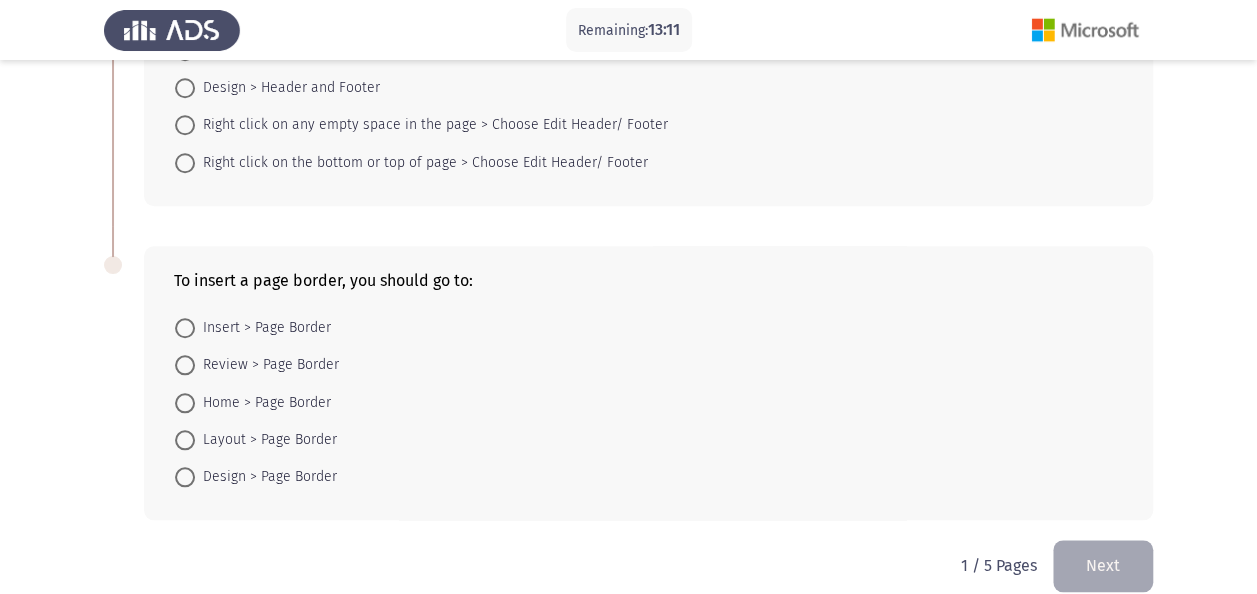 scroll, scrollTop: 801, scrollLeft: 0, axis: vertical 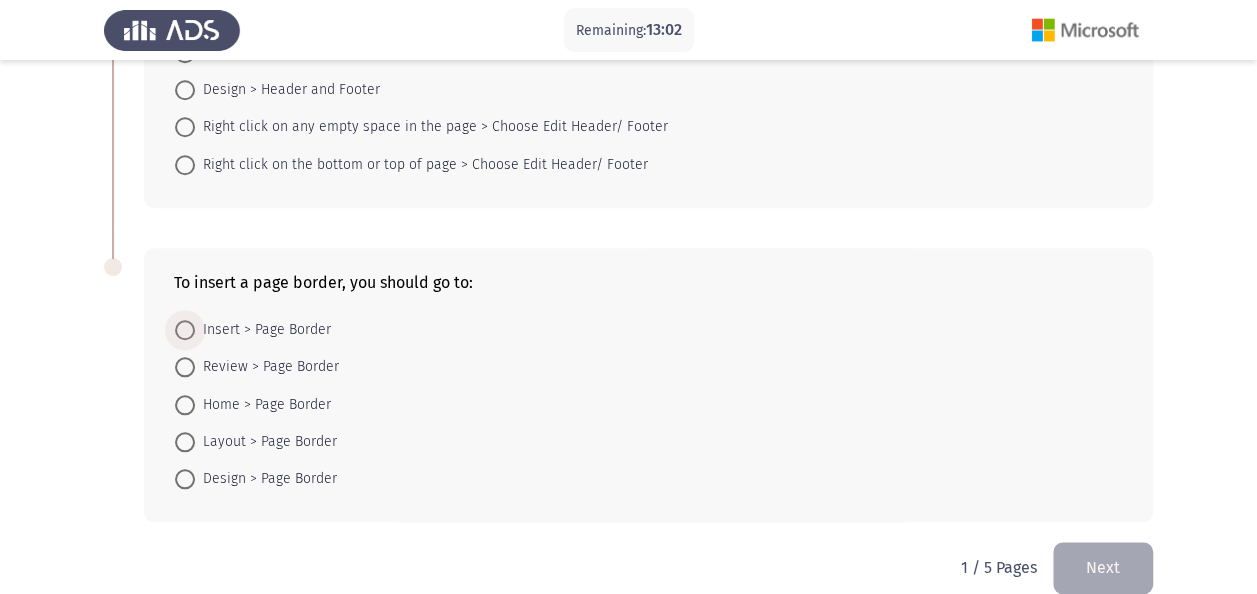 click at bounding box center [185, 330] 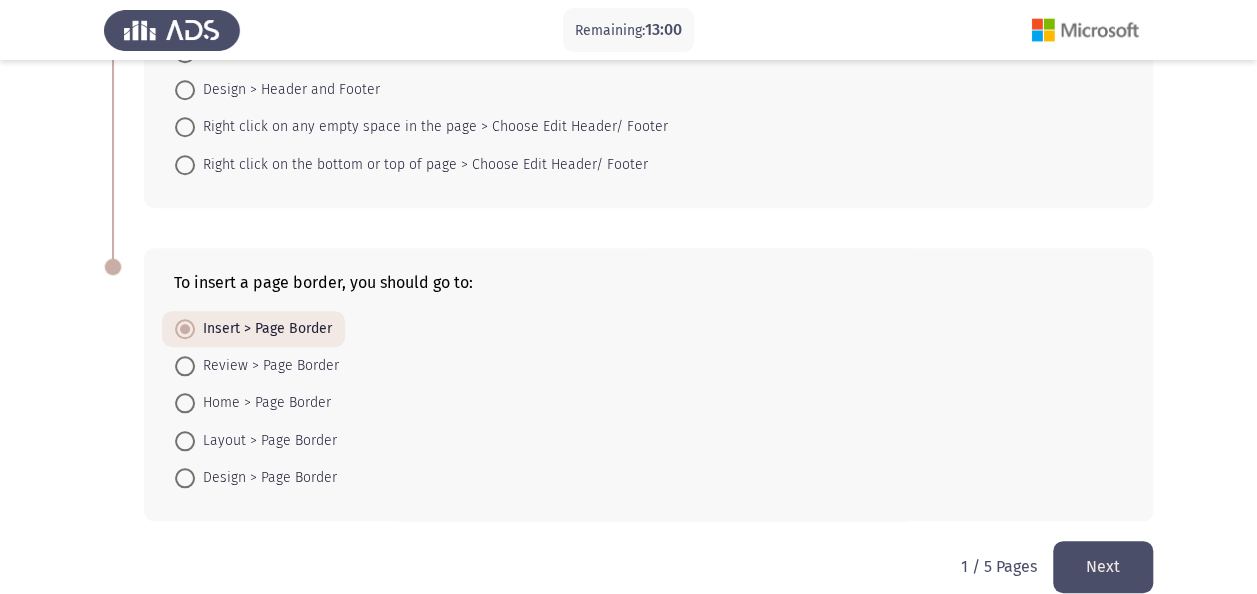 click on "Next" 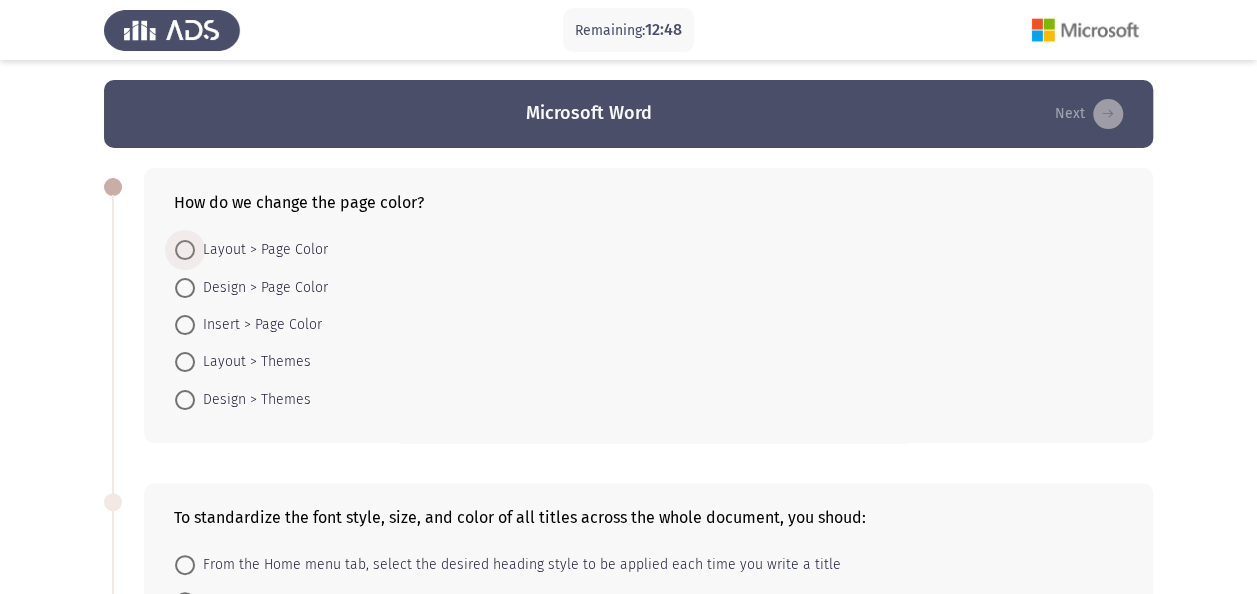 click on "Layout > Page Color" at bounding box center [261, 250] 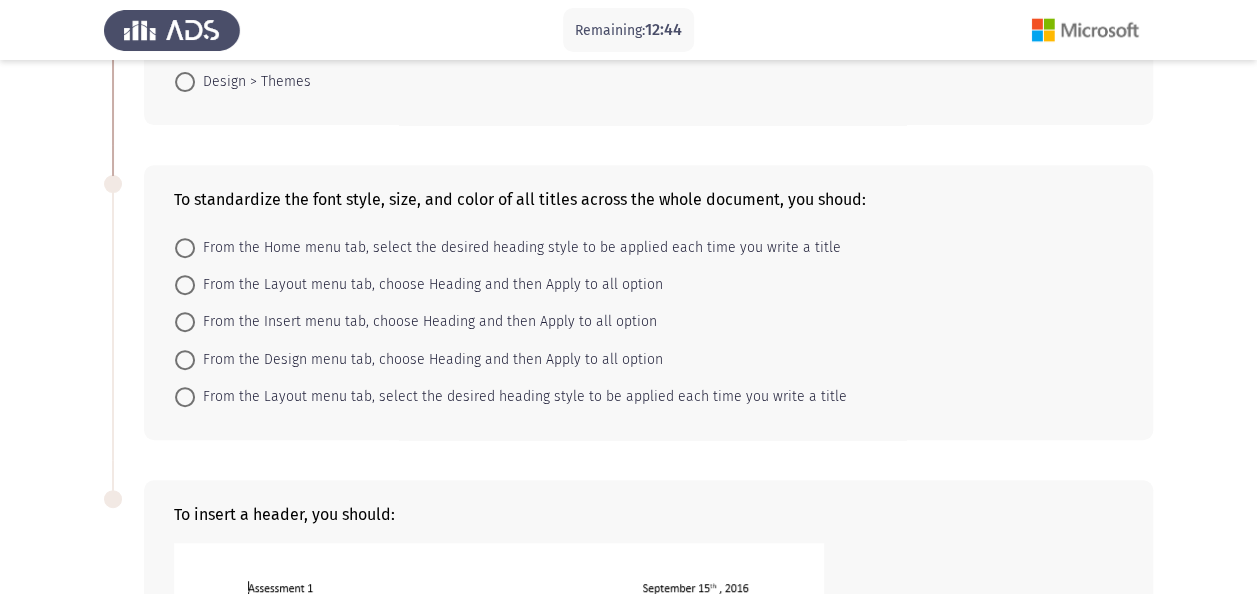 scroll, scrollTop: 320, scrollLeft: 0, axis: vertical 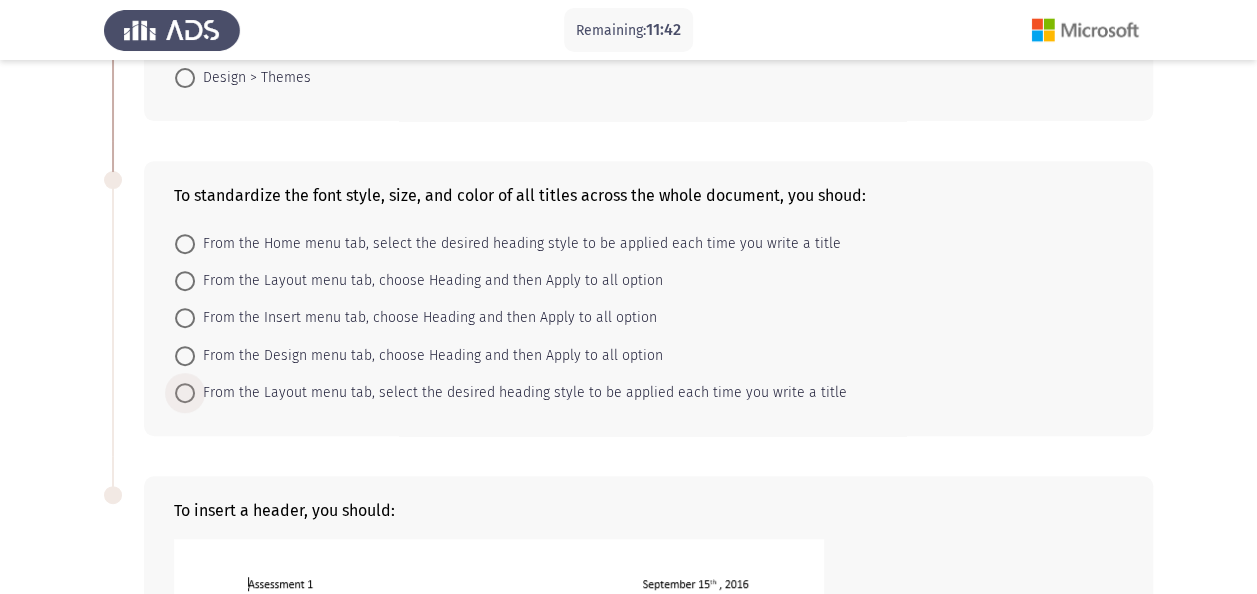 click at bounding box center (185, 393) 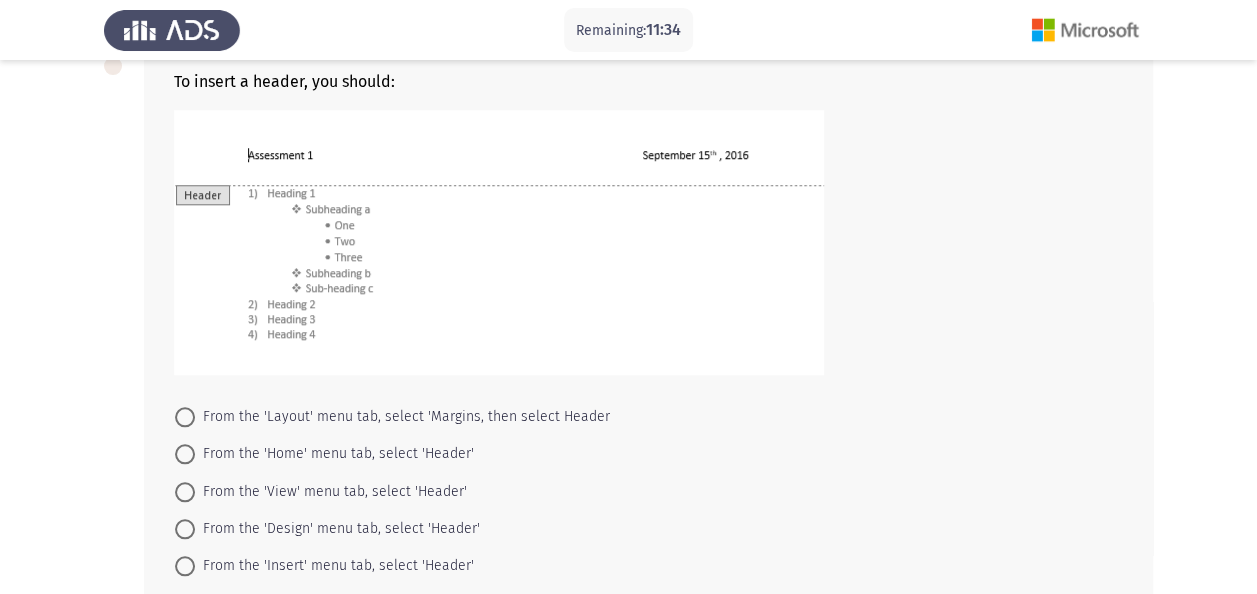 scroll, scrollTop: 744, scrollLeft: 0, axis: vertical 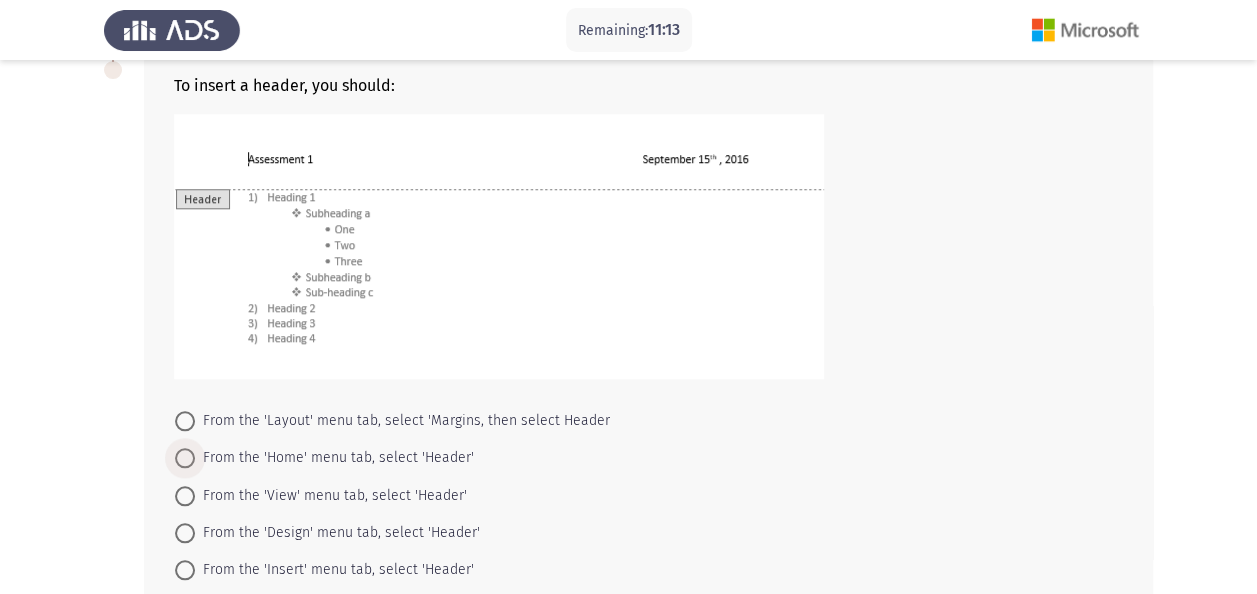 click at bounding box center (185, 458) 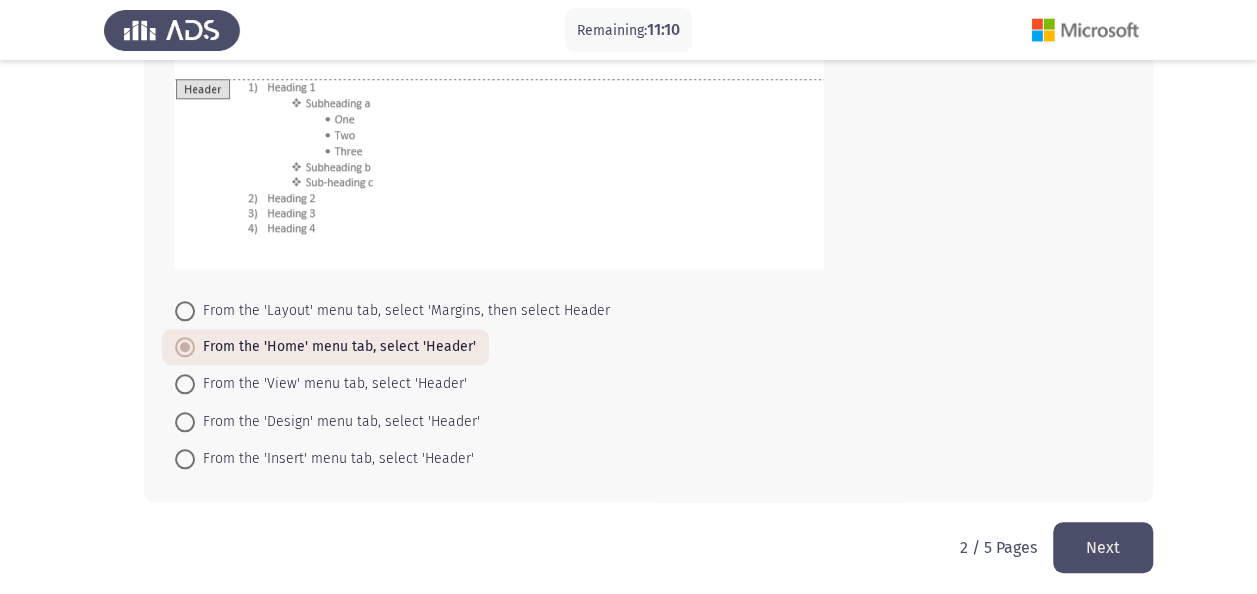 scroll, scrollTop: 856, scrollLeft: 0, axis: vertical 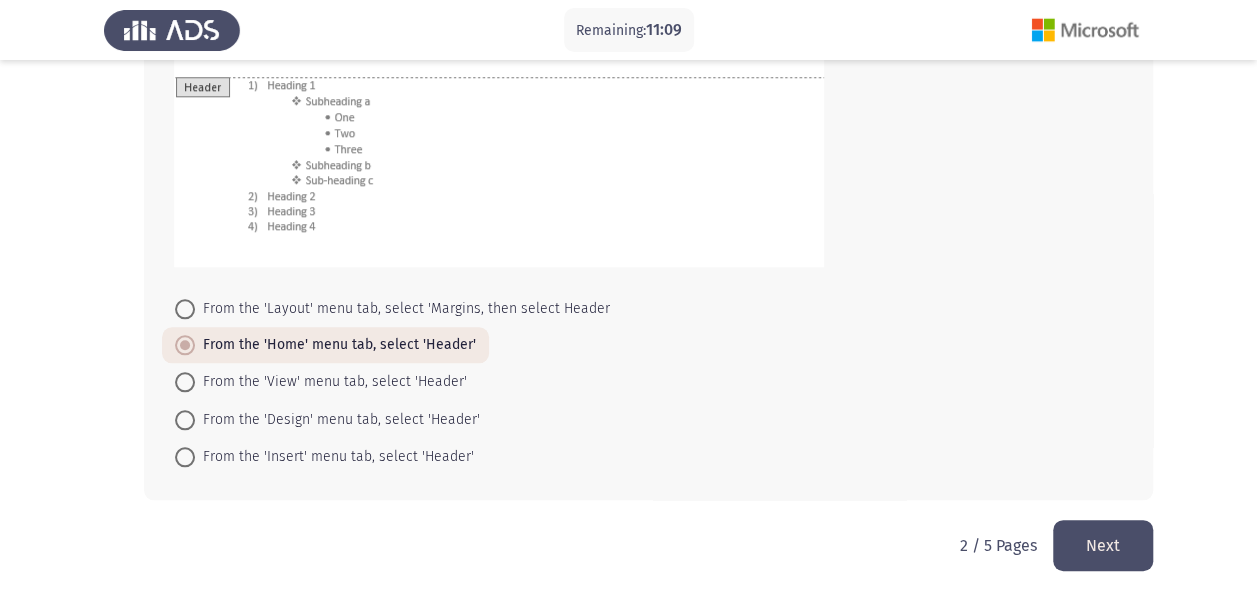 click on "Next" 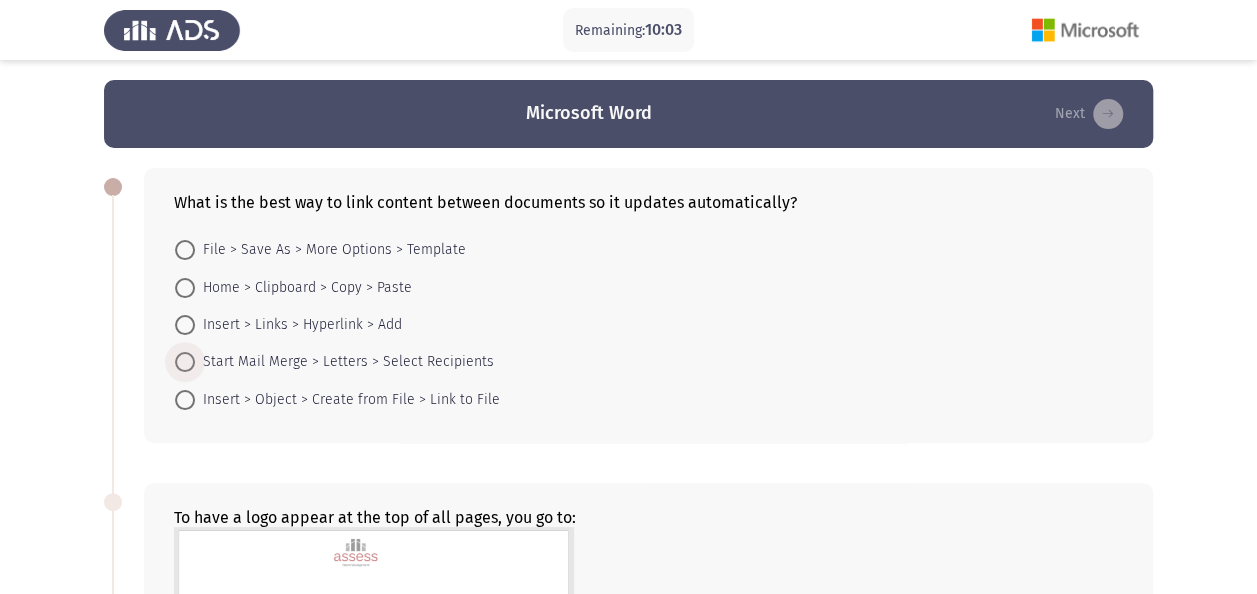 click on "Start Mail Merge > Letters > Select Recipients" at bounding box center [344, 362] 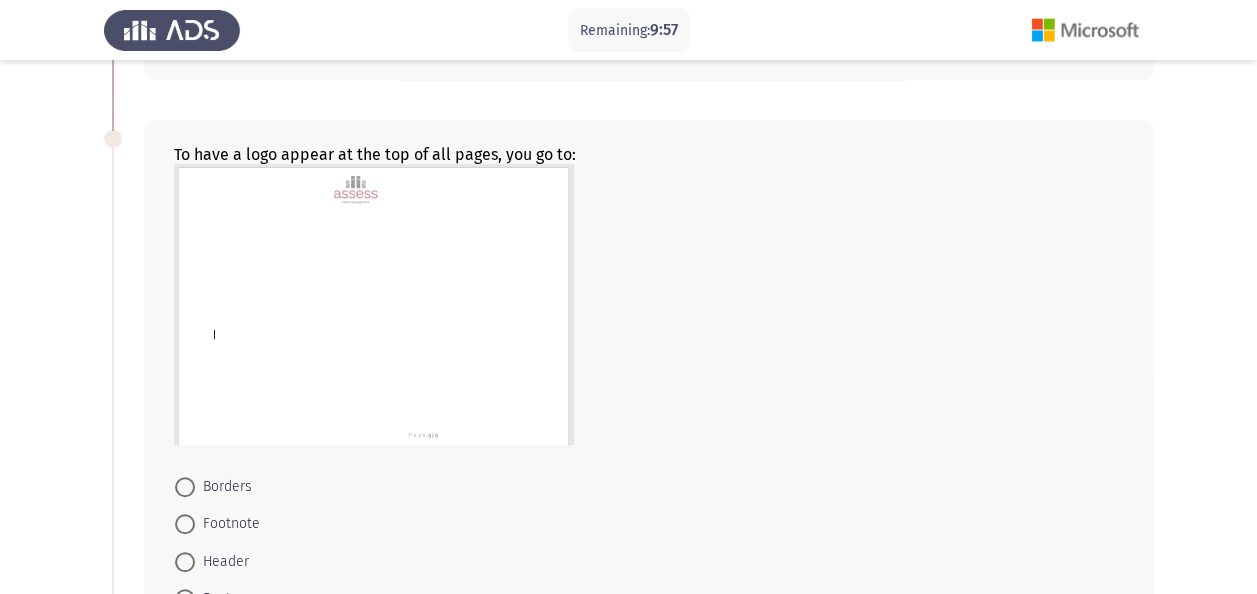 scroll, scrollTop: 363, scrollLeft: 0, axis: vertical 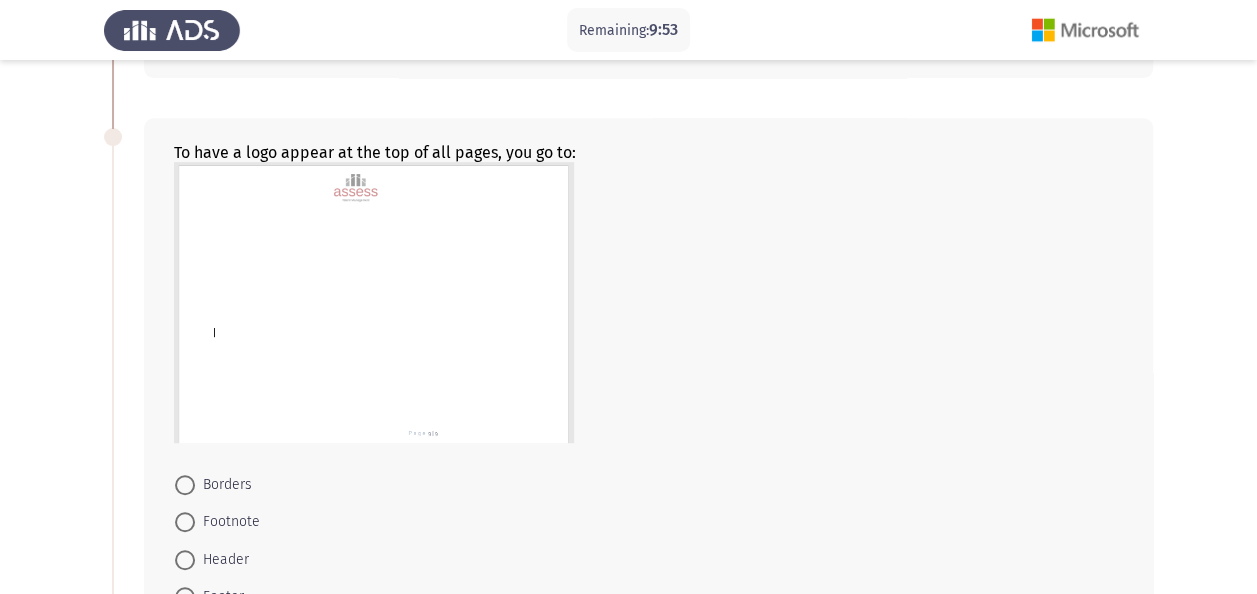 drag, startPoint x: 1249, startPoint y: 348, endPoint x: 1256, endPoint y: 388, distance: 40.60788 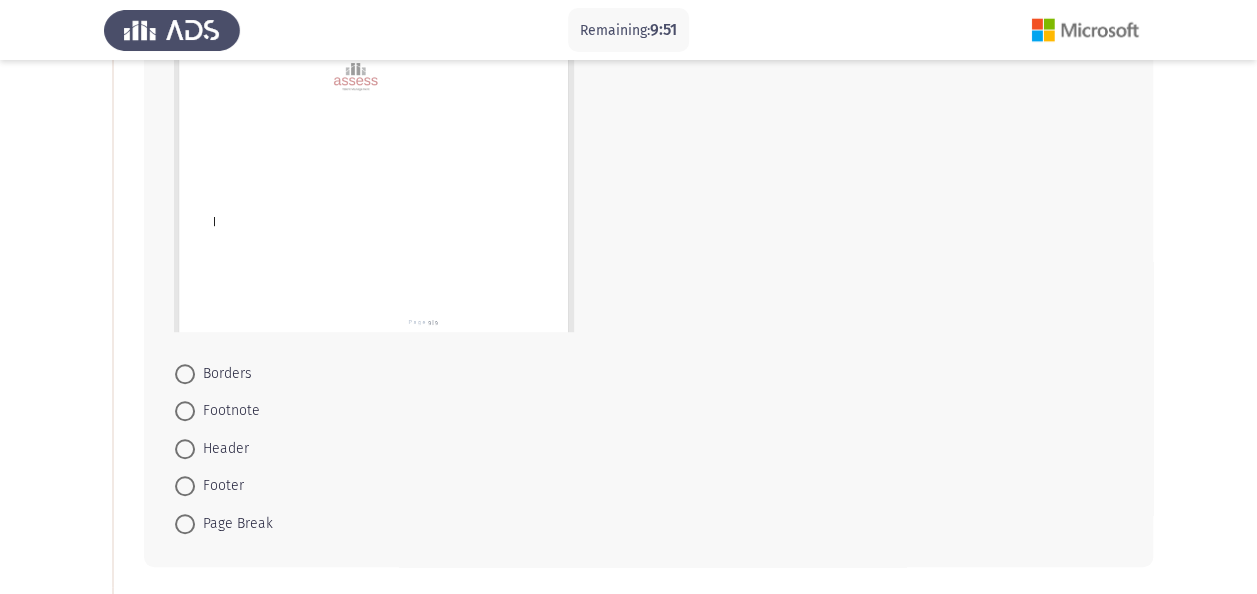scroll, scrollTop: 470, scrollLeft: 0, axis: vertical 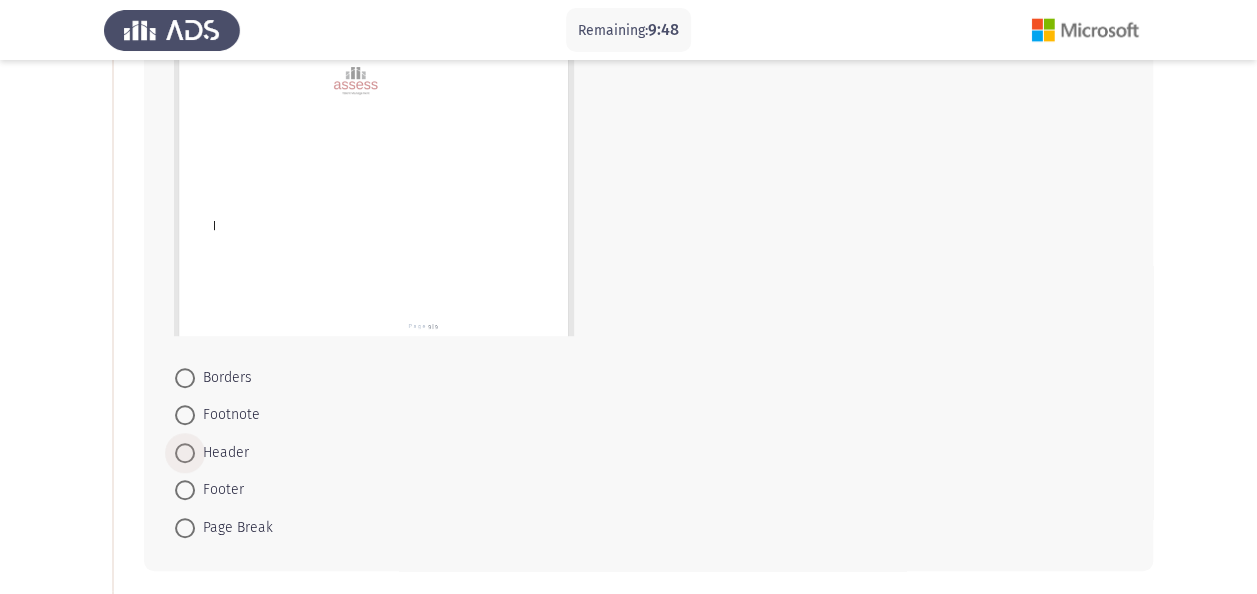 click at bounding box center (185, 453) 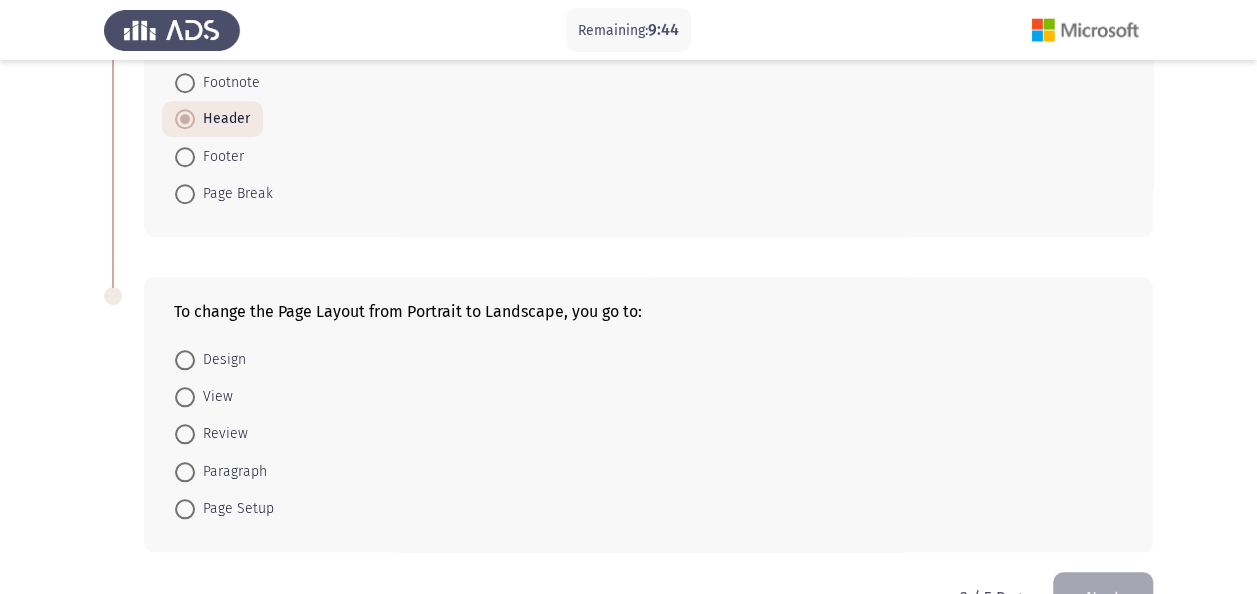 scroll, scrollTop: 854, scrollLeft: 0, axis: vertical 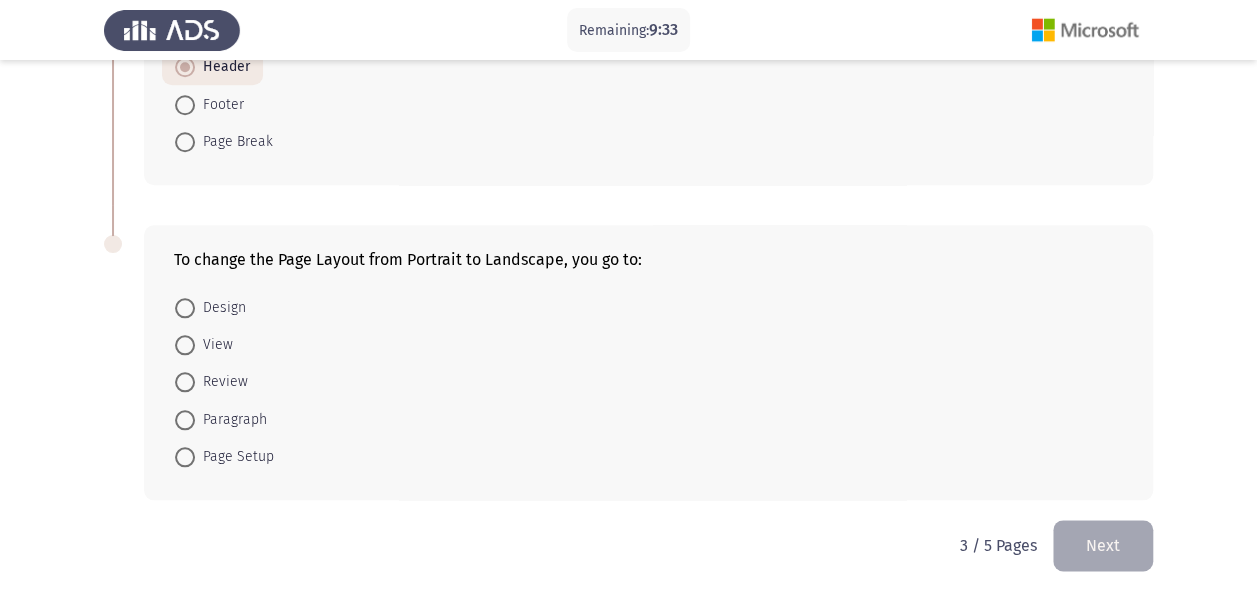 click at bounding box center (185, 457) 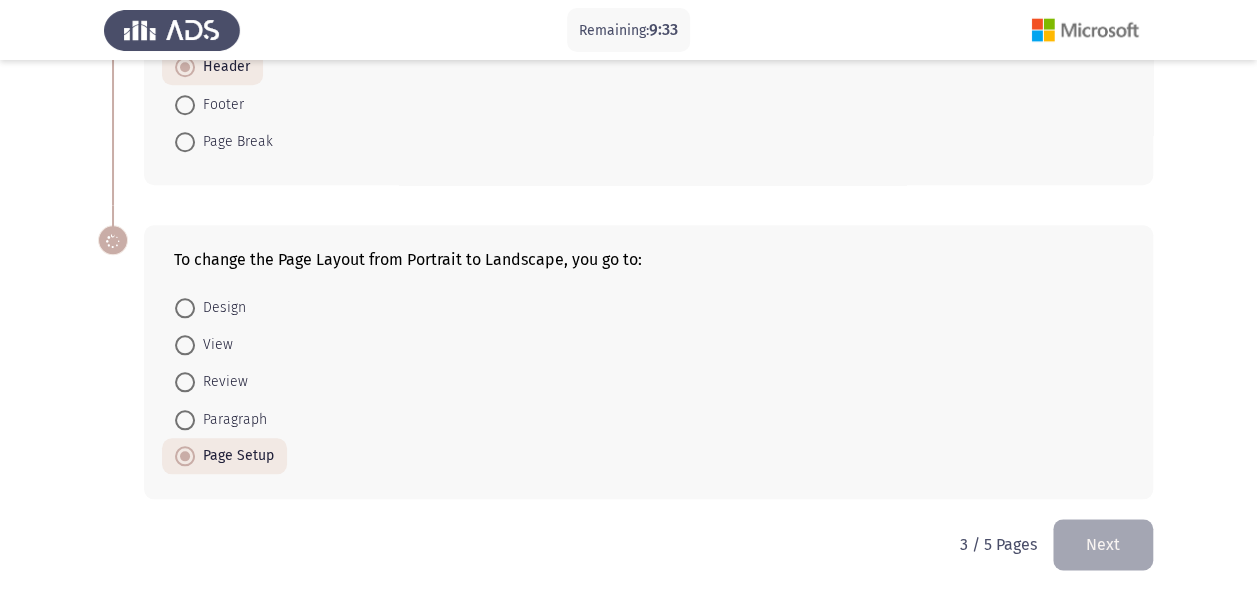 scroll, scrollTop: 853, scrollLeft: 0, axis: vertical 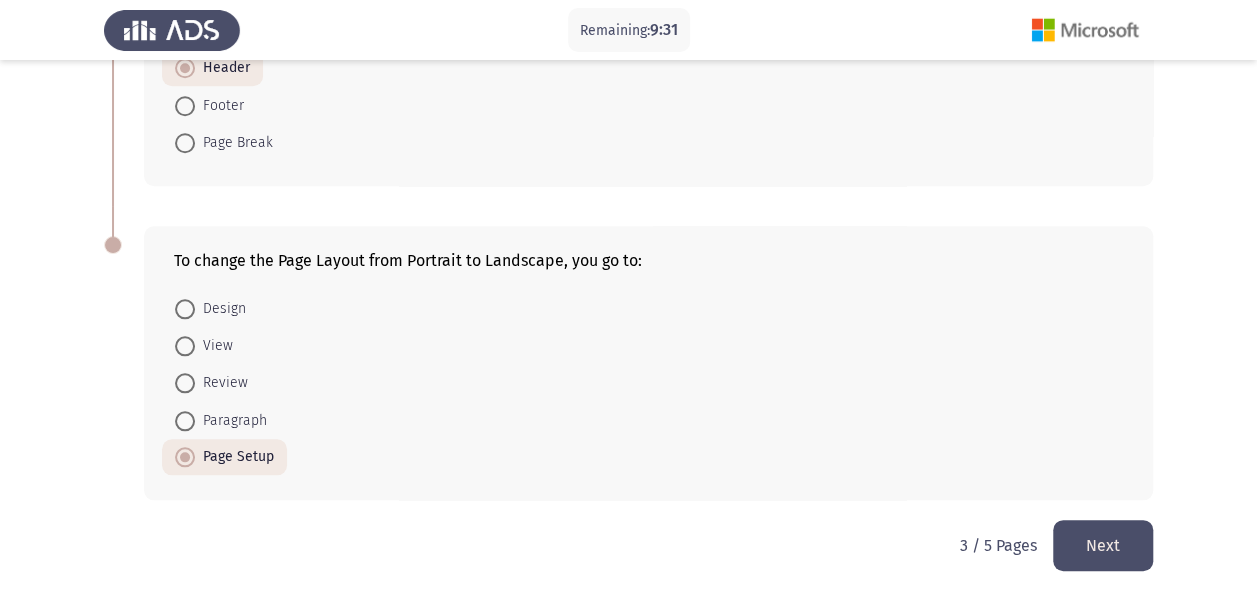 click on "Next" 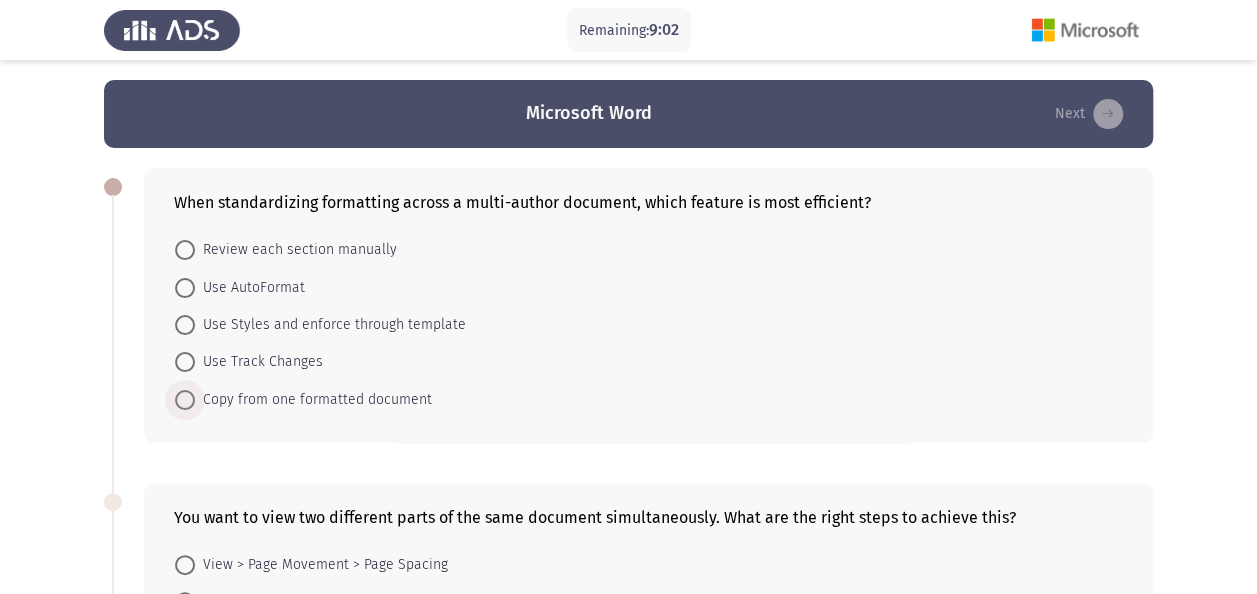 click at bounding box center [185, 400] 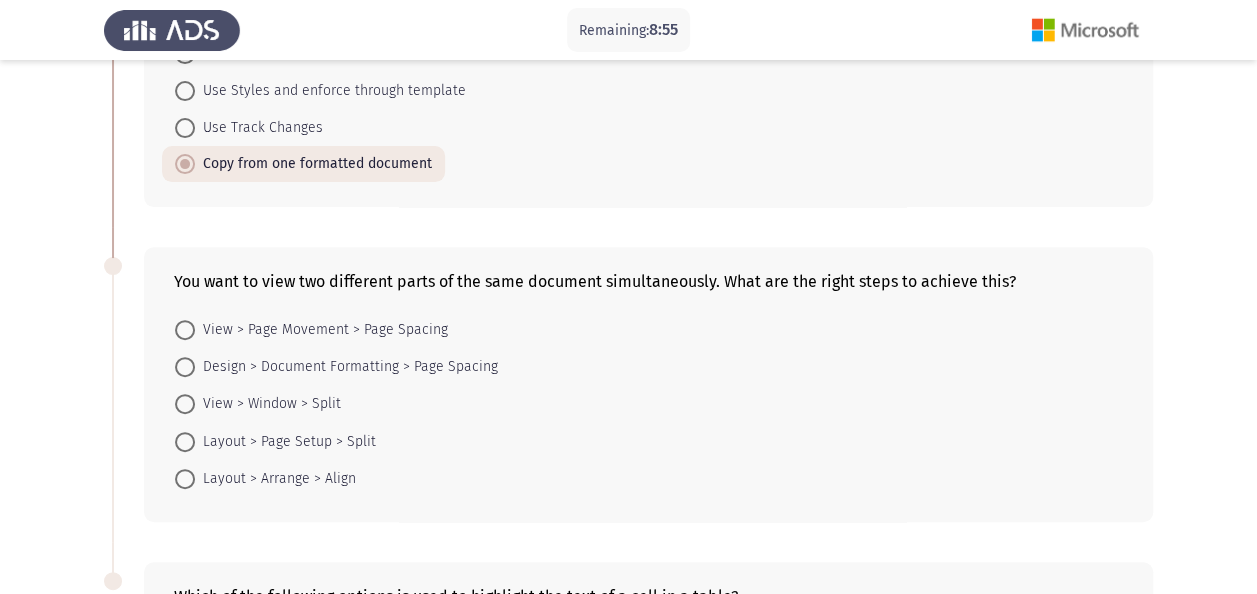 scroll, scrollTop: 240, scrollLeft: 0, axis: vertical 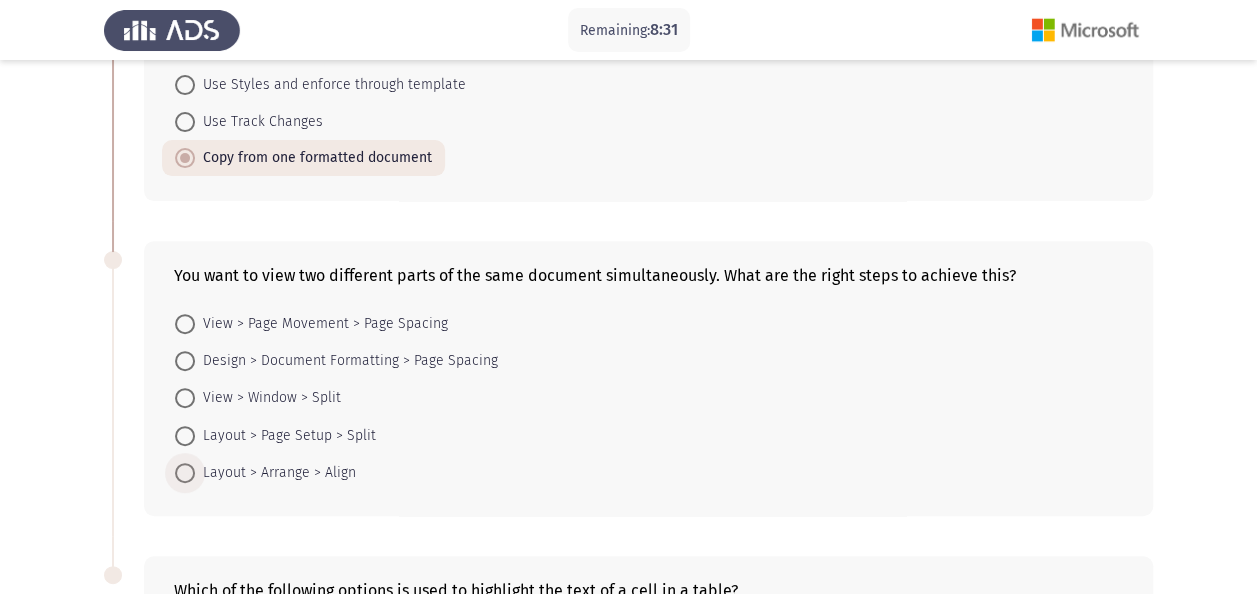 click at bounding box center (185, 473) 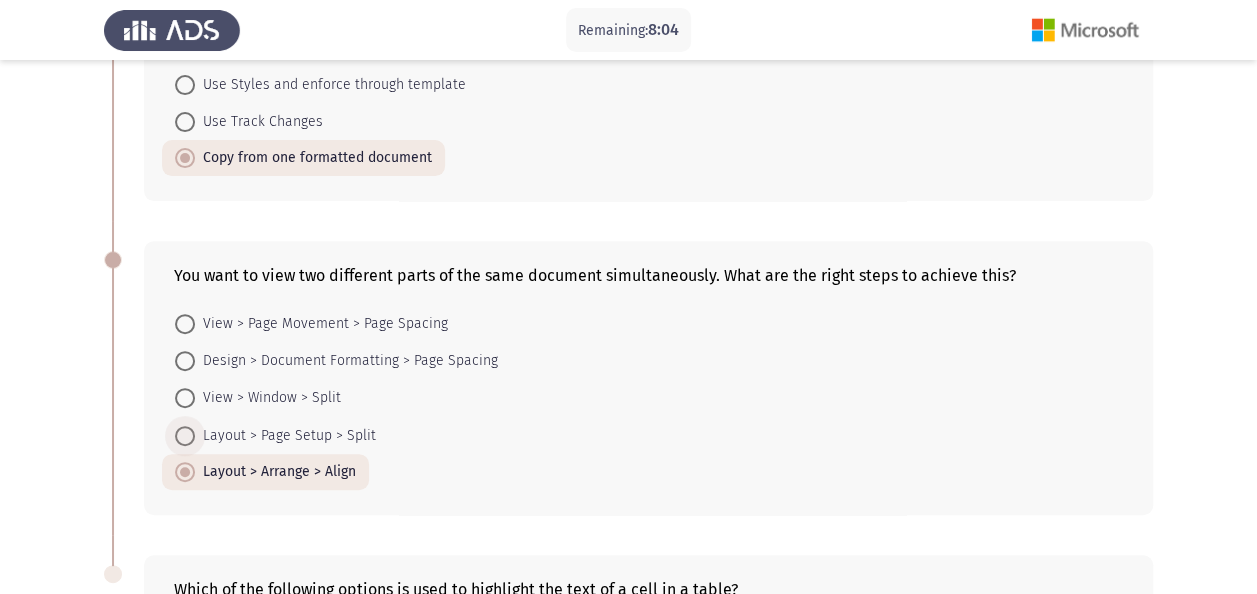 click at bounding box center (185, 436) 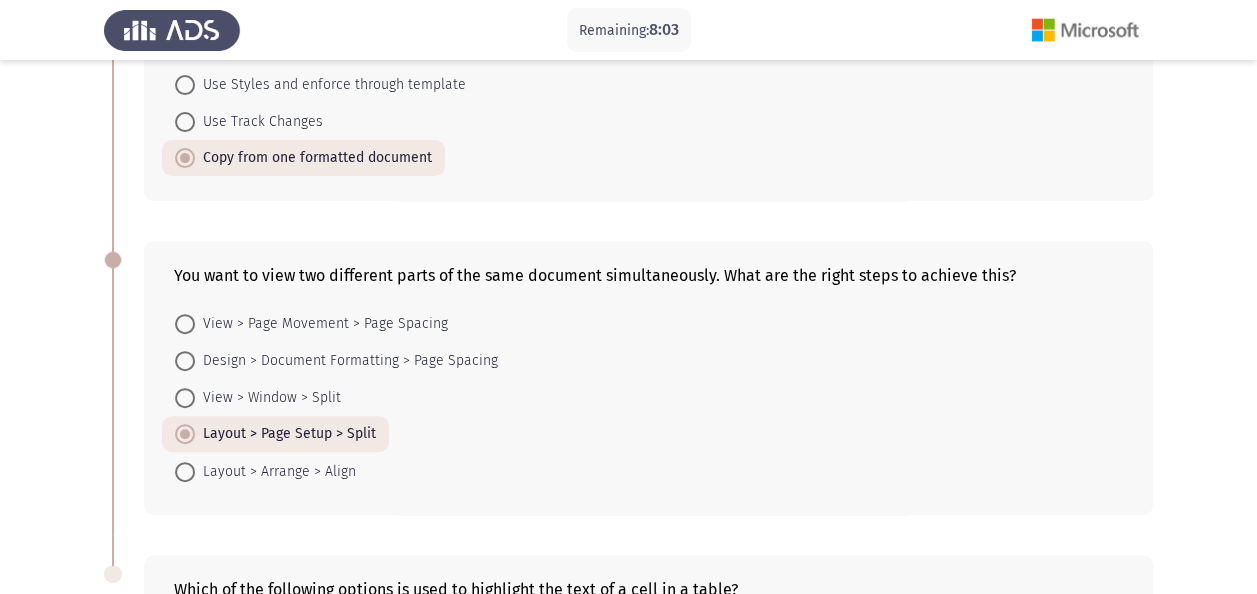 click on "View > Page Movement > Page Spacing     Design > Document Formatting > Page Spacing     View > Window > Split      Layout > Page Setup > Split     Layout > Arrange > Align" 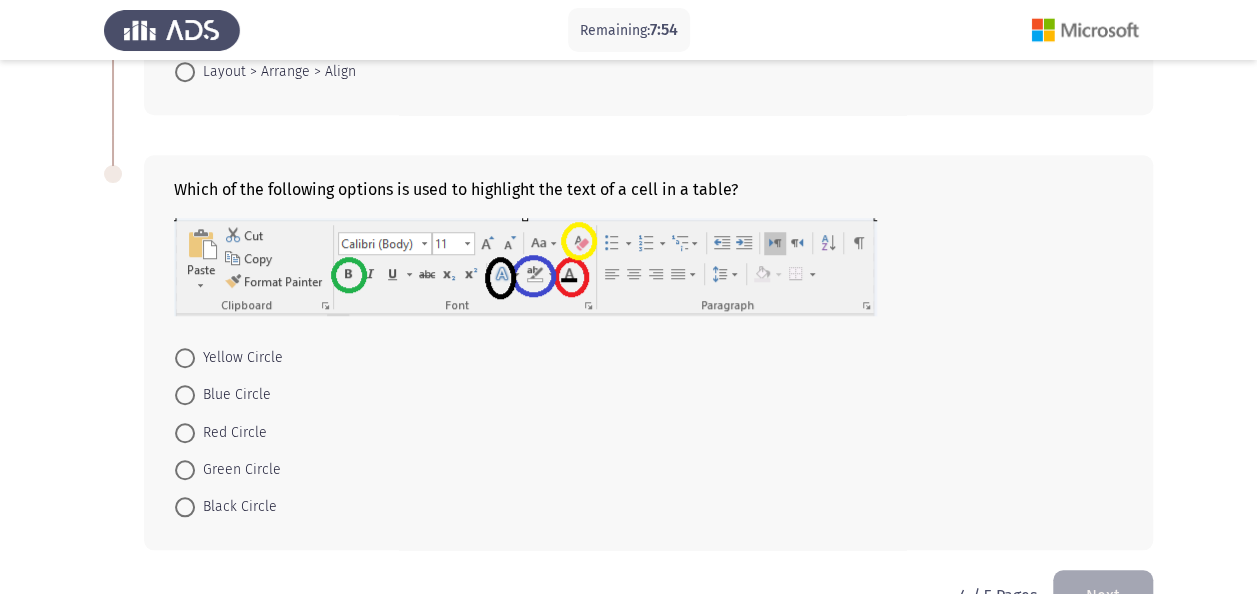 scroll, scrollTop: 680, scrollLeft: 0, axis: vertical 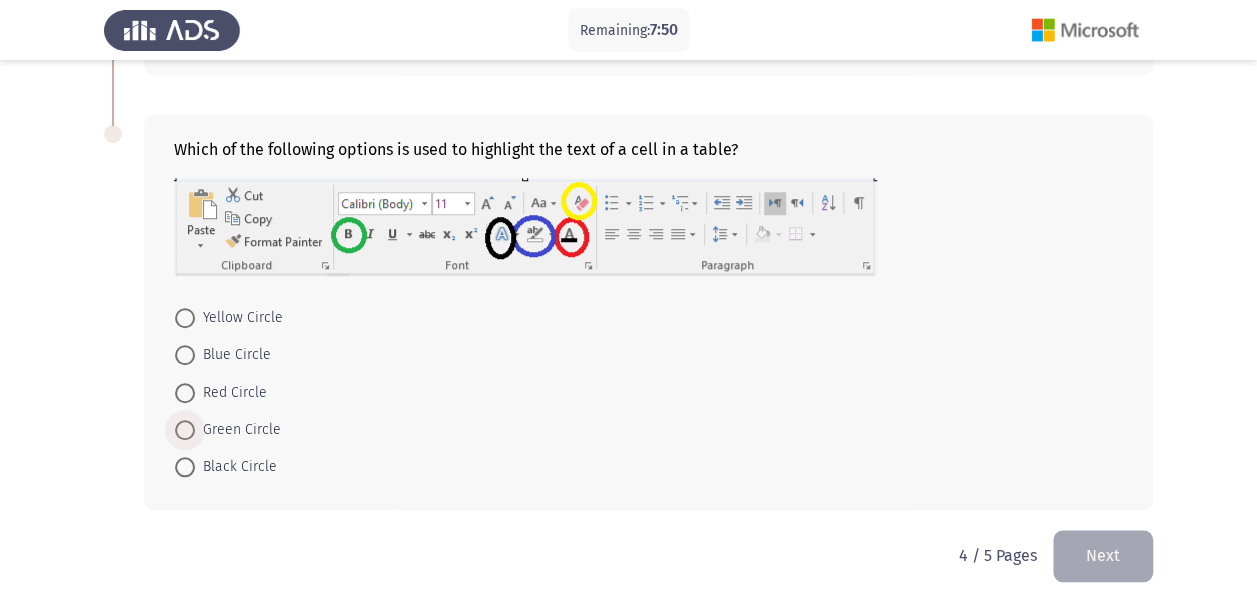click at bounding box center (185, 430) 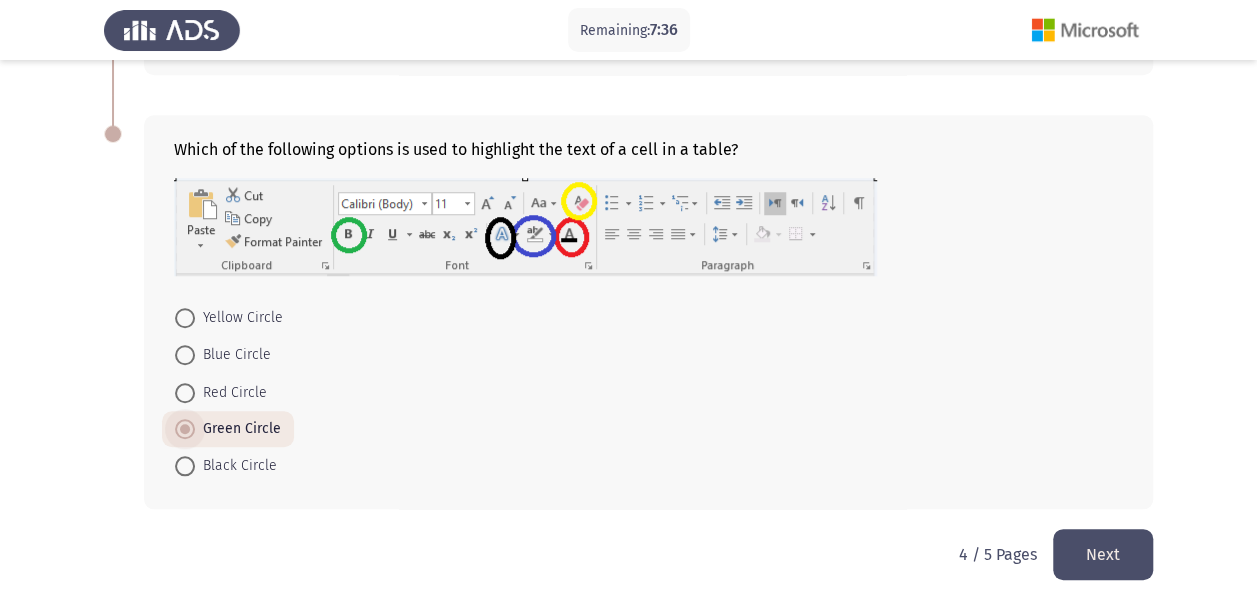 click at bounding box center (185, 429) 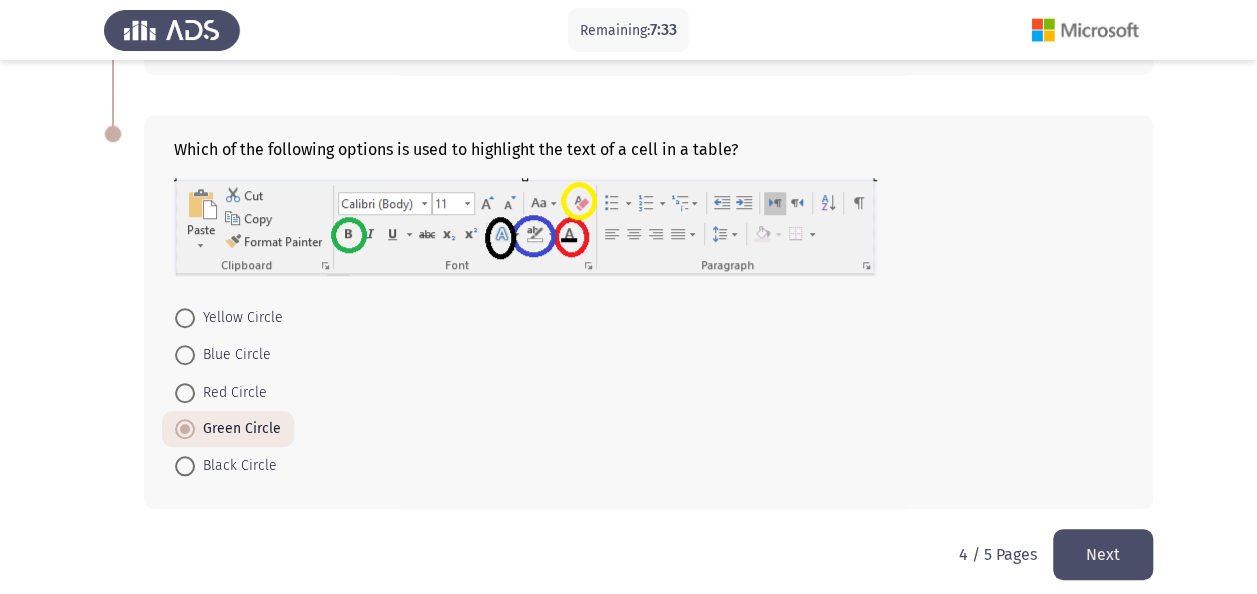 click on "Black Circle" at bounding box center (226, 465) 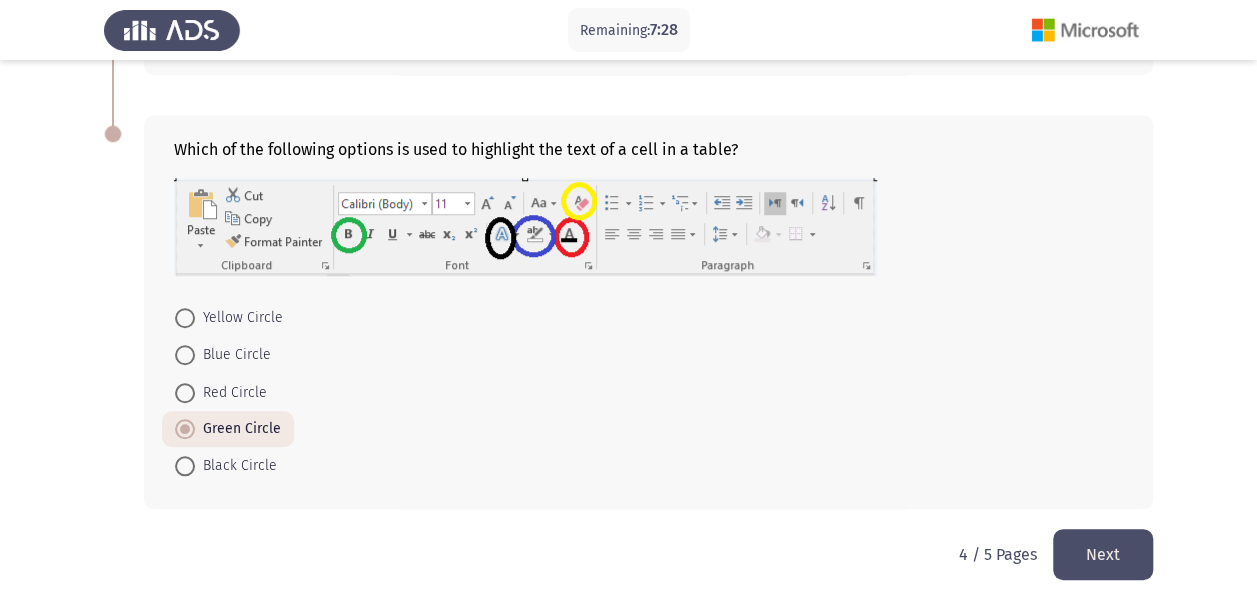 click on "Yellow Circle     Blue Circle     Red Circle     Green Circle     Black Circle" 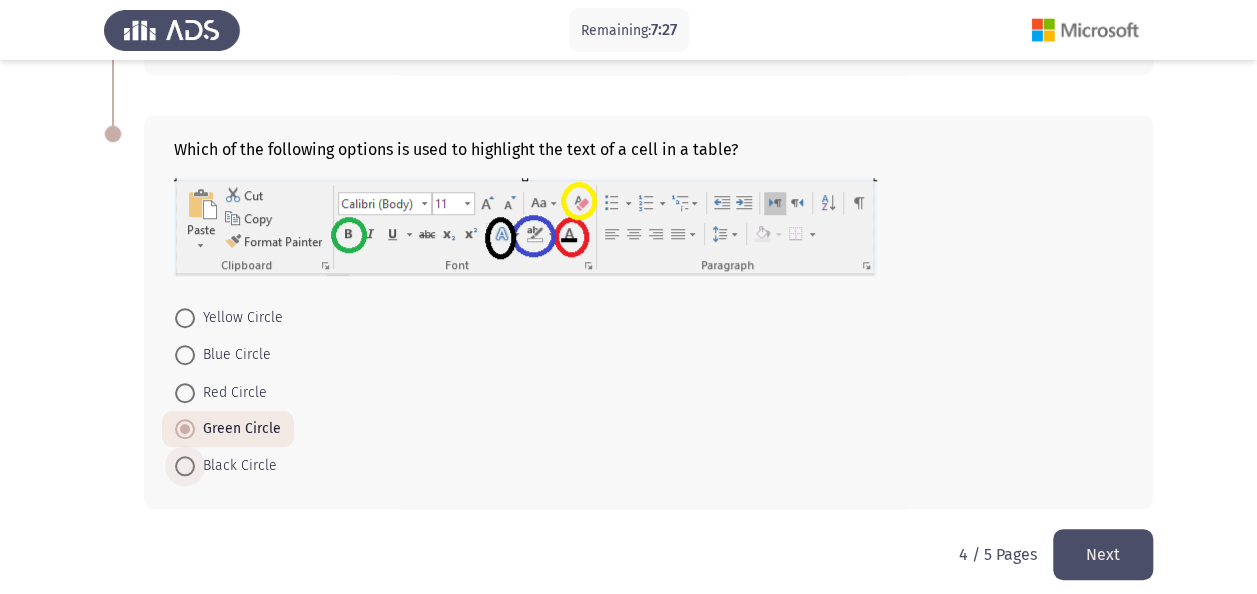 click on "Black Circle" at bounding box center (236, 466) 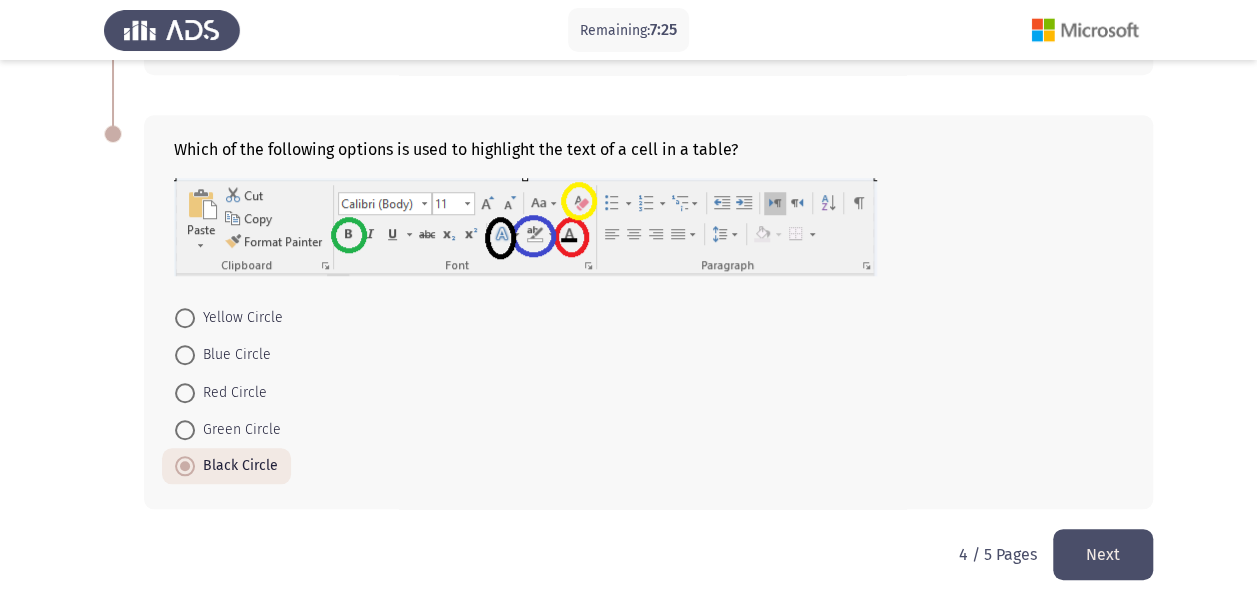 click on "Yellow Circle     Blue Circle     Red Circle     Green Circle     Black Circle" 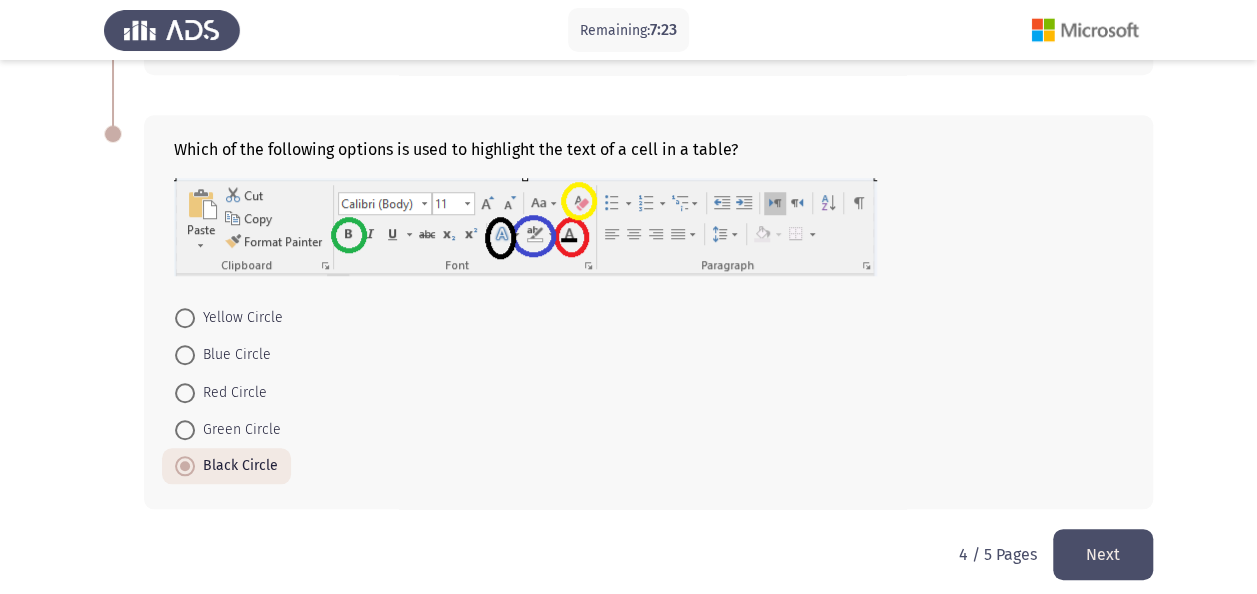 click on "Next" 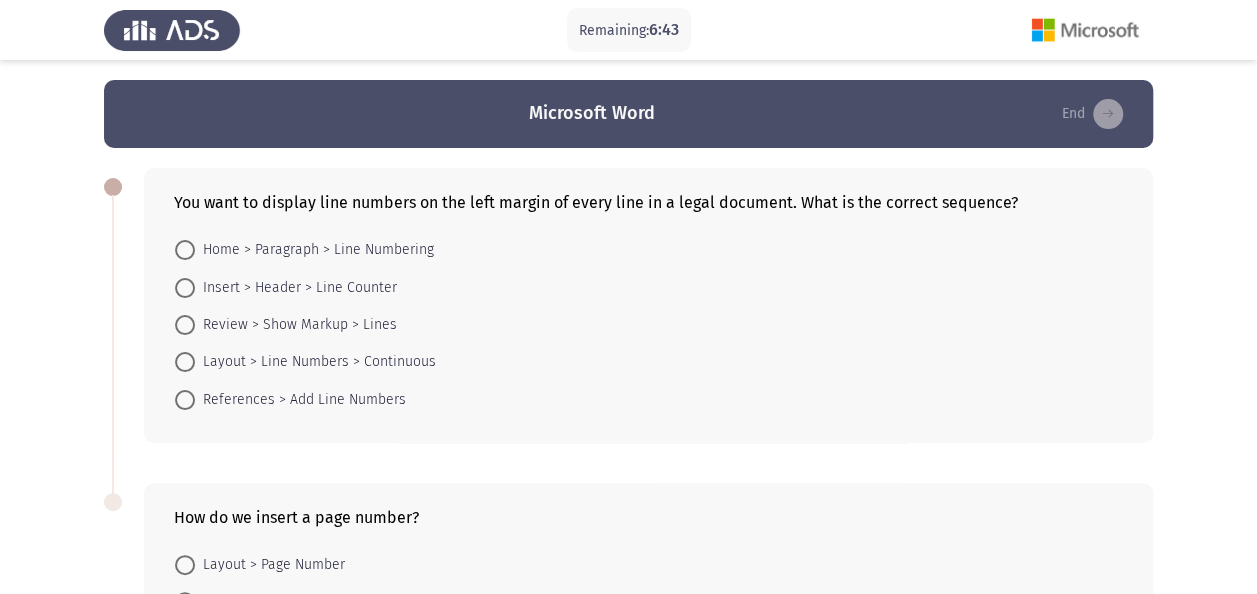 click on "References > Add Line Numbers" at bounding box center (290, 398) 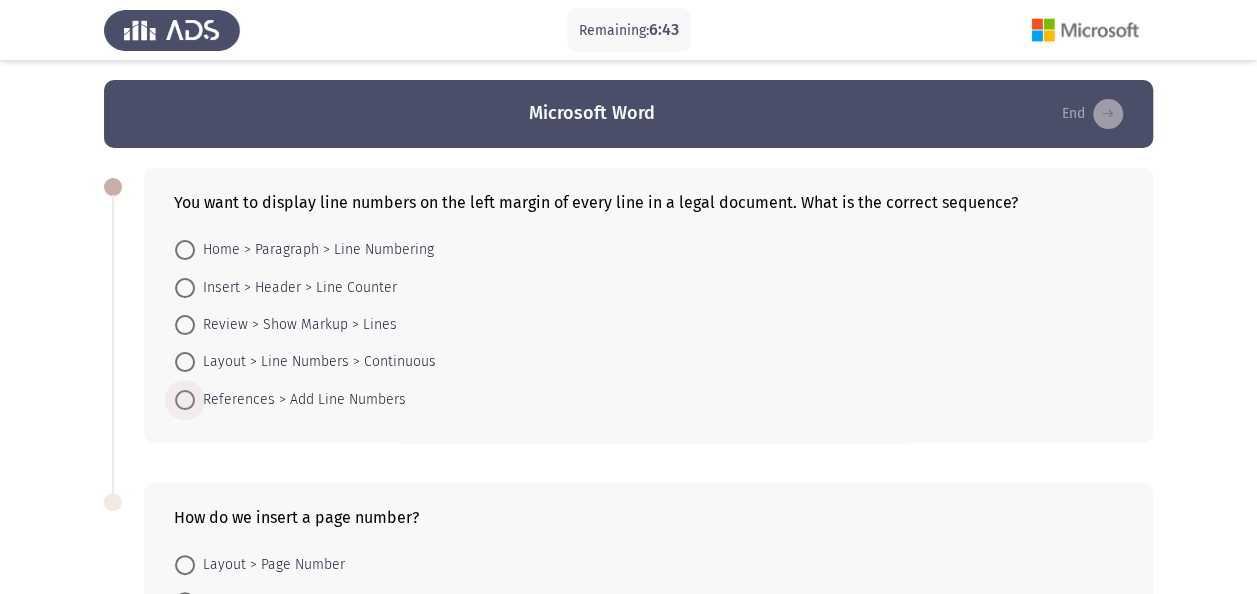 click at bounding box center [185, 400] 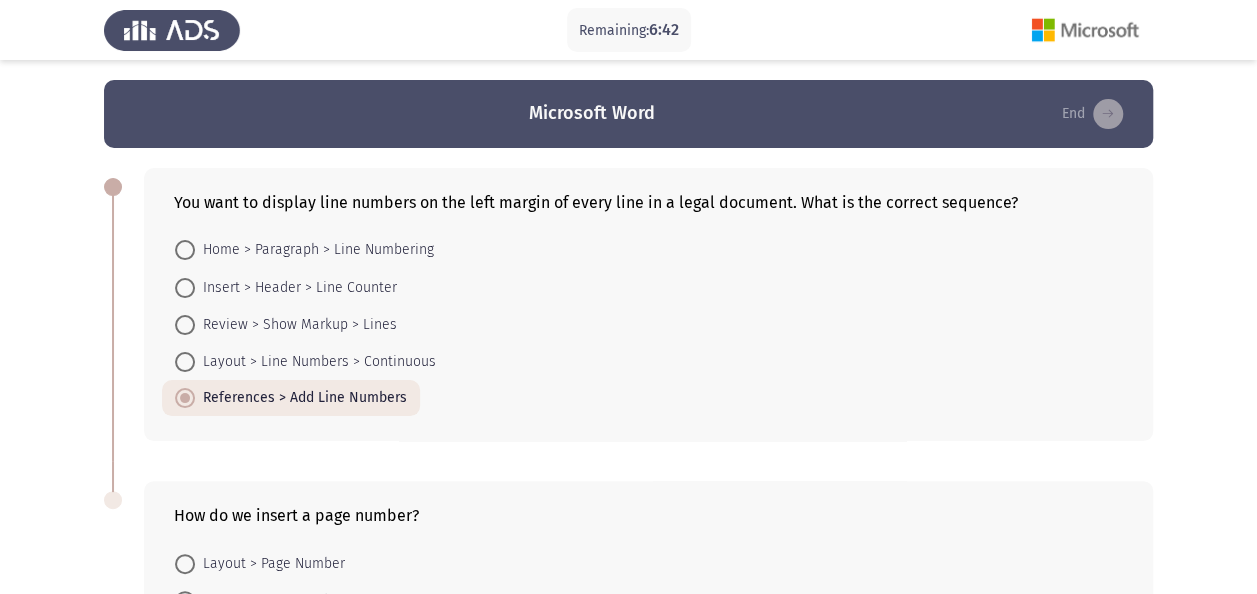 click on "Home > Paragraph > Line Numbering     Insert > Header > Line Counter     Review > Show Markup > Lines     Layout > Line Numbers > Continuous     References > Add Line Numbers" 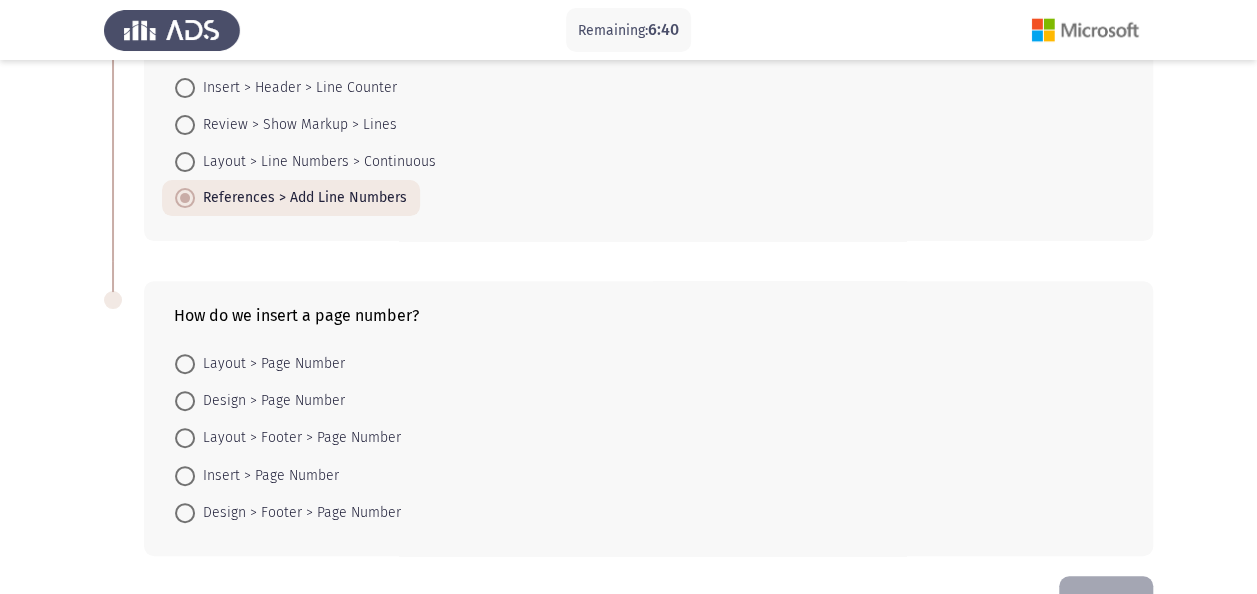 scroll, scrollTop: 240, scrollLeft: 0, axis: vertical 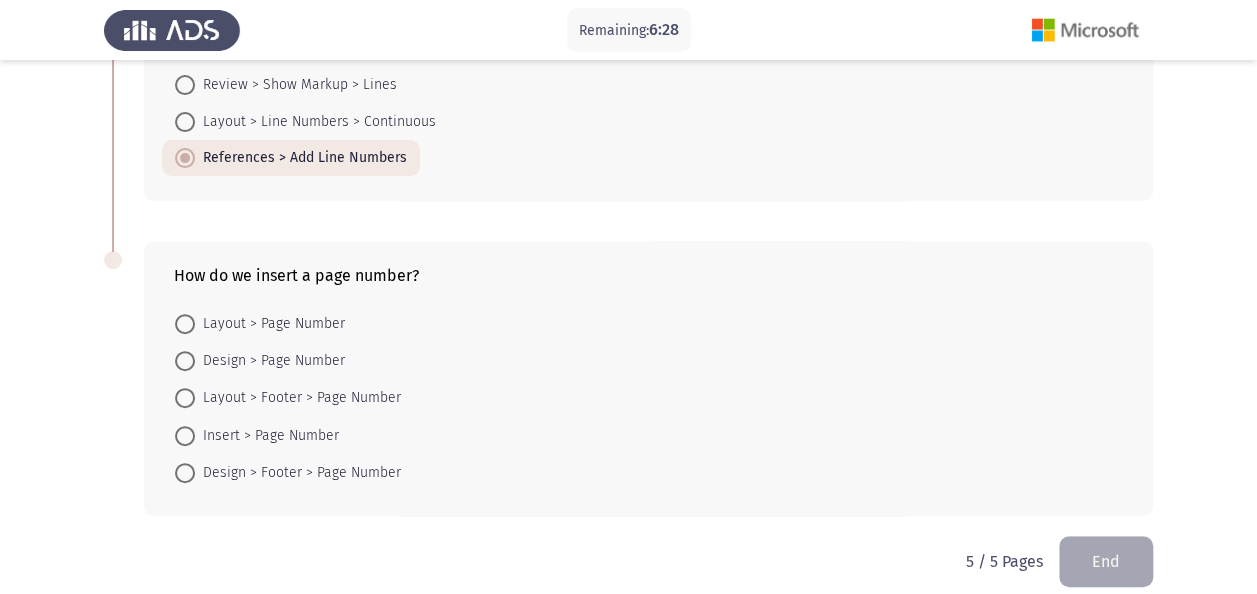 click on "Insert > Page Number" at bounding box center (267, 436) 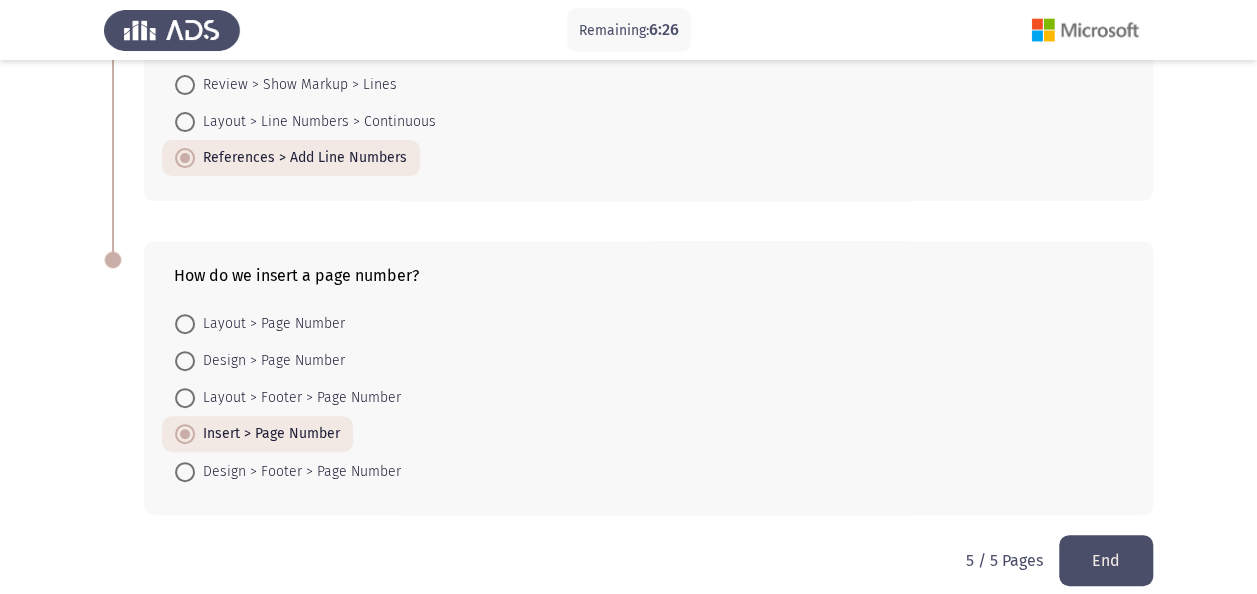 click on "End" 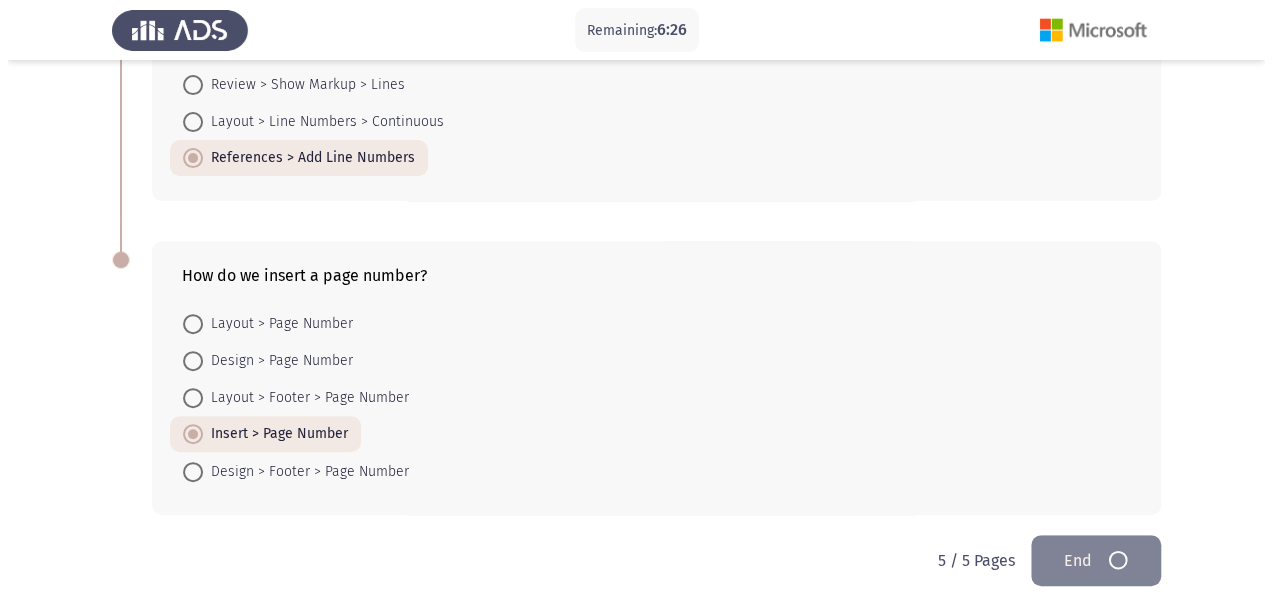 scroll, scrollTop: 0, scrollLeft: 0, axis: both 